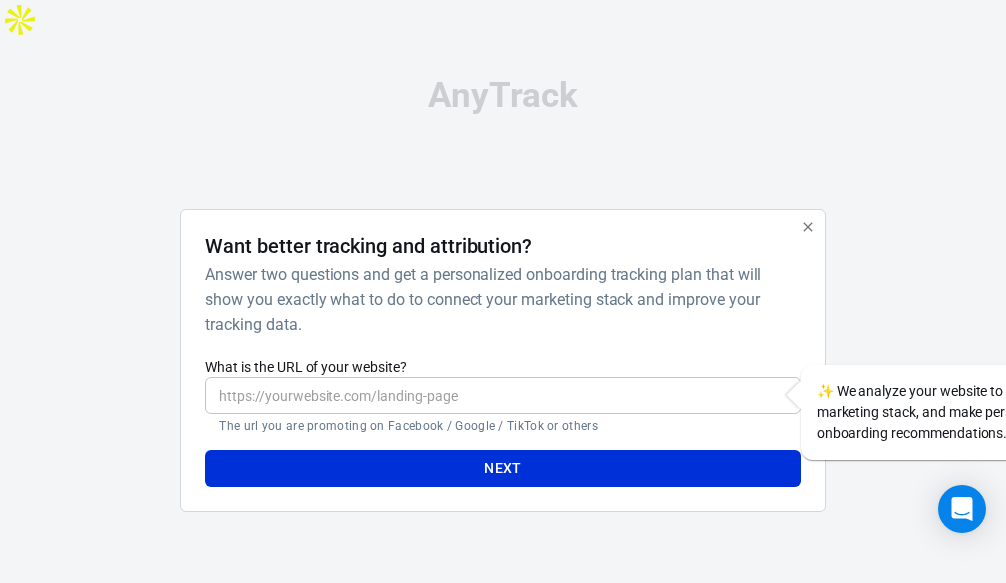 scroll, scrollTop: 0, scrollLeft: 0, axis: both 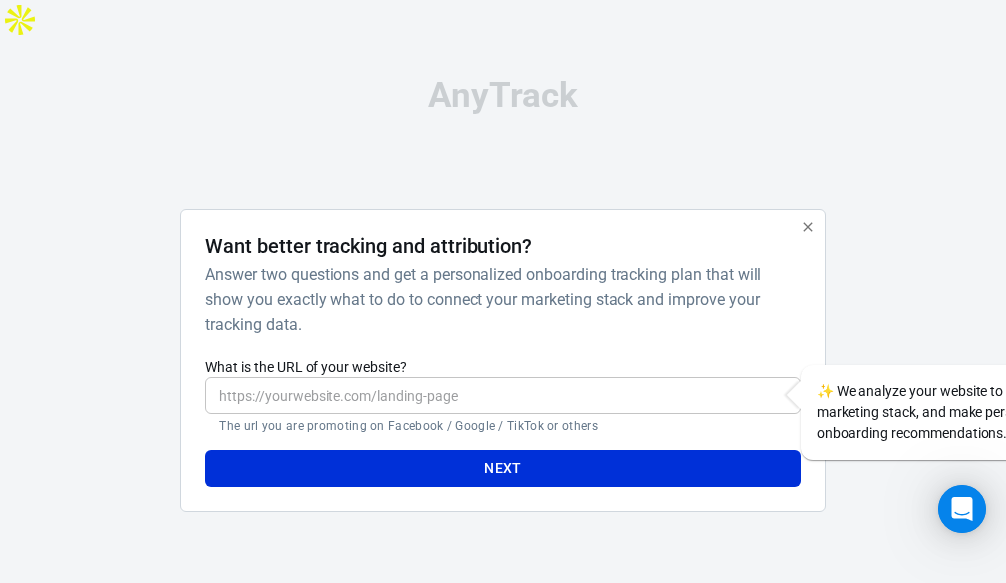 click on "What is the URL of your website?" at bounding box center (502, 395) 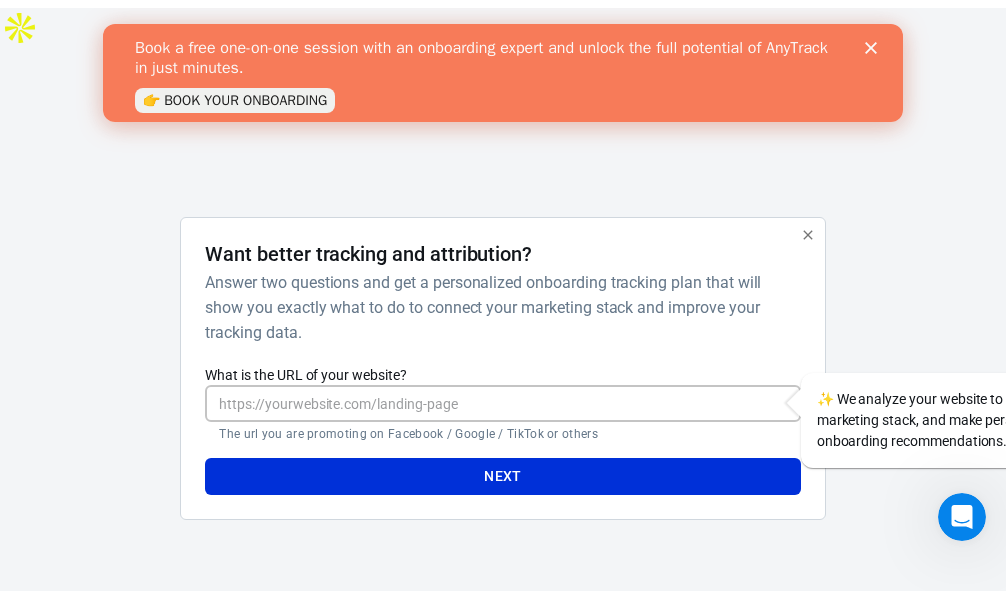 scroll, scrollTop: 0, scrollLeft: 0, axis: both 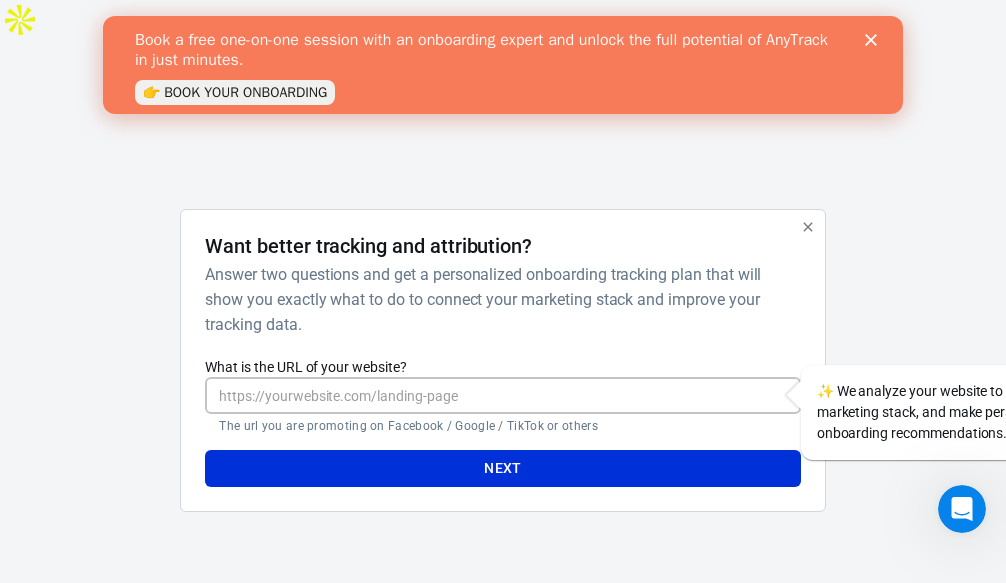 click on "What is the URL of your website?" at bounding box center [502, 395] 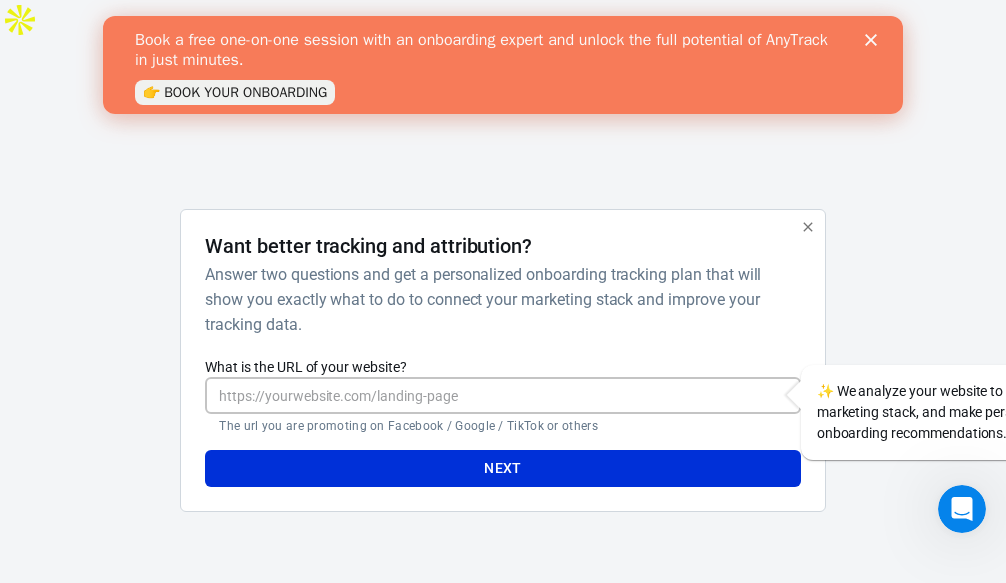 paste on "https://aifatburnerquiz.netlify.app/" 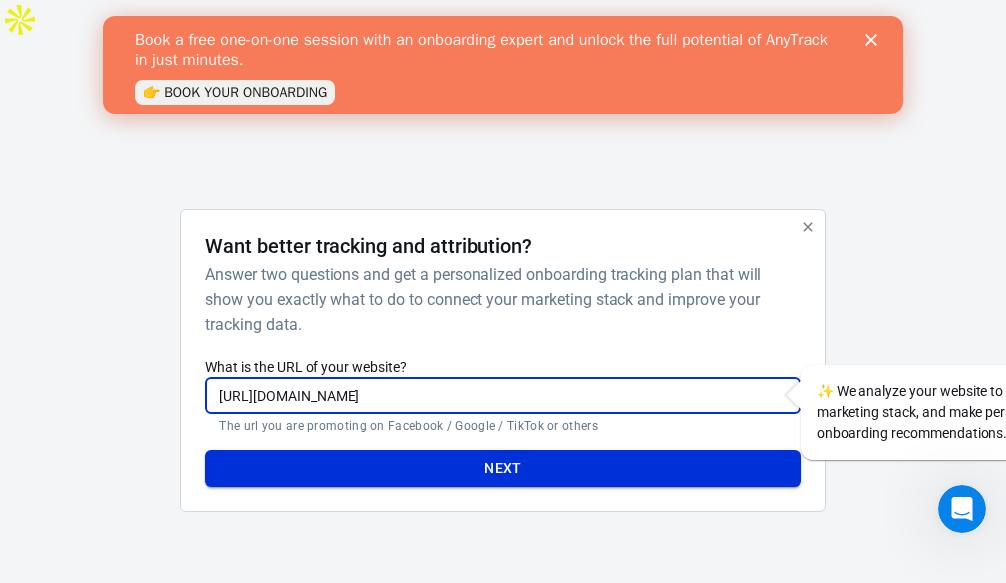 click on "Next" at bounding box center [502, 468] 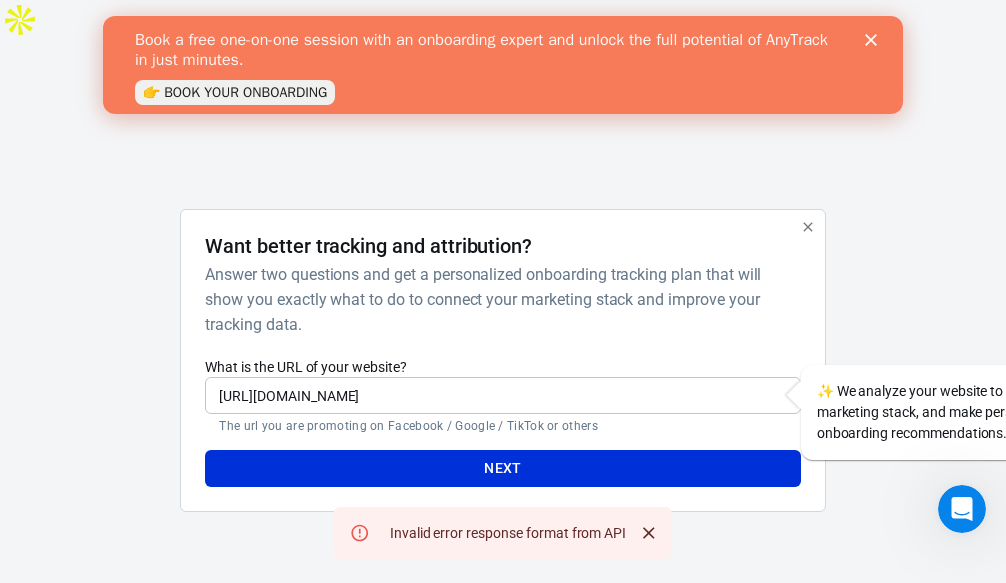 click on "https://aifatburnerquiz.netlify.app/" at bounding box center [502, 395] 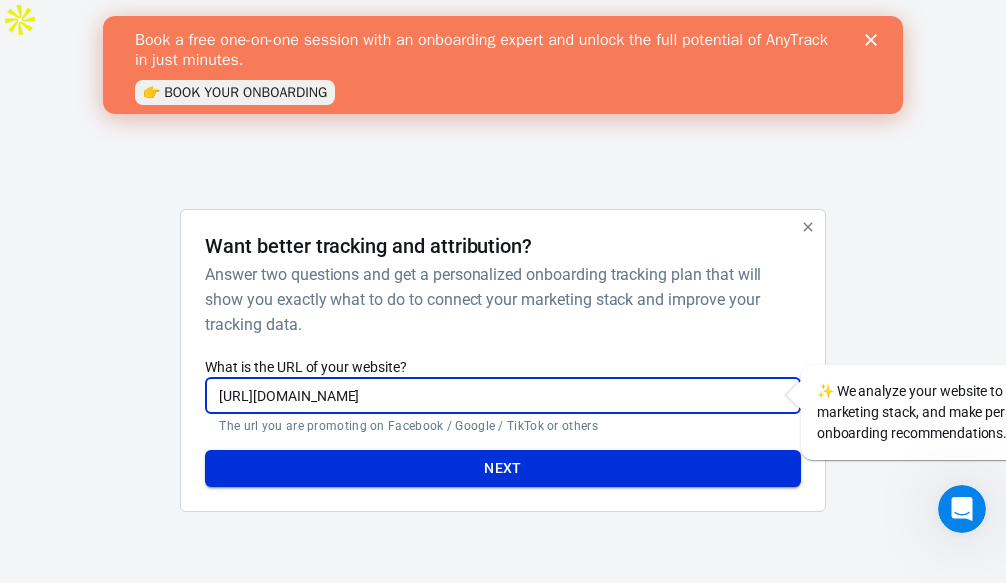 click on "Next" at bounding box center [502, 468] 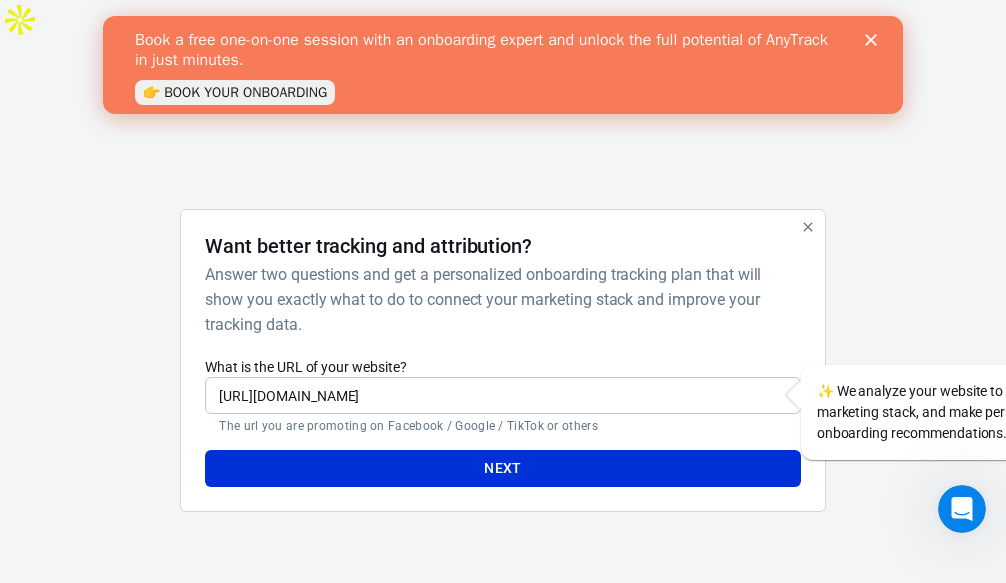 click 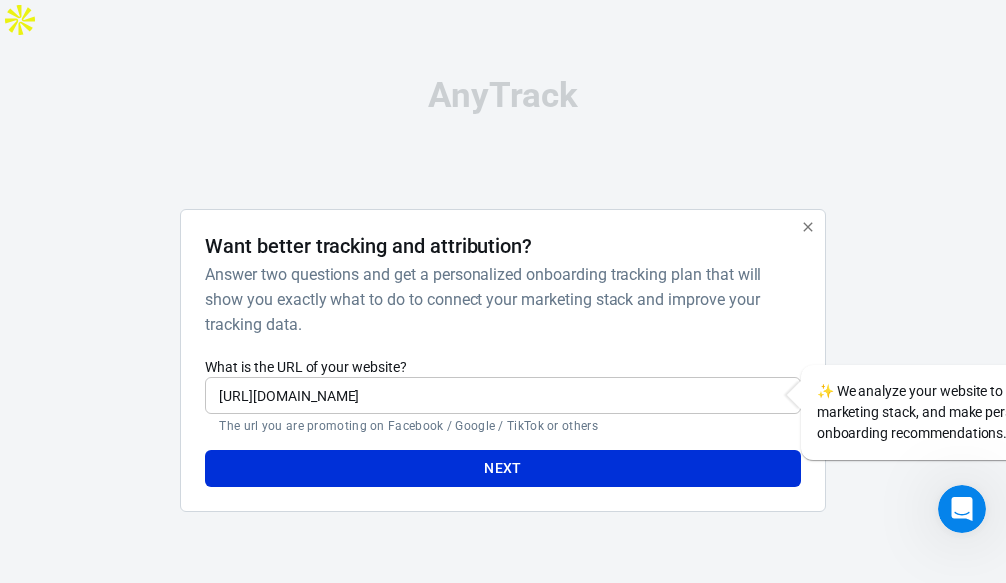 click on "AnyTrack" at bounding box center [503, 95] 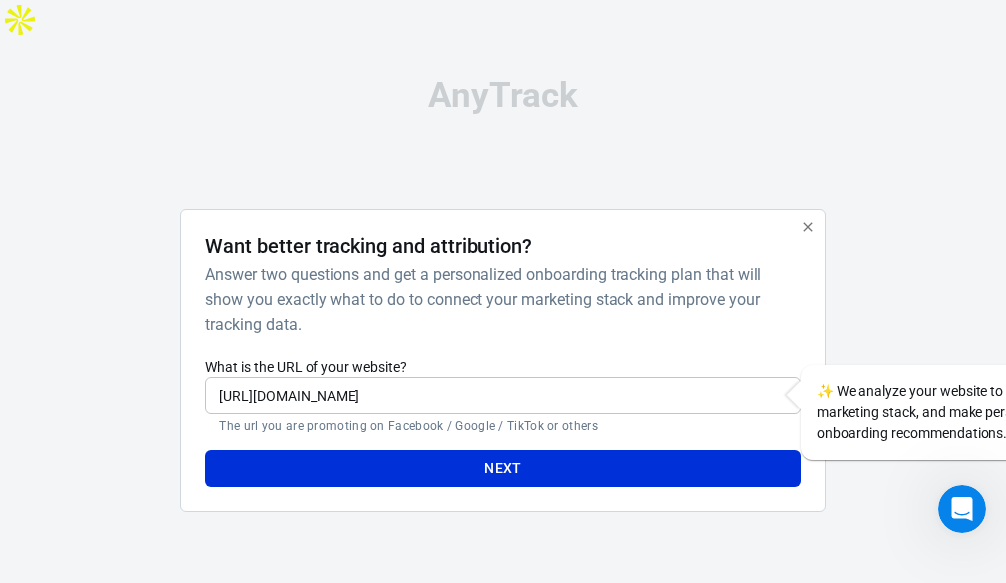 click on "https://aifatburnerquiz.netlify.app" at bounding box center [502, 395] 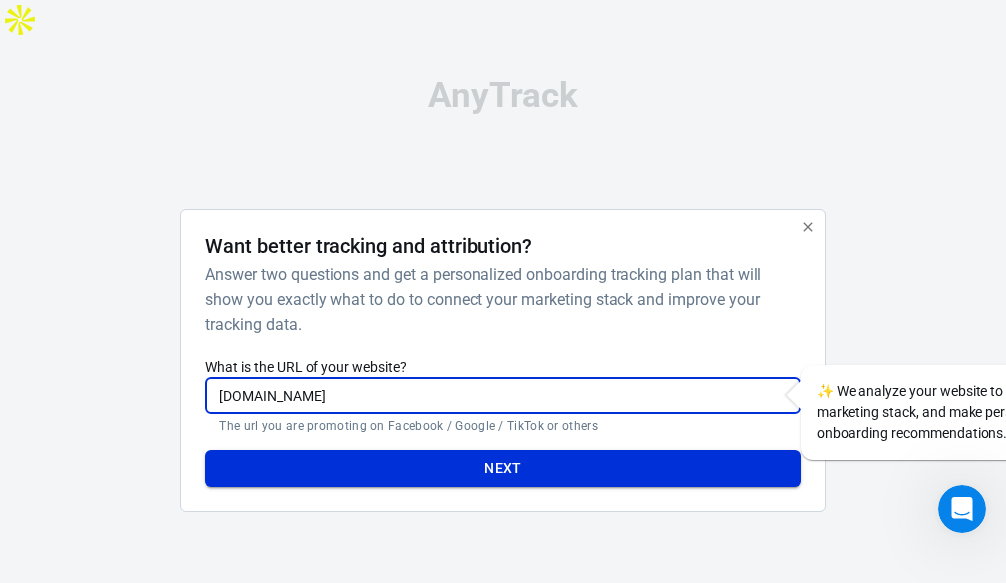 type on "[DOMAIN_NAME]" 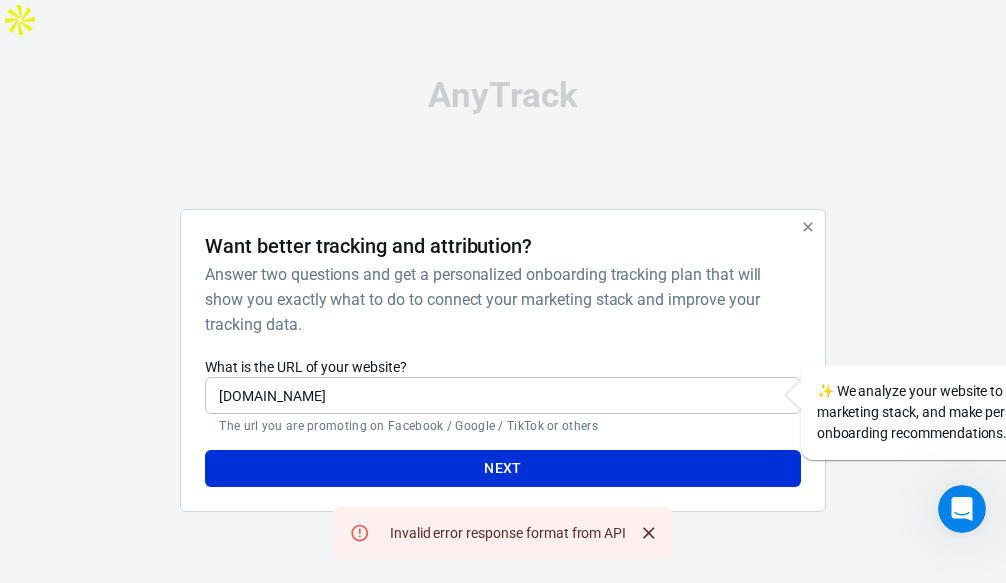 click 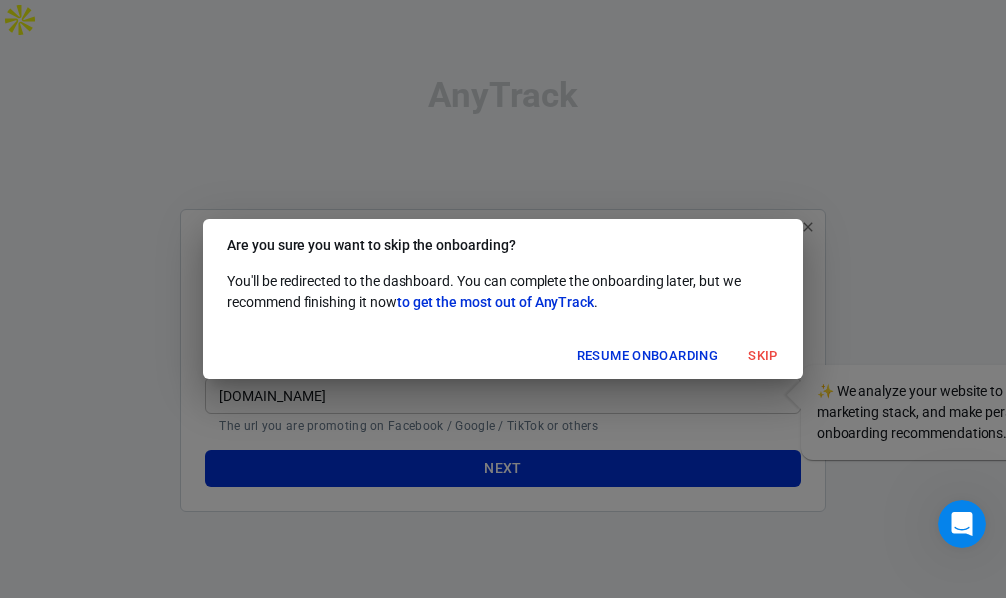 click on "Resume onboarding" at bounding box center [647, 356] 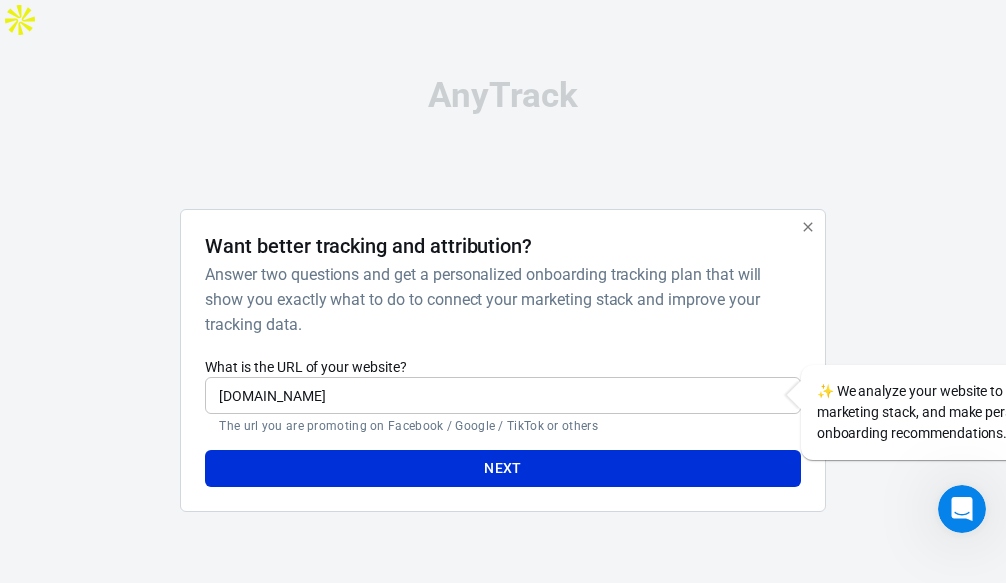 click at bounding box center [808, 227] 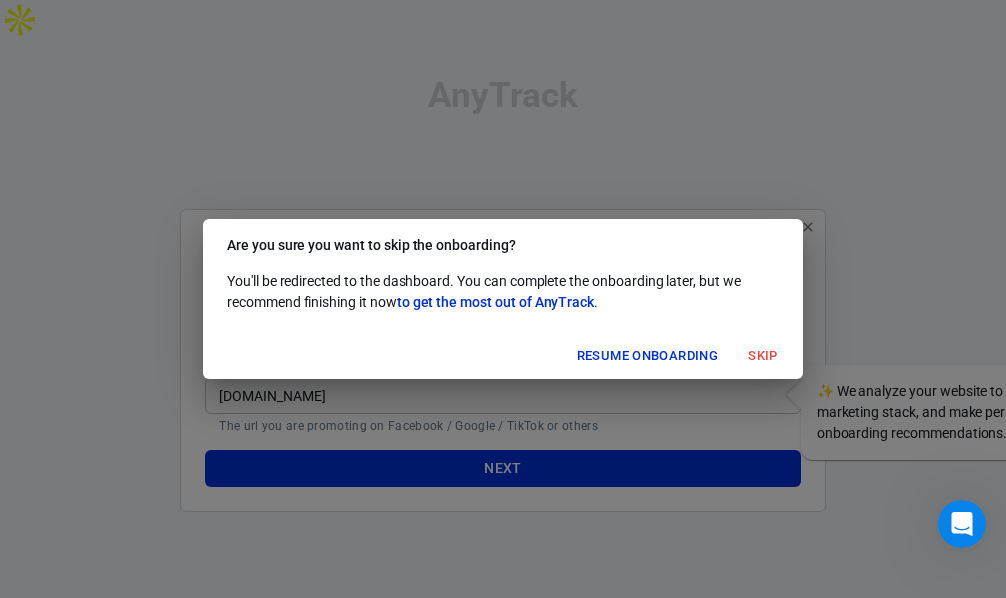 click on "Skip" at bounding box center (763, 356) 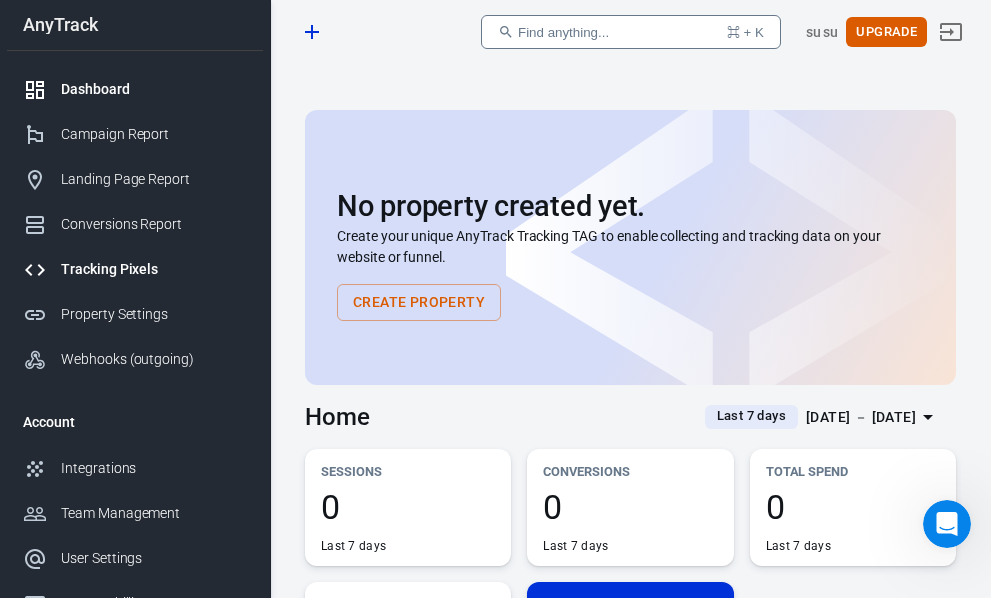 click on "Tracking Pixels" at bounding box center [135, 269] 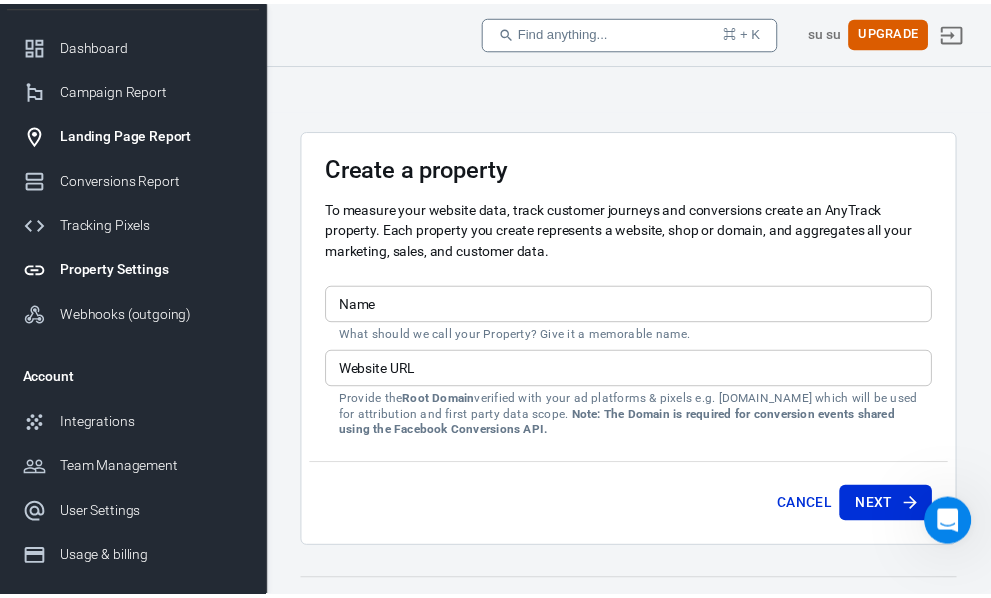 scroll, scrollTop: 0, scrollLeft: 0, axis: both 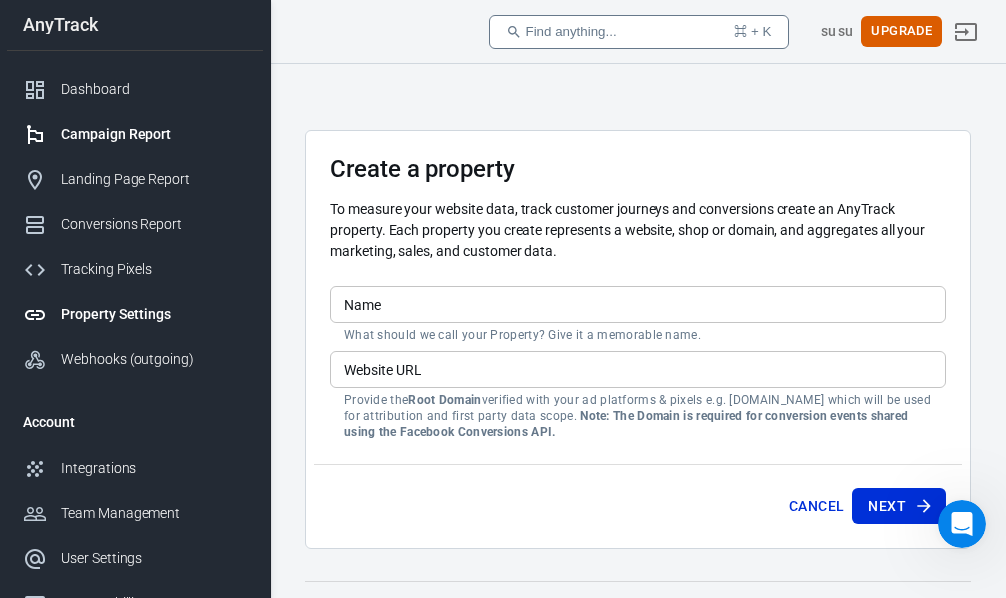 click on "Campaign Report" at bounding box center (154, 134) 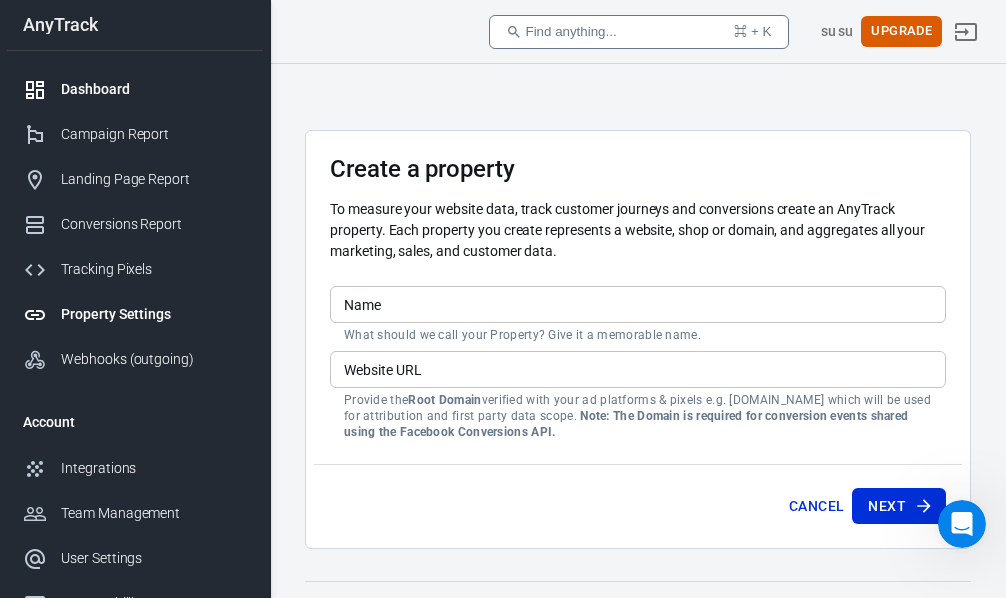 click on "Dashboard" at bounding box center (154, 89) 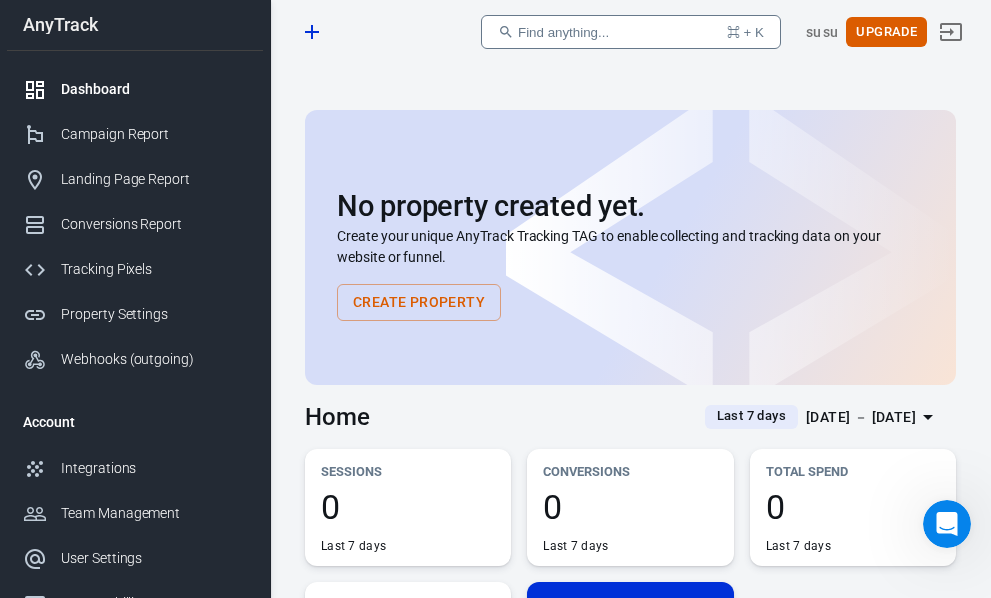 click on "Create Property" at bounding box center (419, 302) 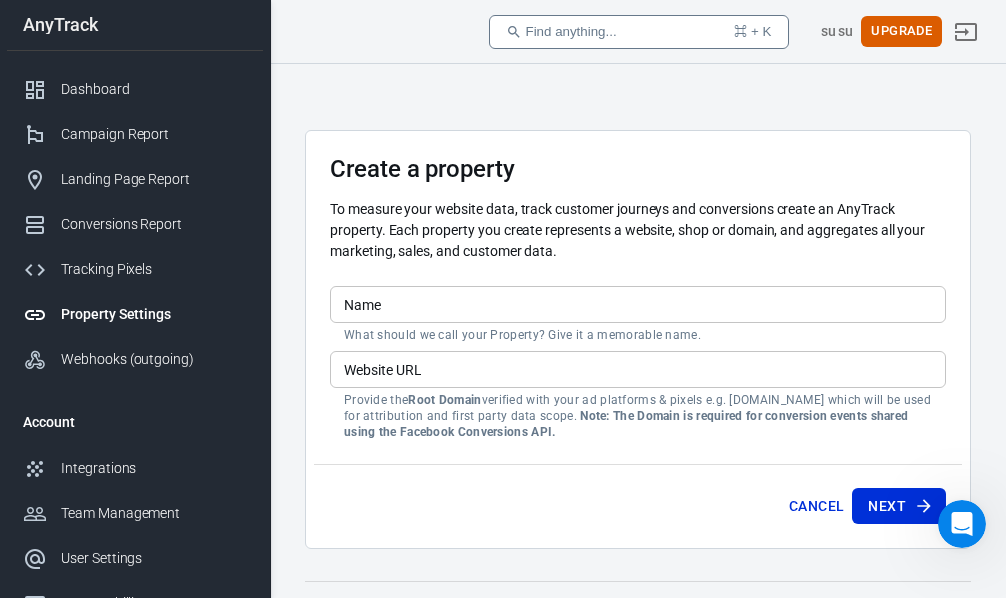 click on "Name" at bounding box center [638, 304] 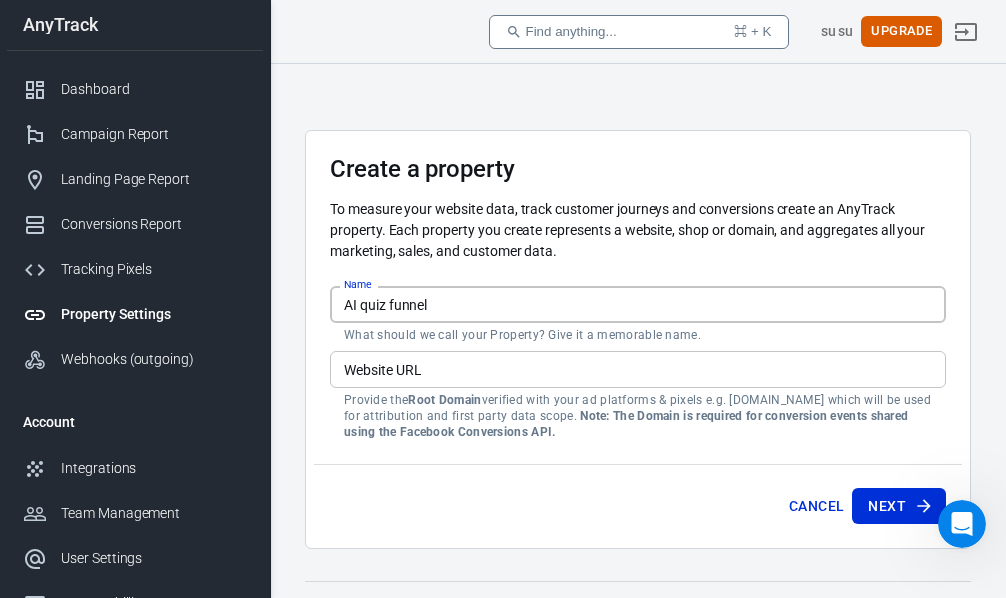 type on "AI quiz funnel" 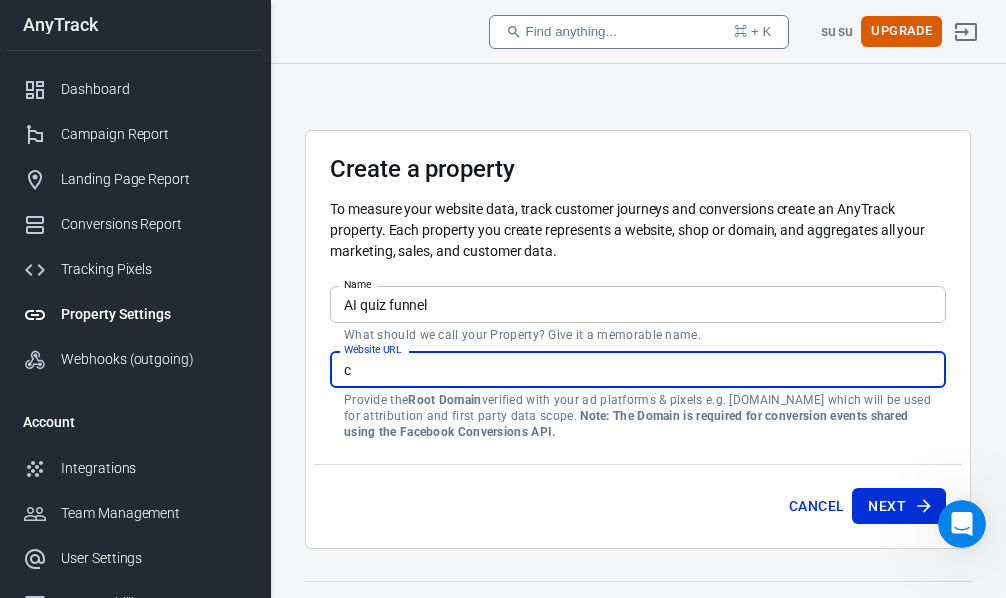 paste on "https://aifatburnerquiz.netlify.app/" 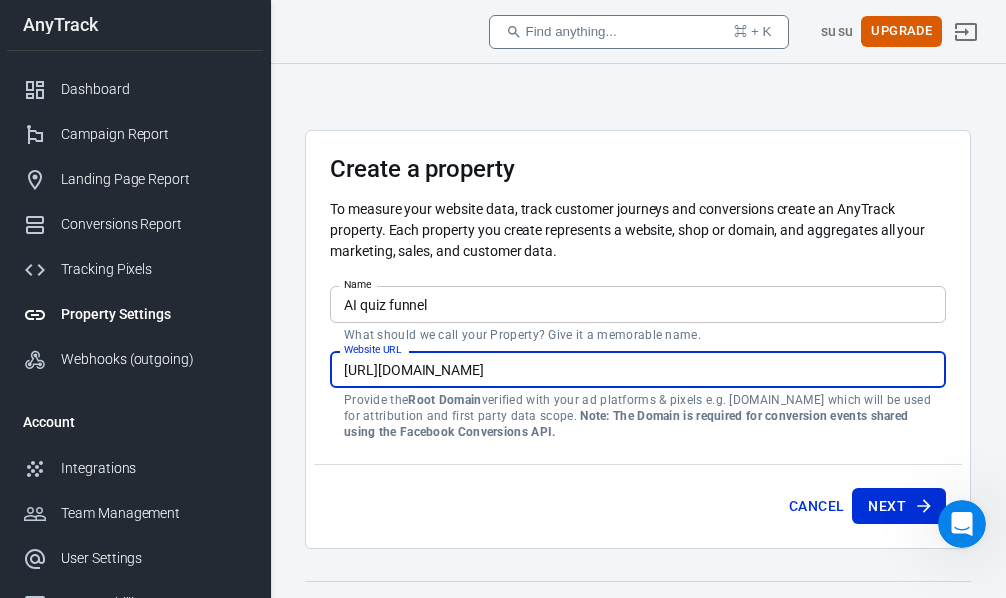 type on "https://aifatburnerquiz.netlify.app/" 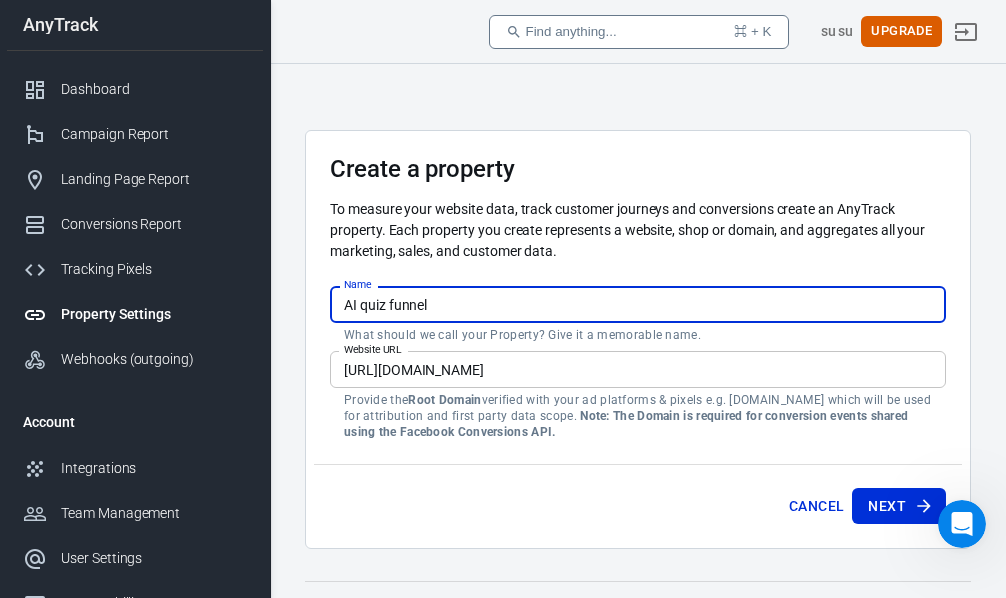 click 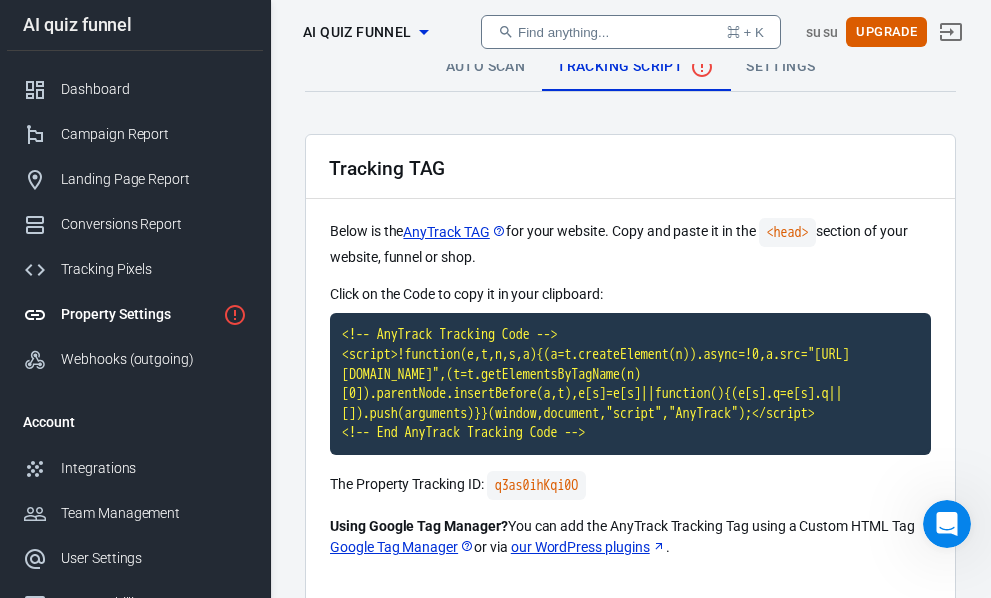 scroll, scrollTop: 100, scrollLeft: 0, axis: vertical 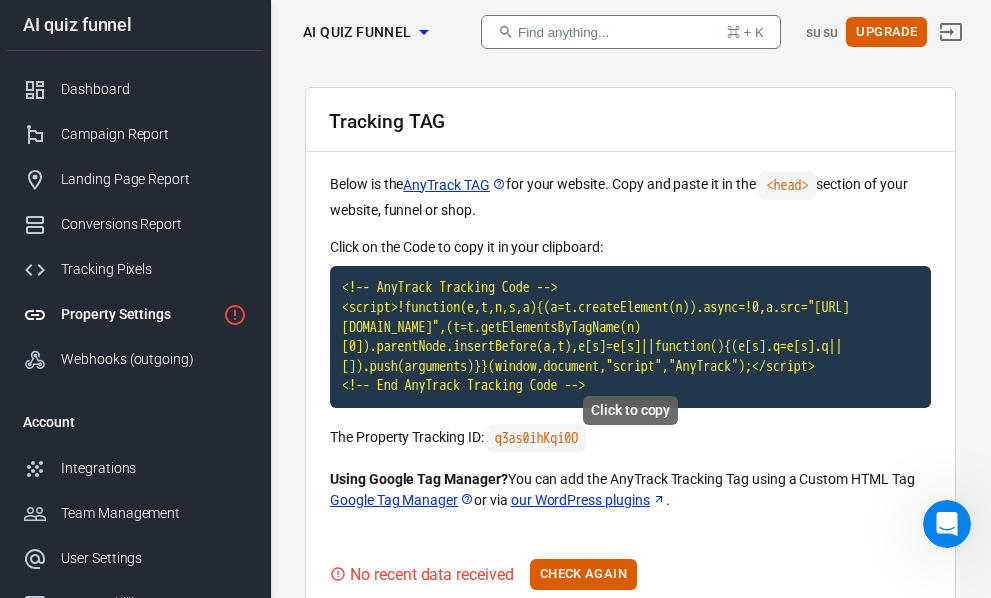 click on "Click to copy" at bounding box center (630, 404) 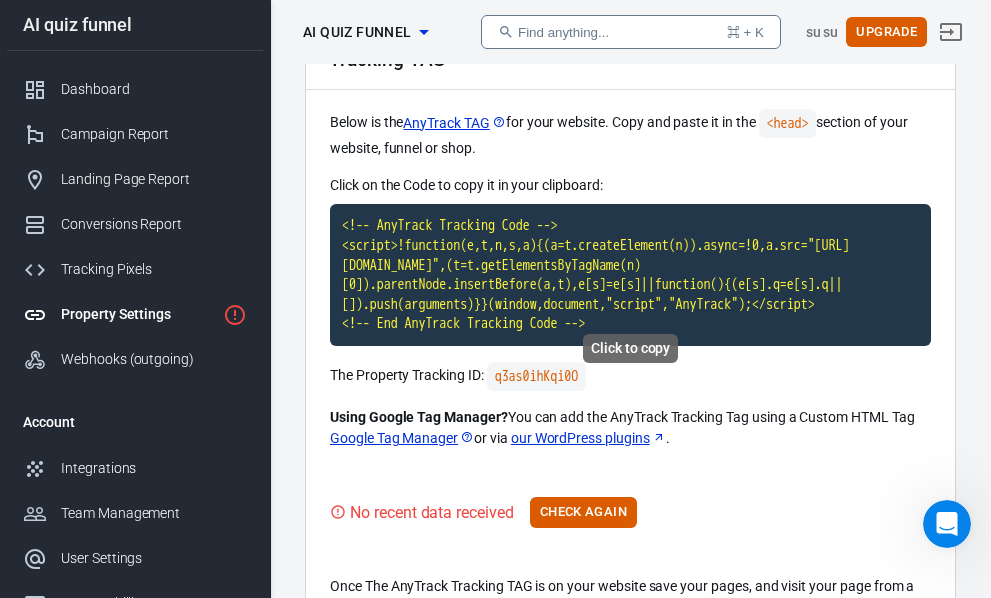 scroll, scrollTop: 266, scrollLeft: 0, axis: vertical 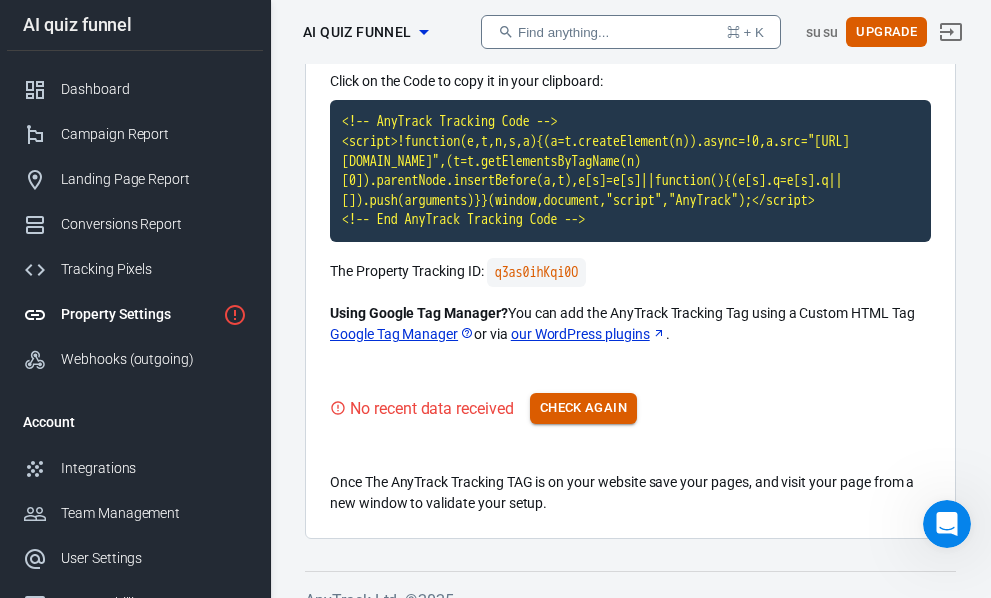 click on "Check Again" at bounding box center (583, 408) 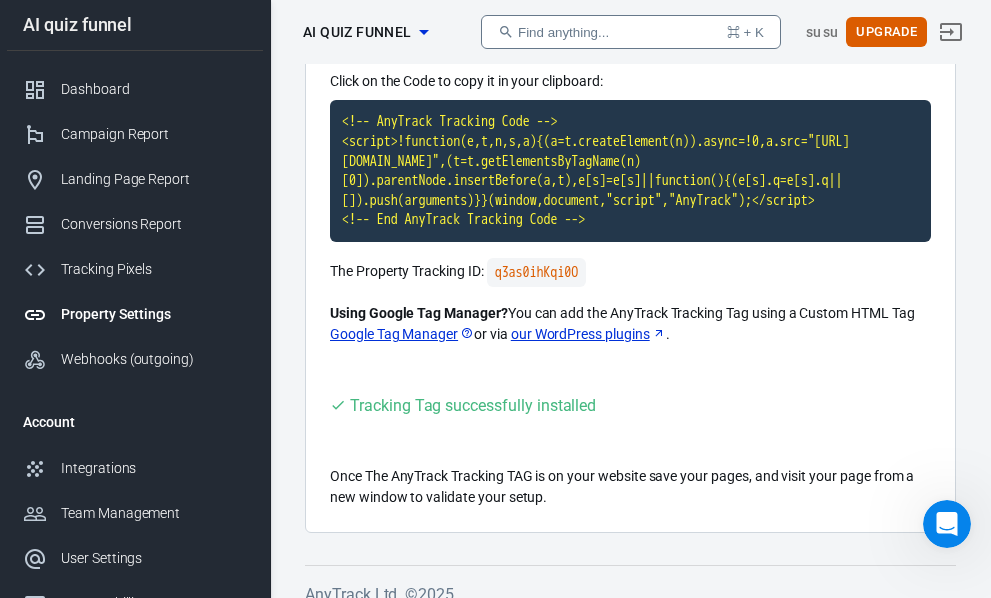 scroll, scrollTop: 261, scrollLeft: 0, axis: vertical 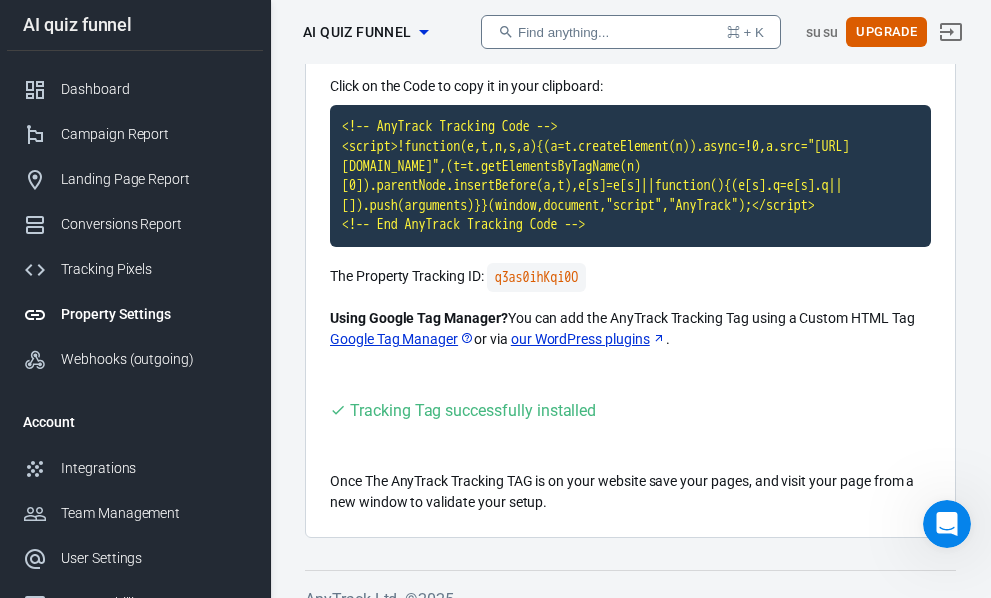 click on "Tracking TAG Below is the  AnyTrack TAG    for your website. Copy and paste it in the   <head>  section of your website, funnel or shop. Click on the Code to copy it in your clipboard: <!-- AnyTrack Tracking Code -->
<script>!function(e,t,n,s,a){(a=t.createElement(n)).async=!0,a.src="https://assets.anytrack.io/q3as0ihKqi0O.js",(t=t.getElementsByTagName(n)[0]).parentNode.insertBefore(a,t),e[s]=e[s]||function(){(e[s].q=e[s].q||[]).push(arguments)}}(window,document,"script","AnyTrack");</script>
<!-- End AnyTrack Tracking Code --> The Property Tracking ID:   q3as0ihKqi0O Using Google Tag Manager?  You can add the AnyTrack Tracking Tag using a Custom HTML Tag   Google Tag Manager    or via   our WordPress plugins   . Tracking Tag successfully installed Once The AnyTrack Tracking TAG is on your website save your pages, and visit your page from a new window to validate your setup." at bounding box center [630, 232] 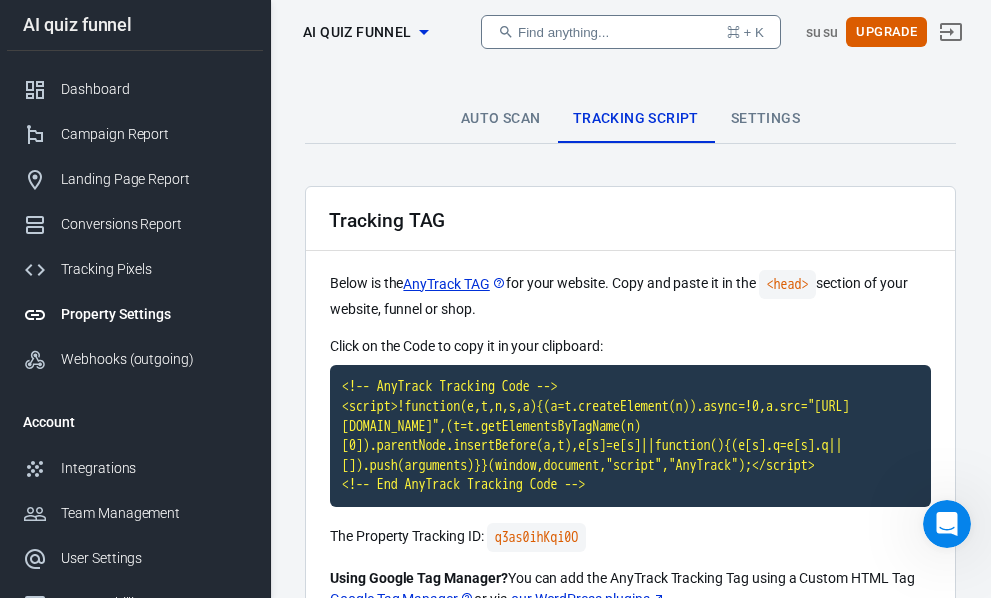 scroll, scrollTop: 0, scrollLeft: 0, axis: both 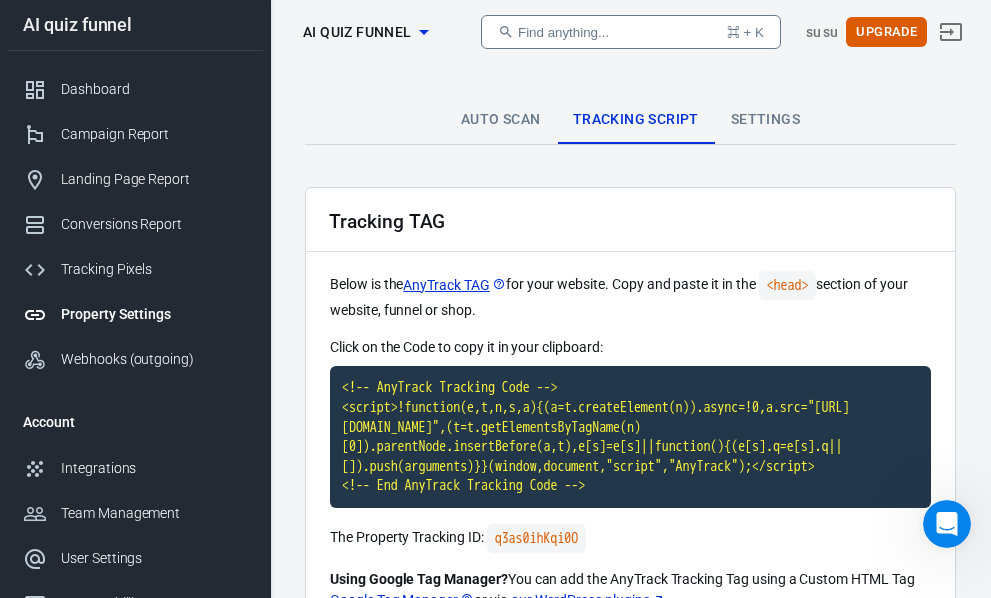 click on "Settings" at bounding box center [765, 120] 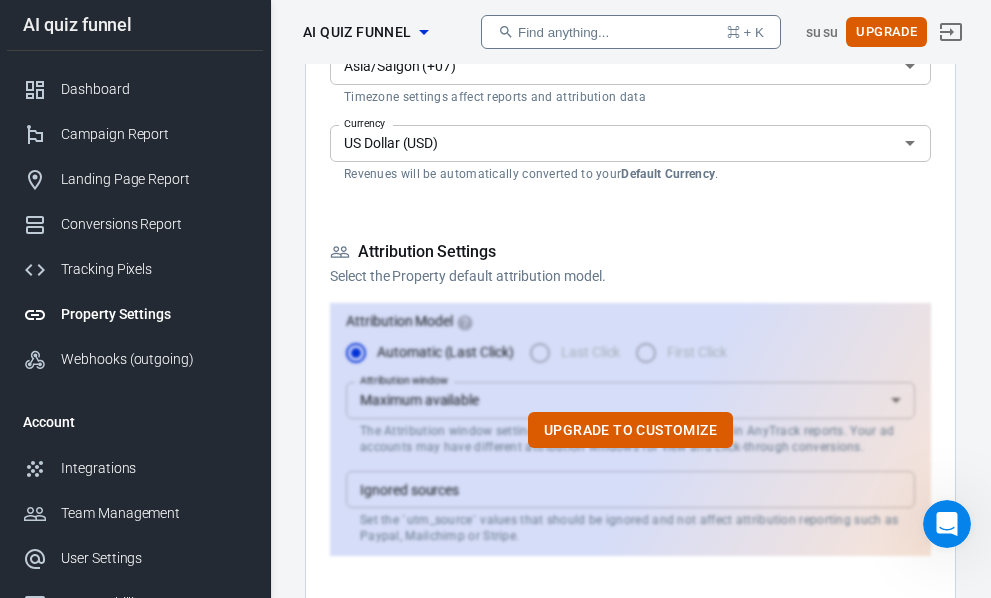 scroll, scrollTop: 104, scrollLeft: 0, axis: vertical 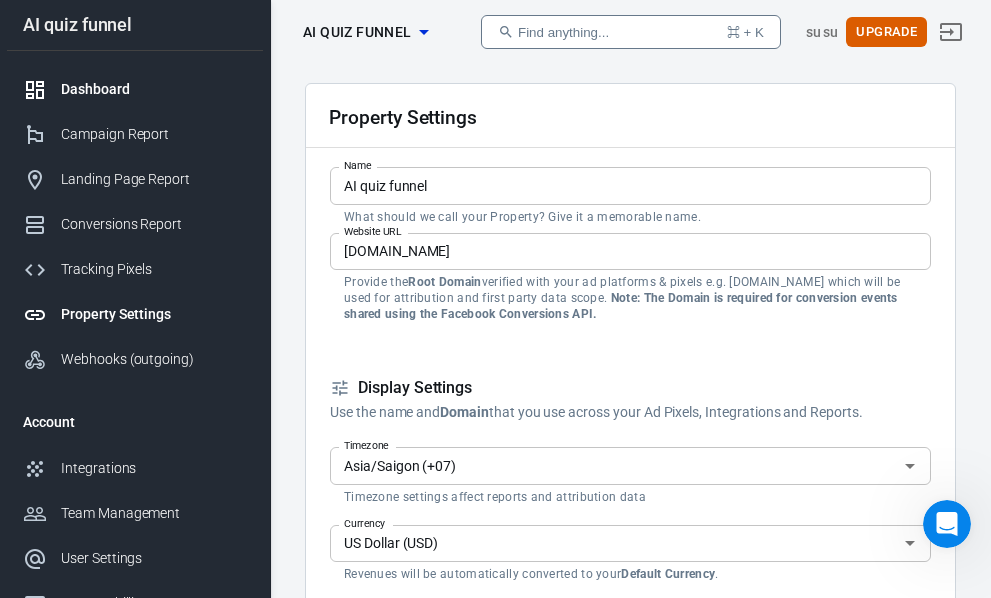 click on "Dashboard" at bounding box center [154, 89] 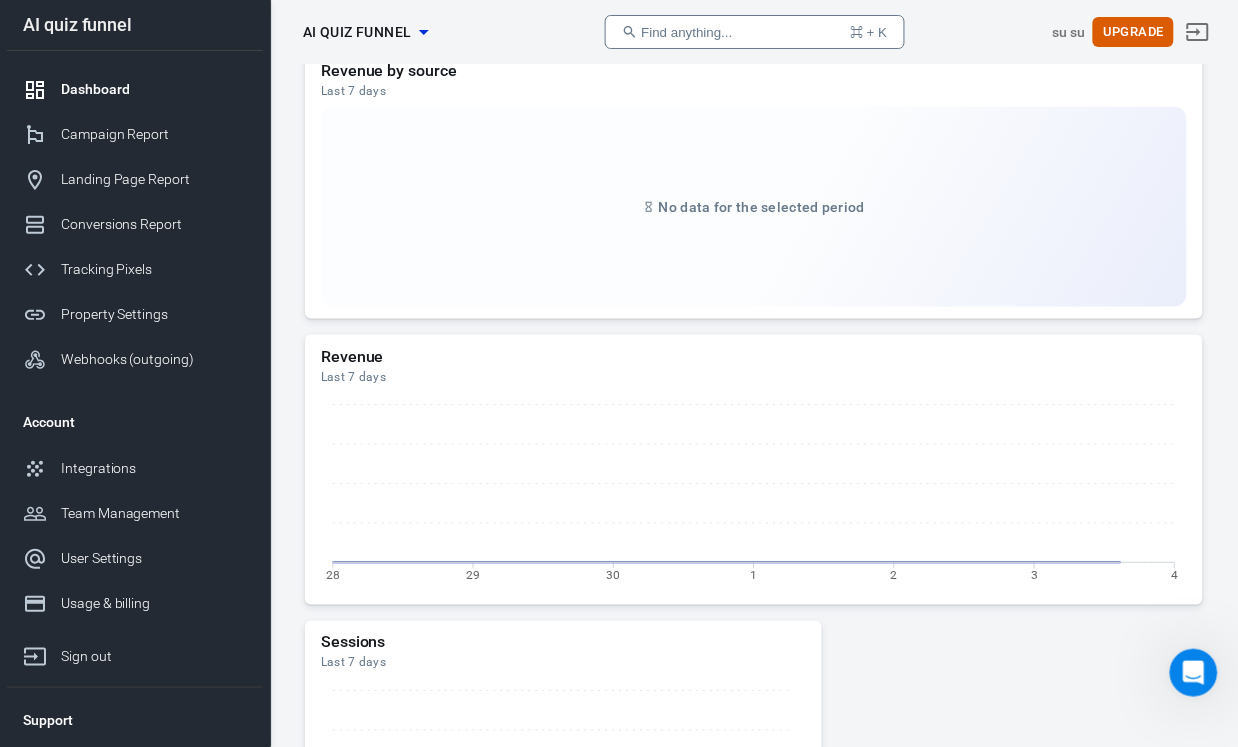 scroll, scrollTop: 0, scrollLeft: 0, axis: both 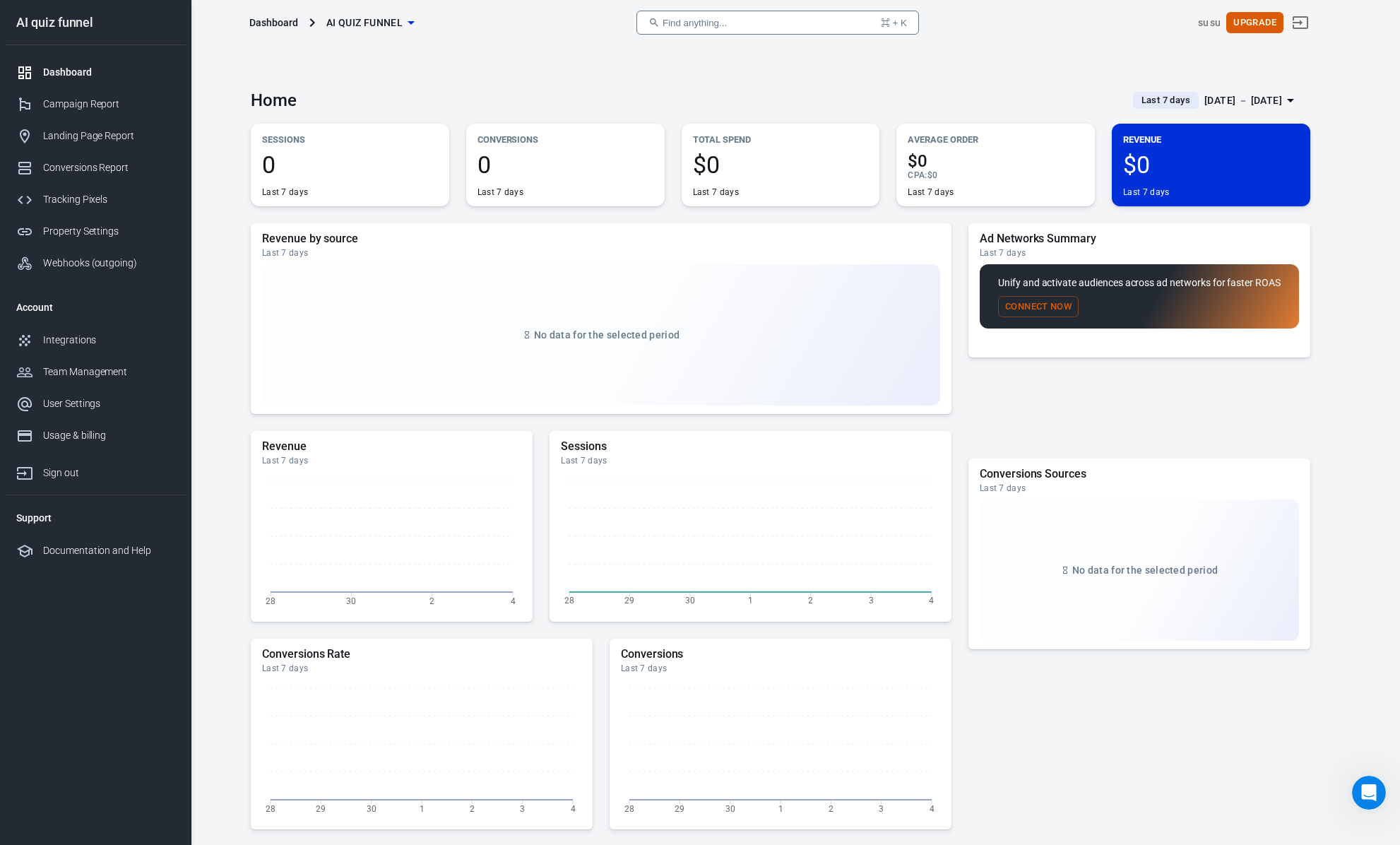 click on "Connect Now" at bounding box center (1038, 307) 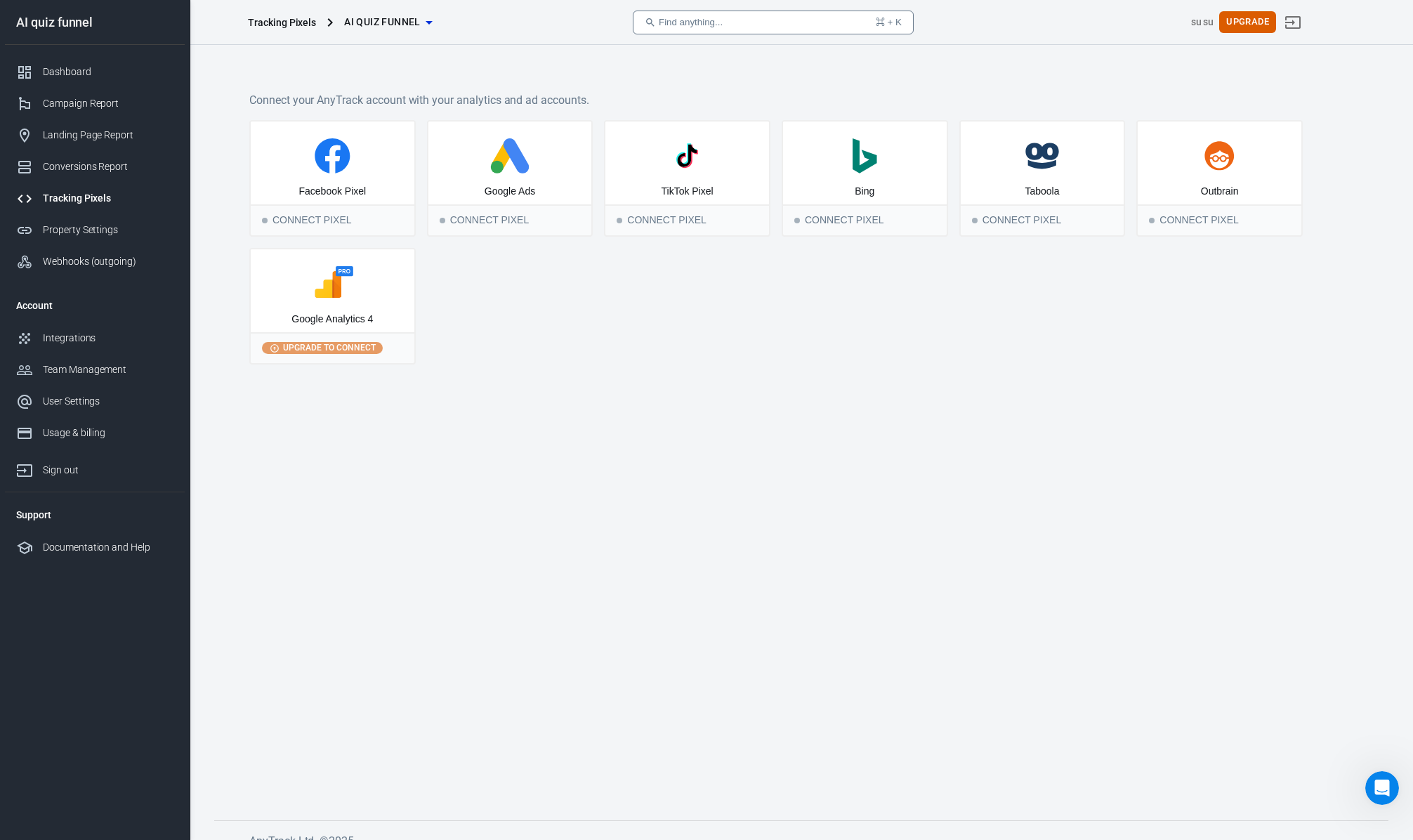 click on "Find anything..." at bounding box center [690, 22] 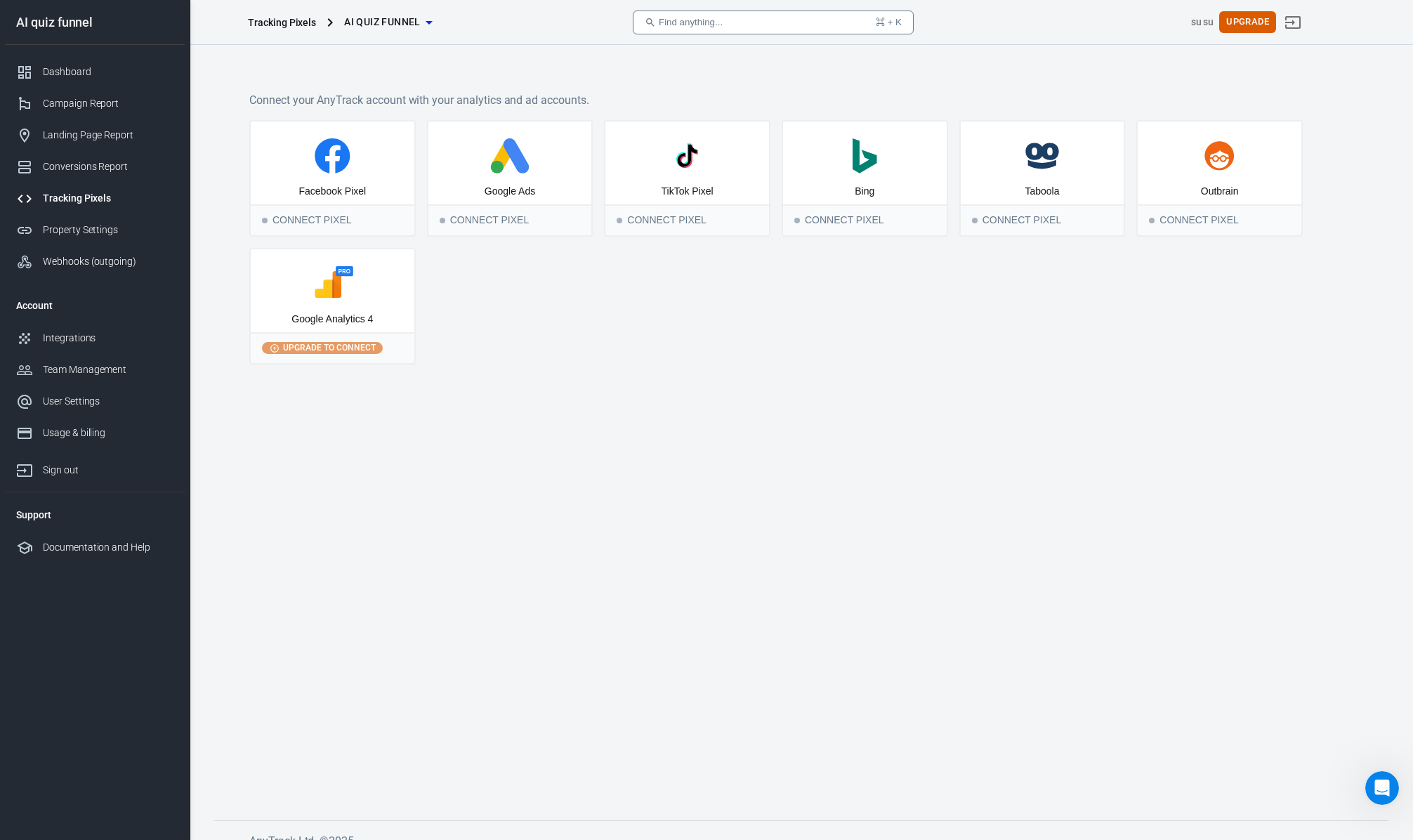 click on "Find anything... ⌘ + K" at bounding box center [773, 22] 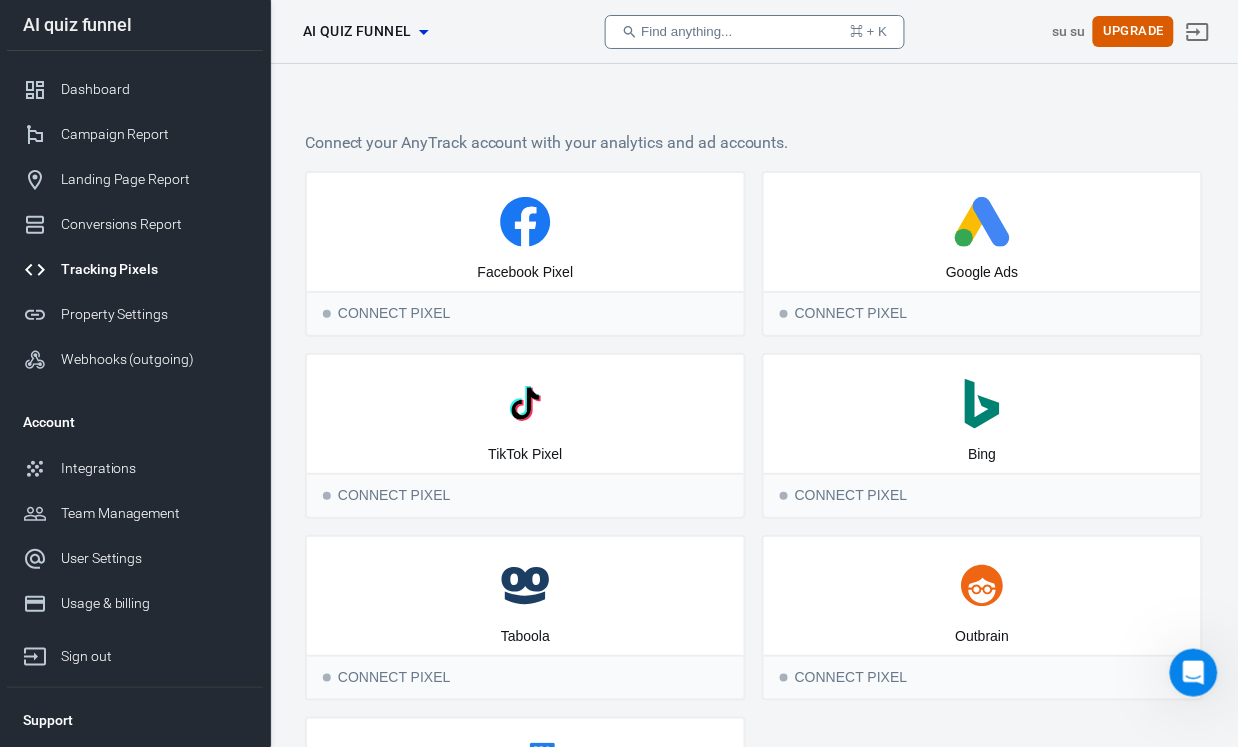 click on "Find anything... ⌘ + K" at bounding box center [755, 32] 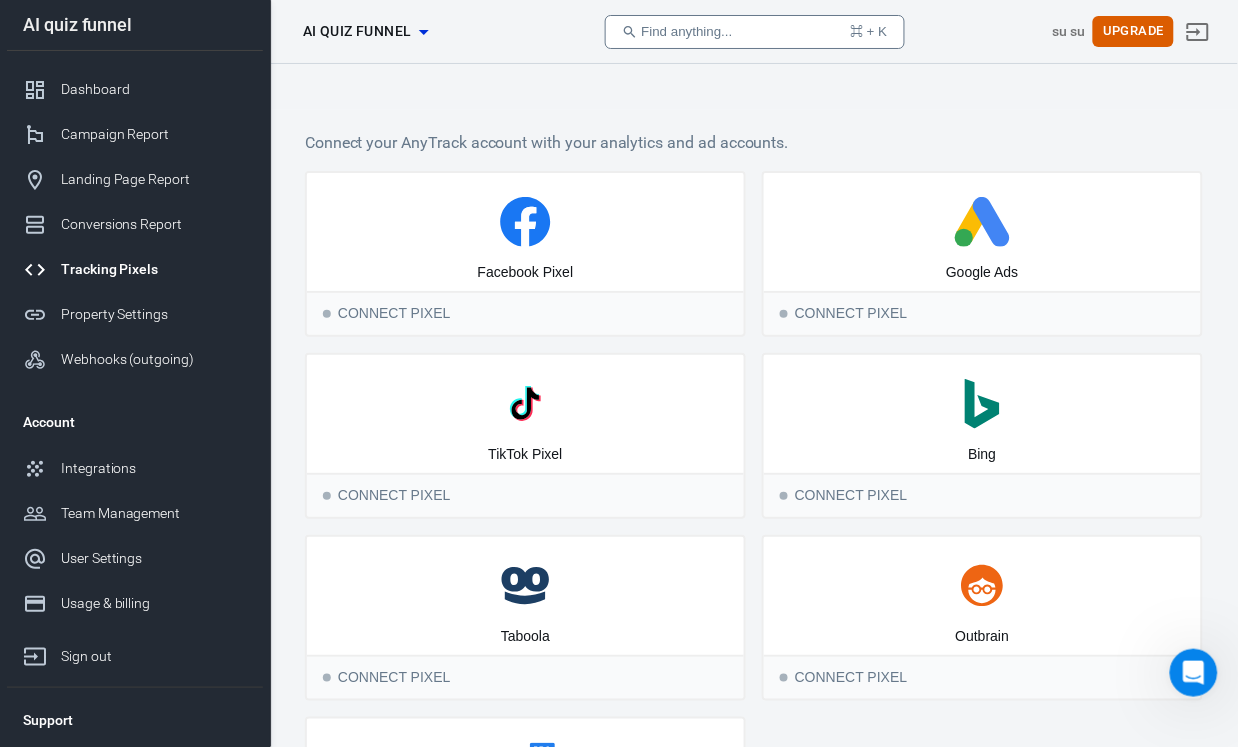 click on "Find anything..." at bounding box center (687, 31) 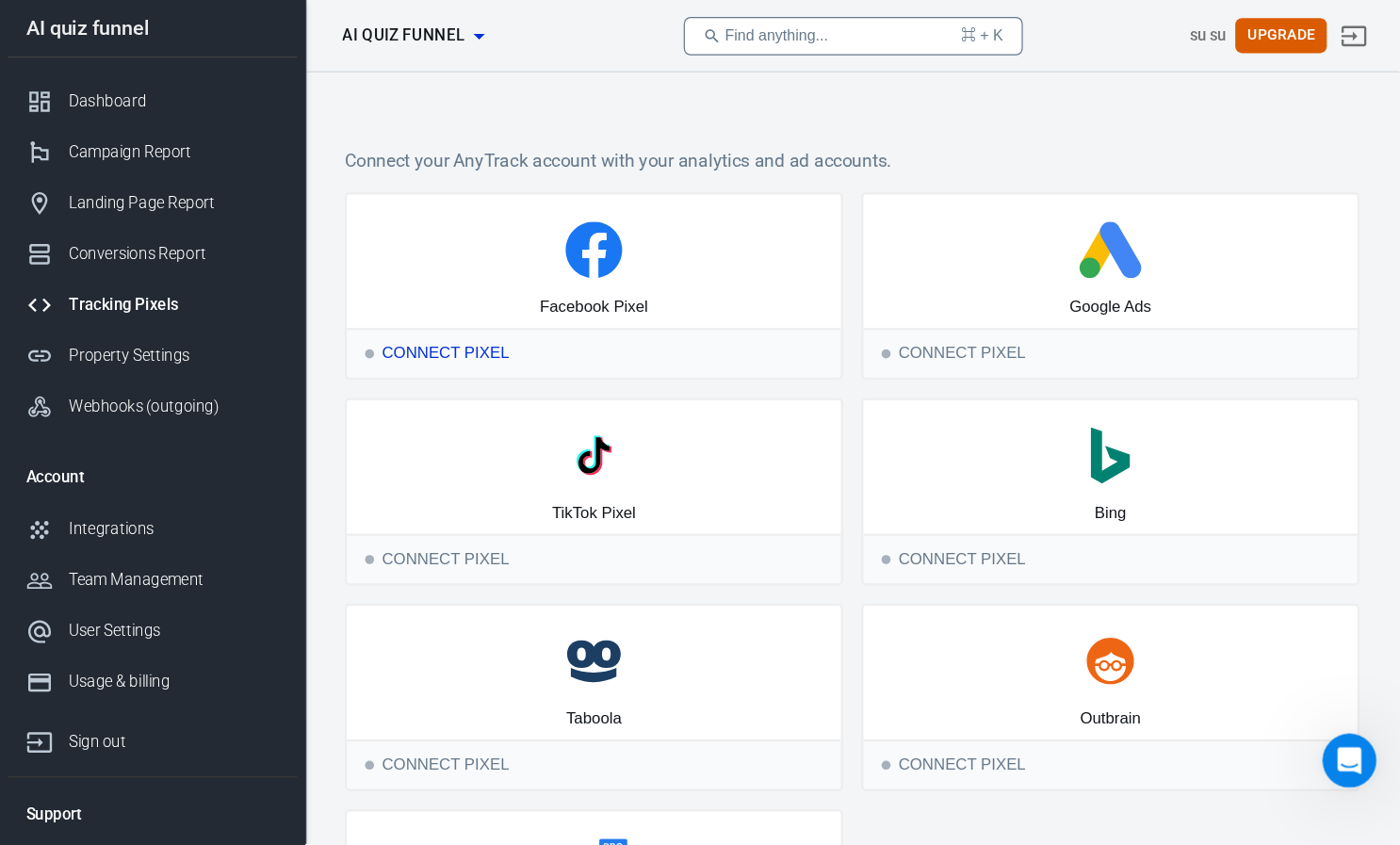 scroll, scrollTop: 0, scrollLeft: 0, axis: both 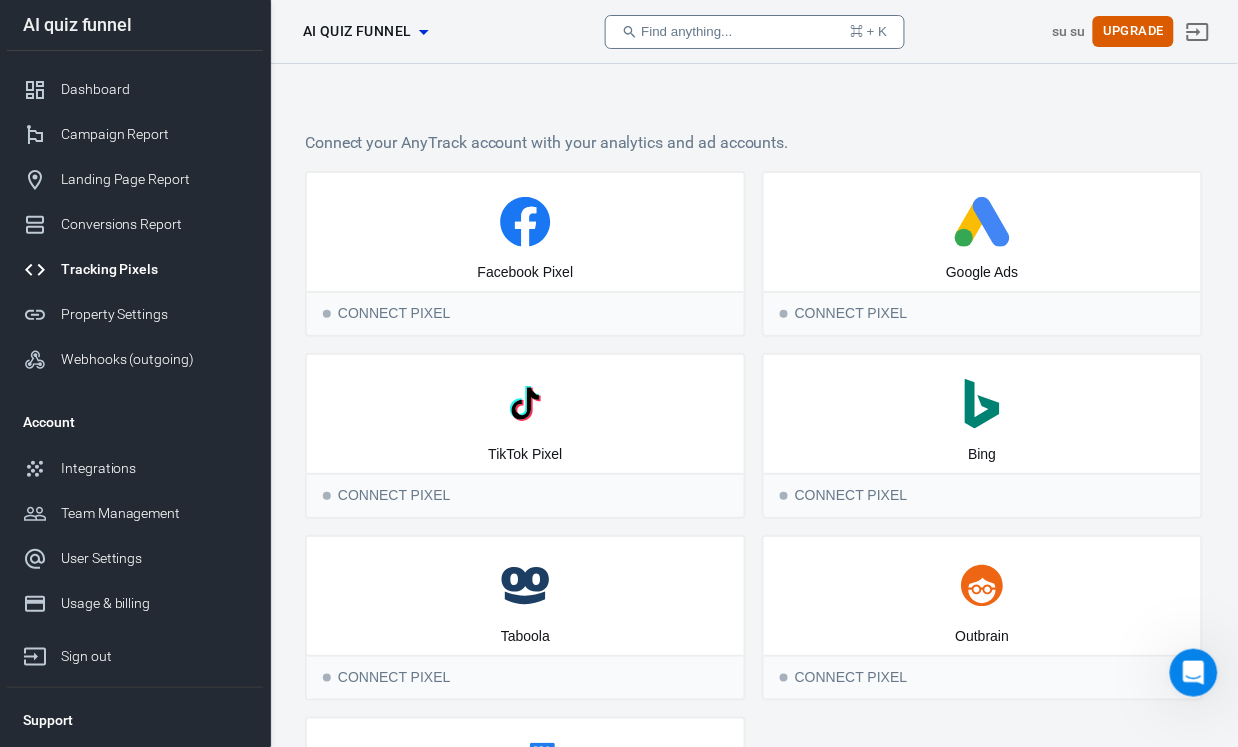 click on "AI quiz funnel" at bounding box center [357, 31] 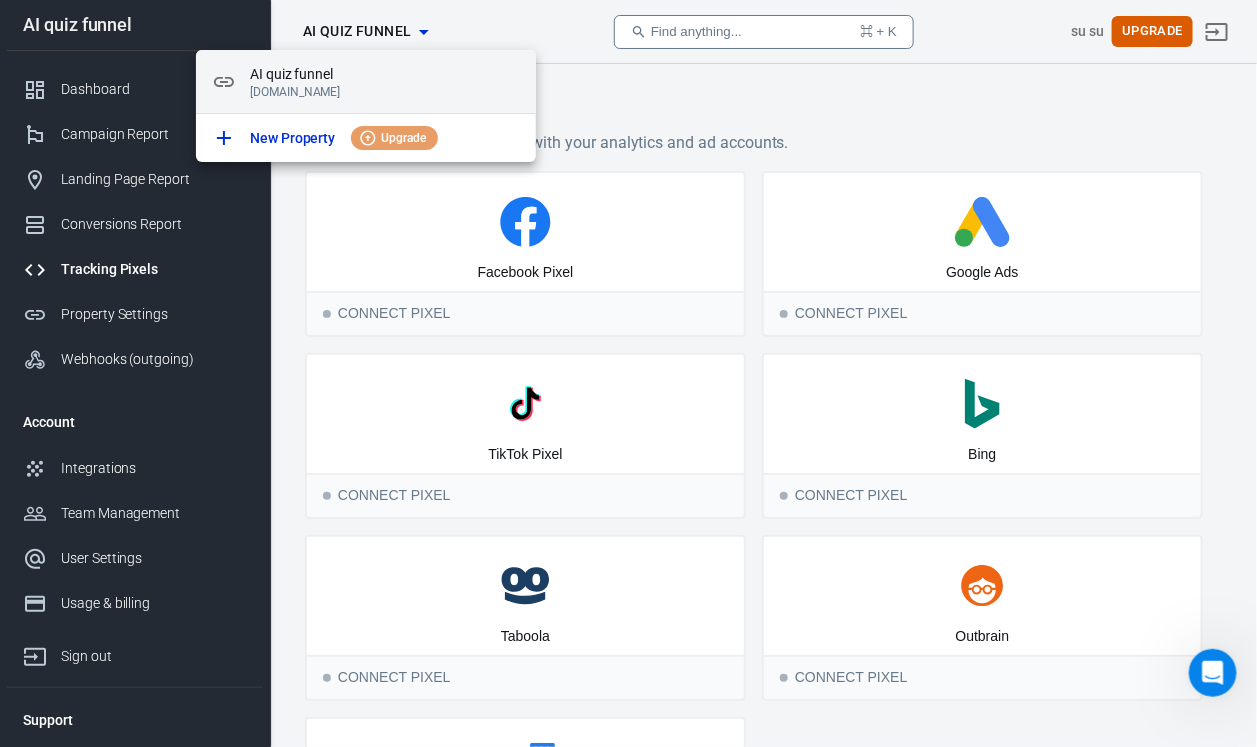 click on "[DOMAIN_NAME]" at bounding box center [385, 92] 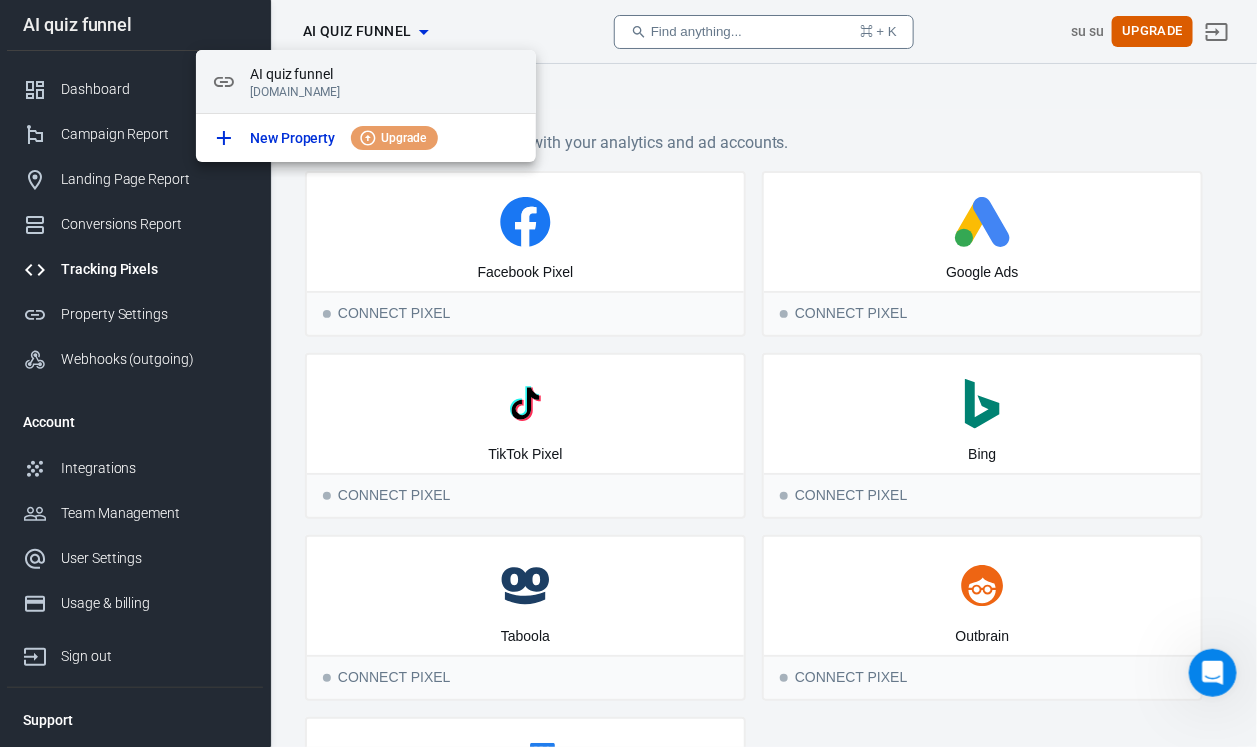 click on "[DOMAIN_NAME]" at bounding box center (385, 92) 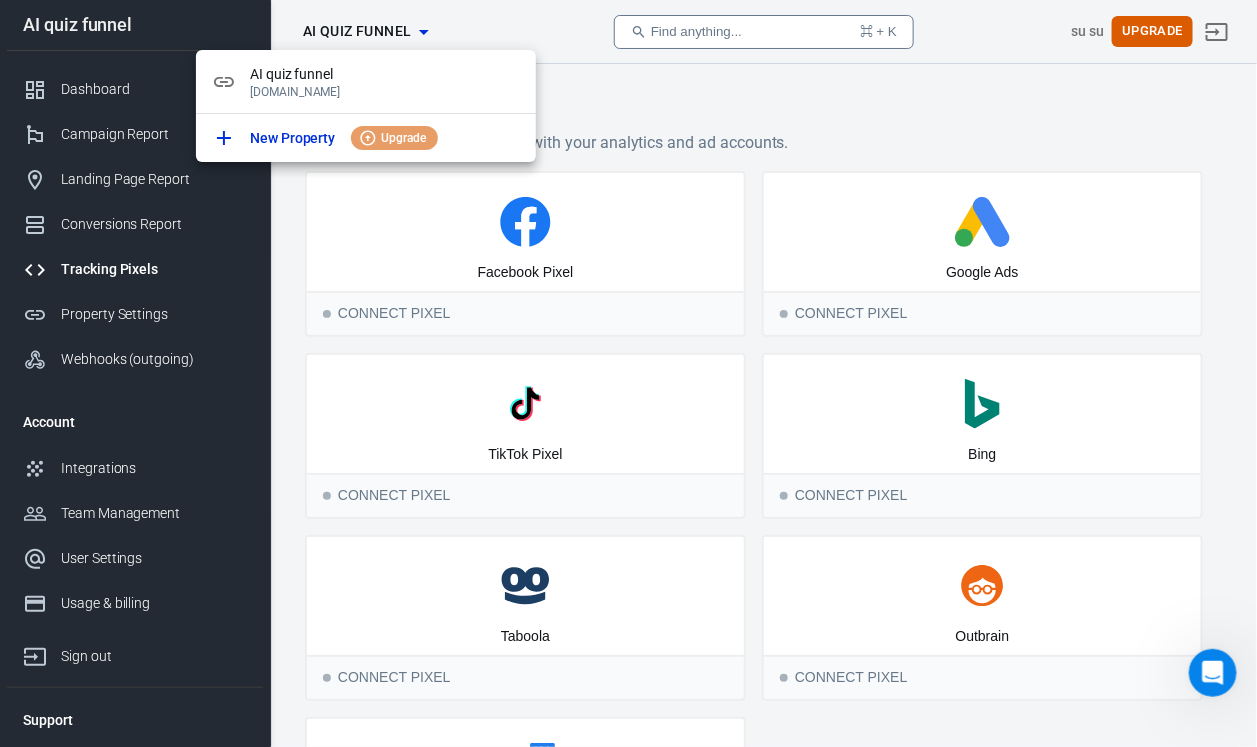click at bounding box center [628, 373] 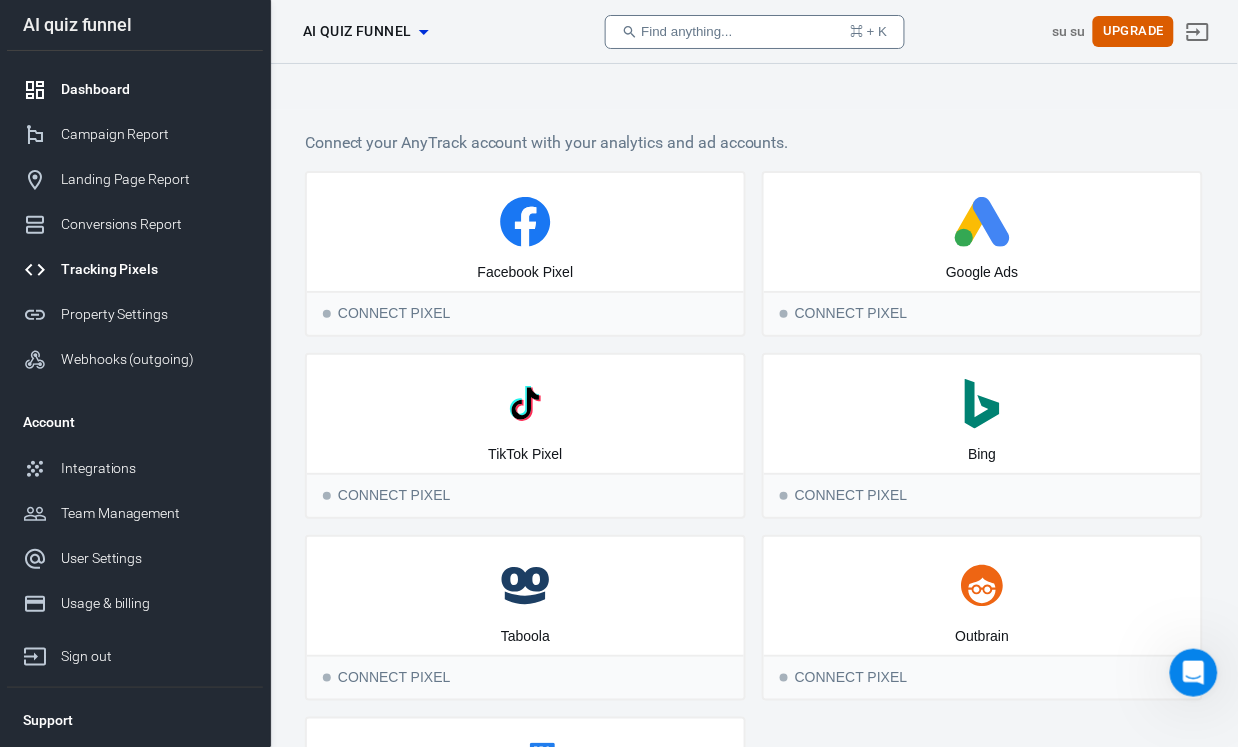 click on "Dashboard" at bounding box center [154, 89] 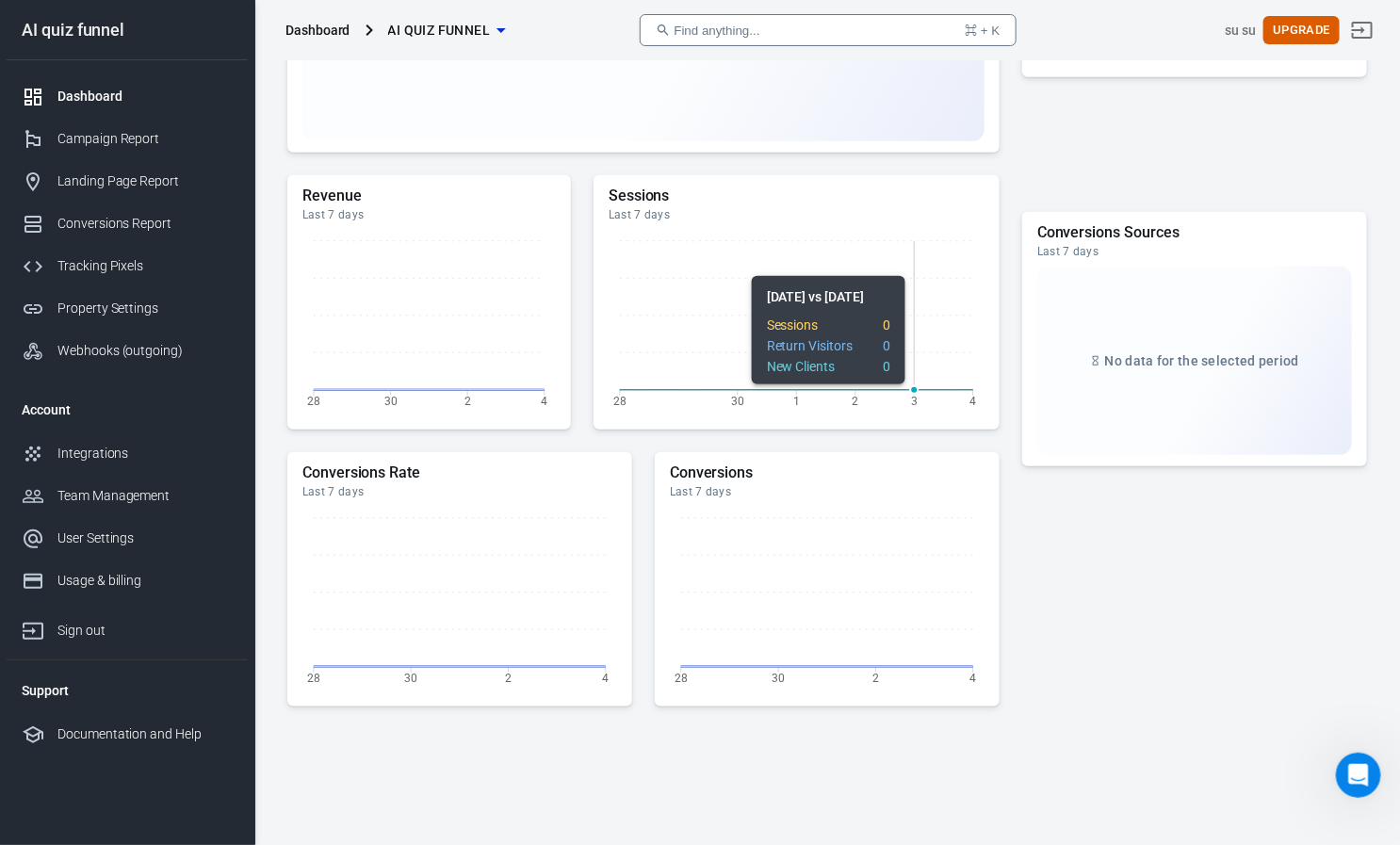 scroll, scrollTop: 424, scrollLeft: 0, axis: vertical 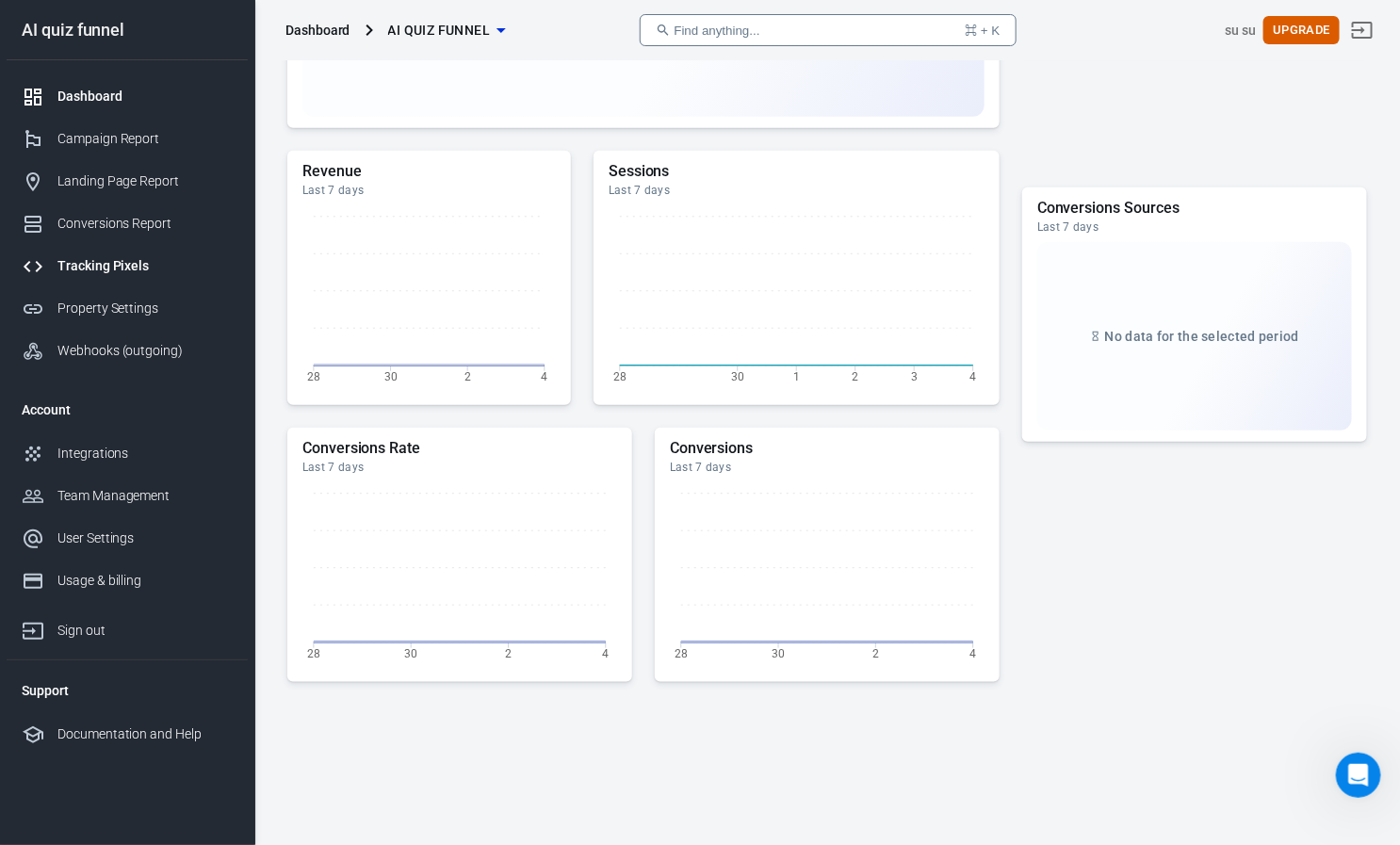 click on "Tracking Pixels" at bounding box center [145, 266] 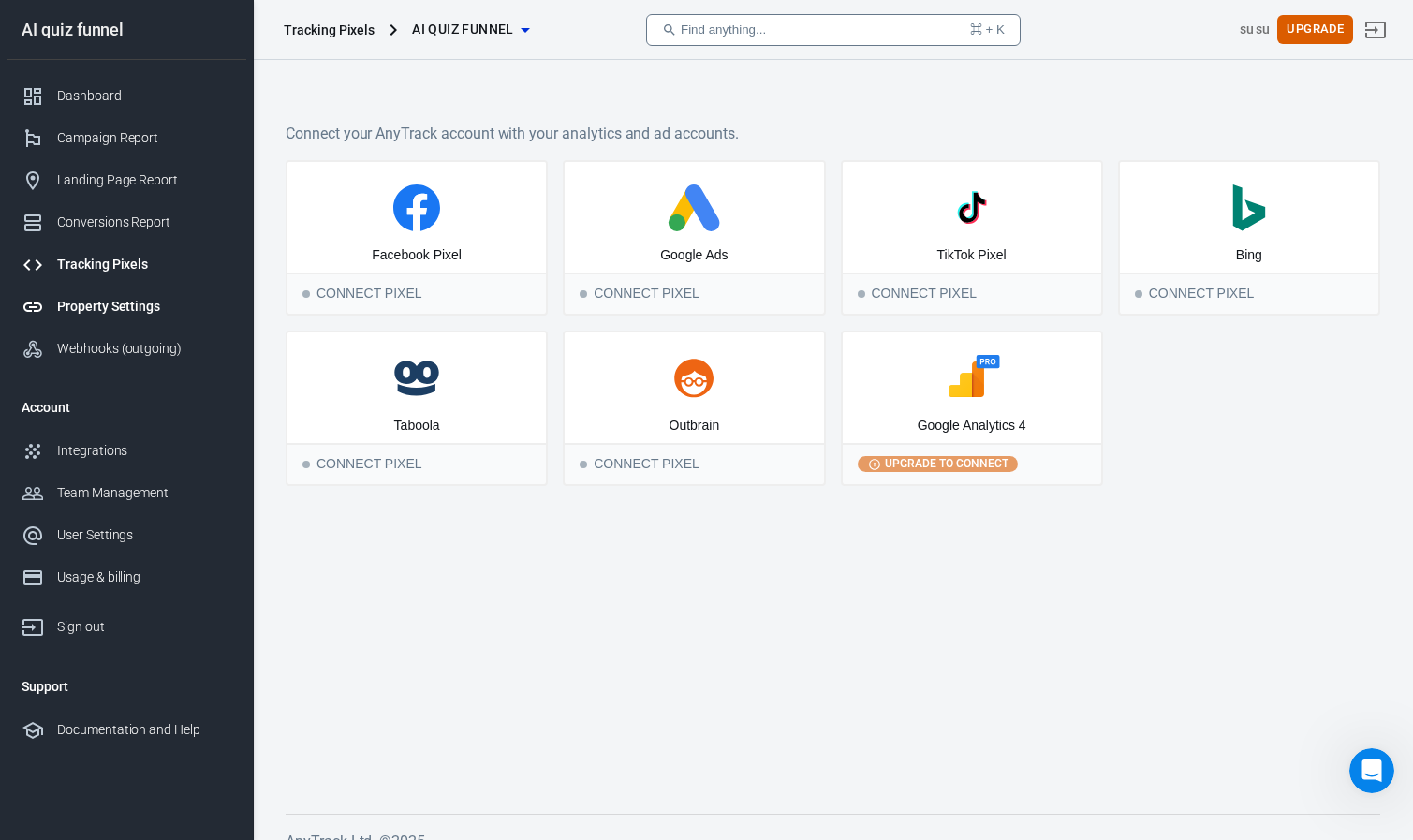 click on "Property Settings" at bounding box center (144, 306) 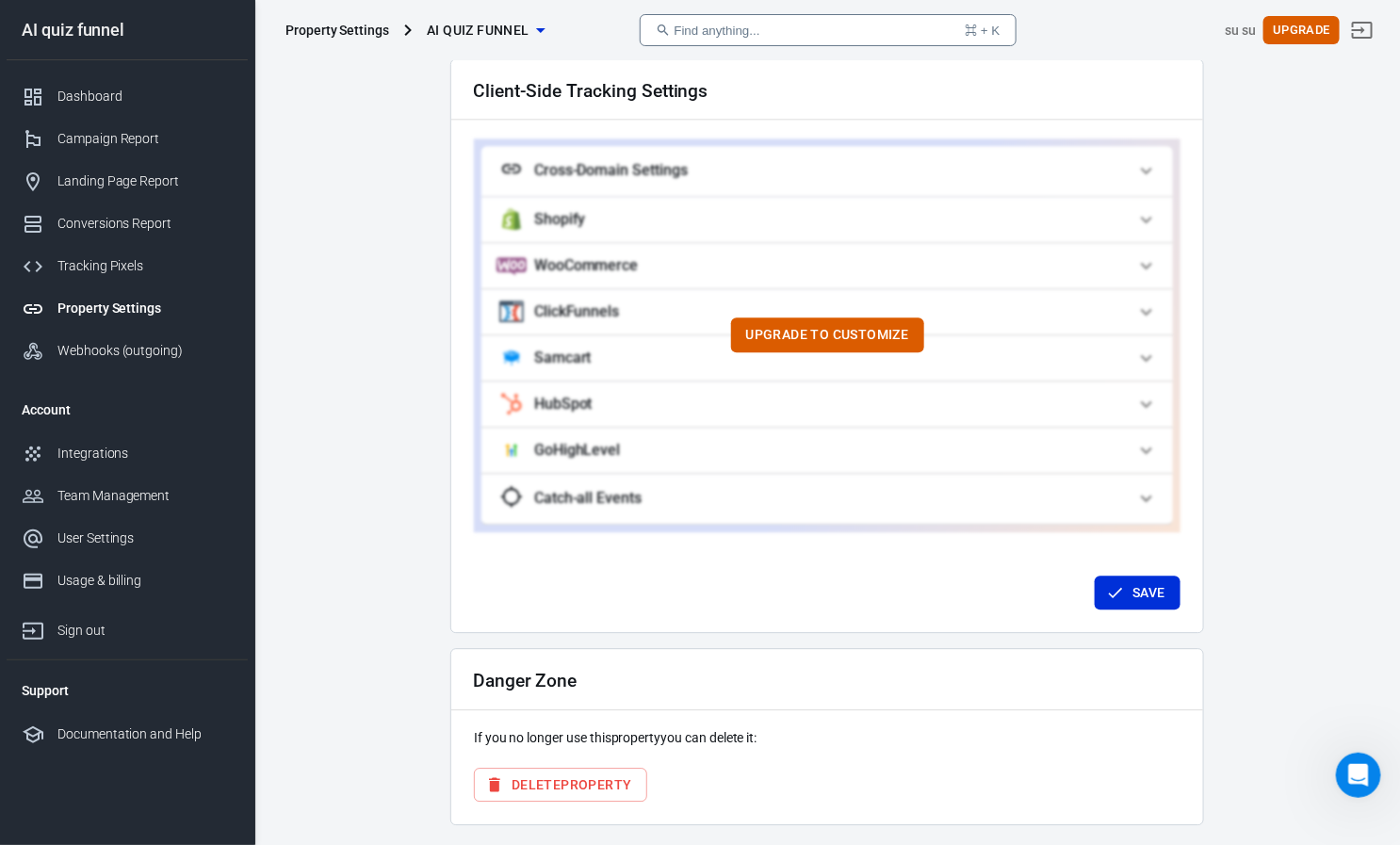 scroll, scrollTop: 1770, scrollLeft: 0, axis: vertical 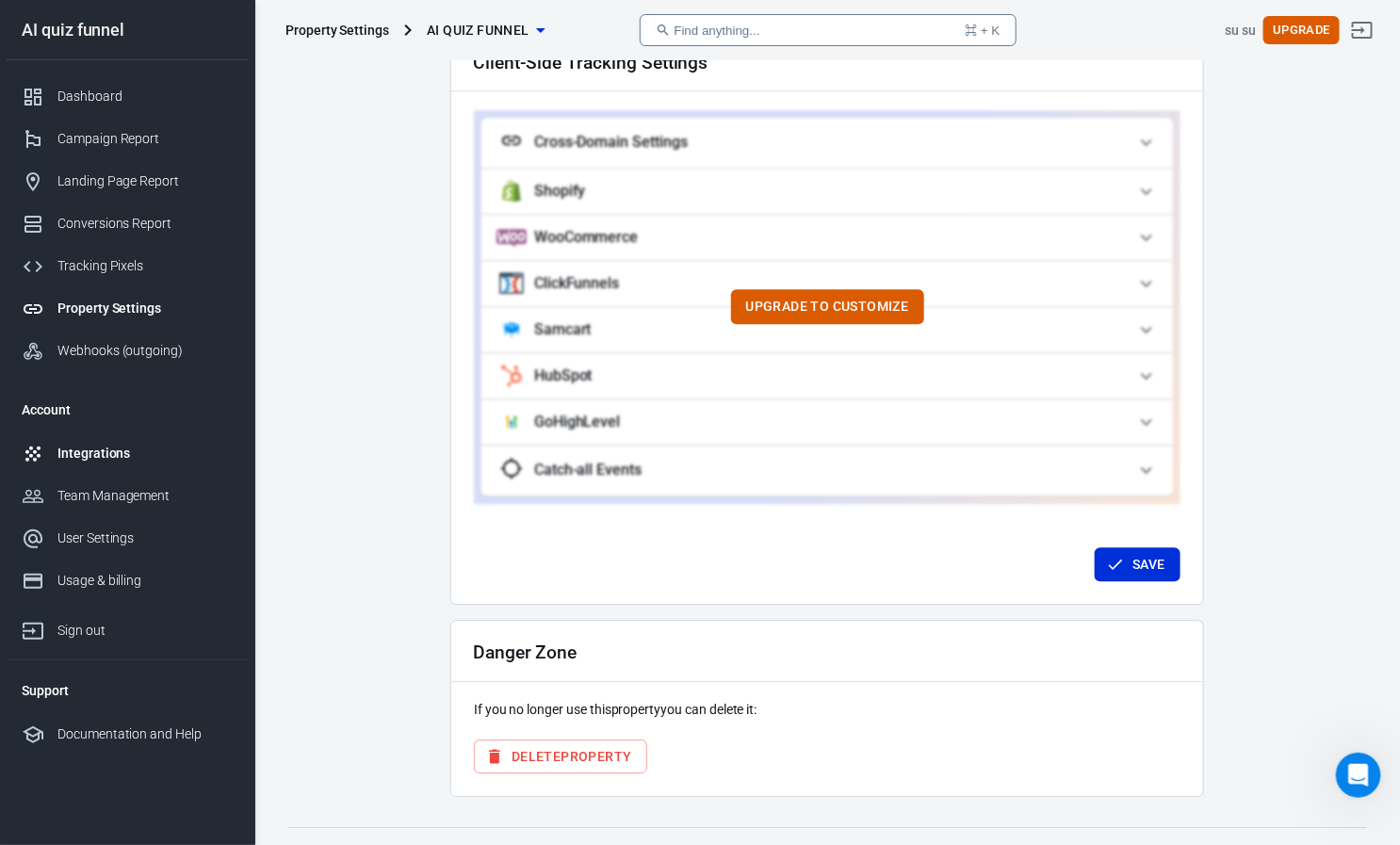 click on "Integrations" at bounding box center (145, 453) 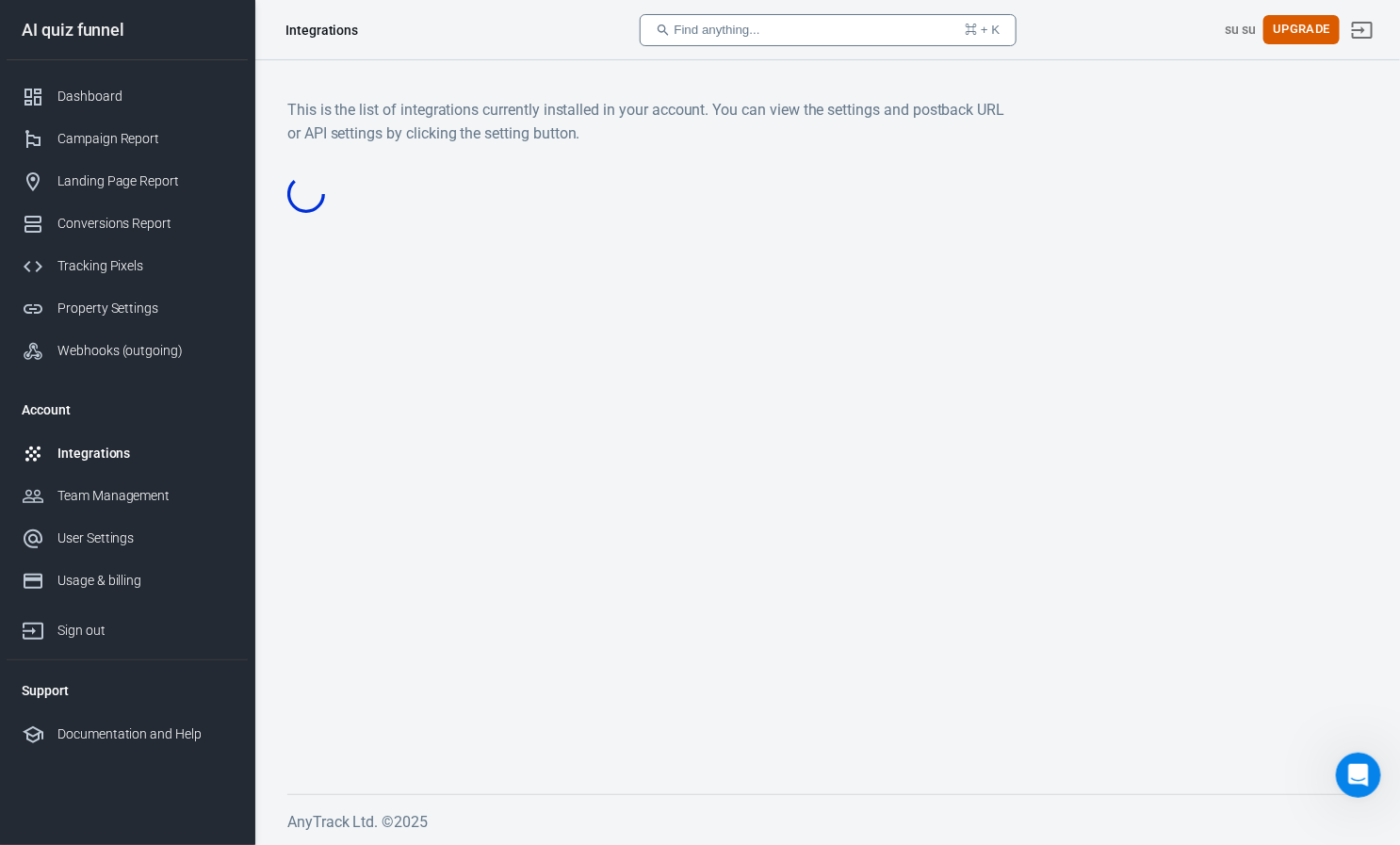 scroll, scrollTop: 0, scrollLeft: 0, axis: both 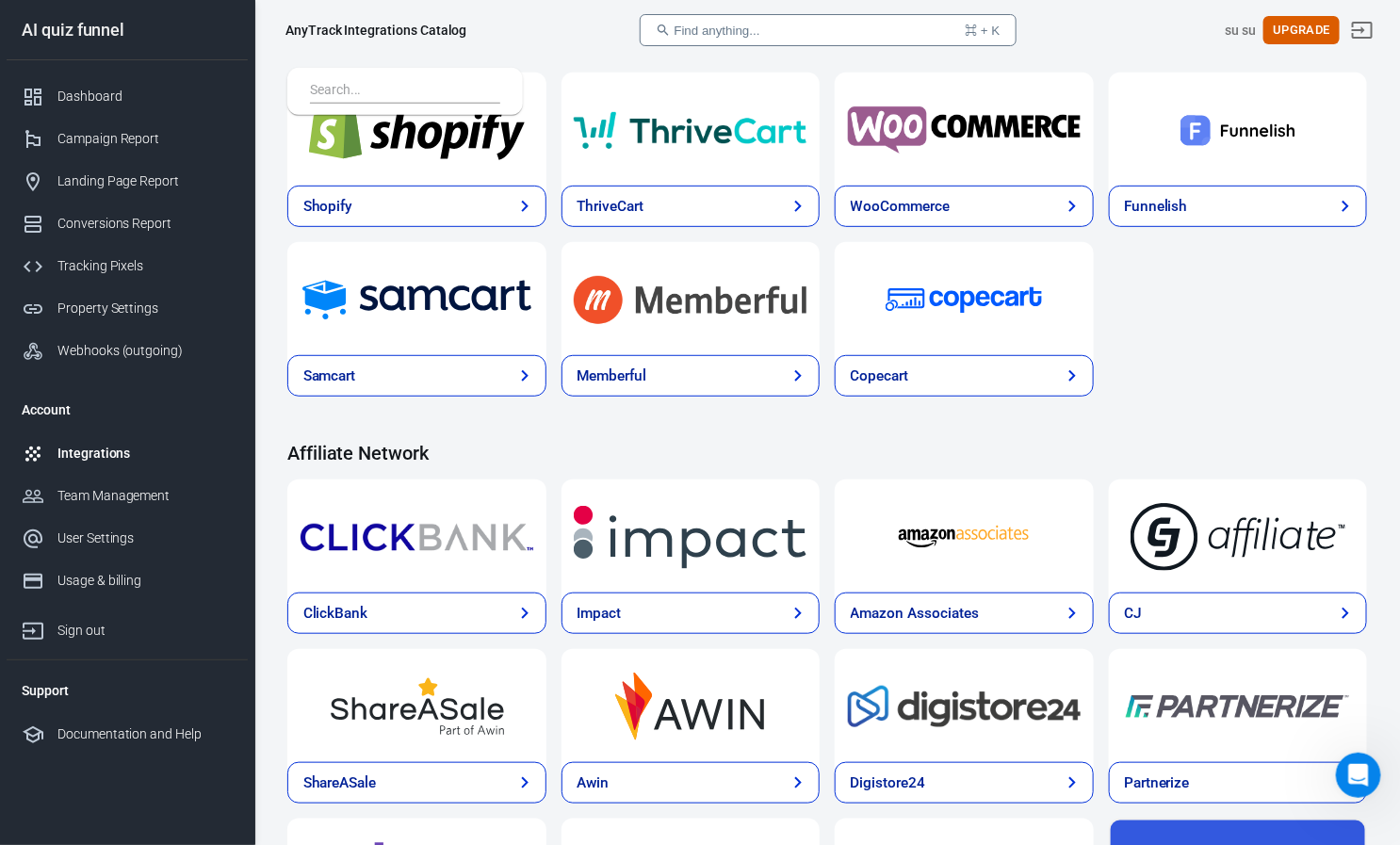 click on "ClickBank" at bounding box center [416, 613] 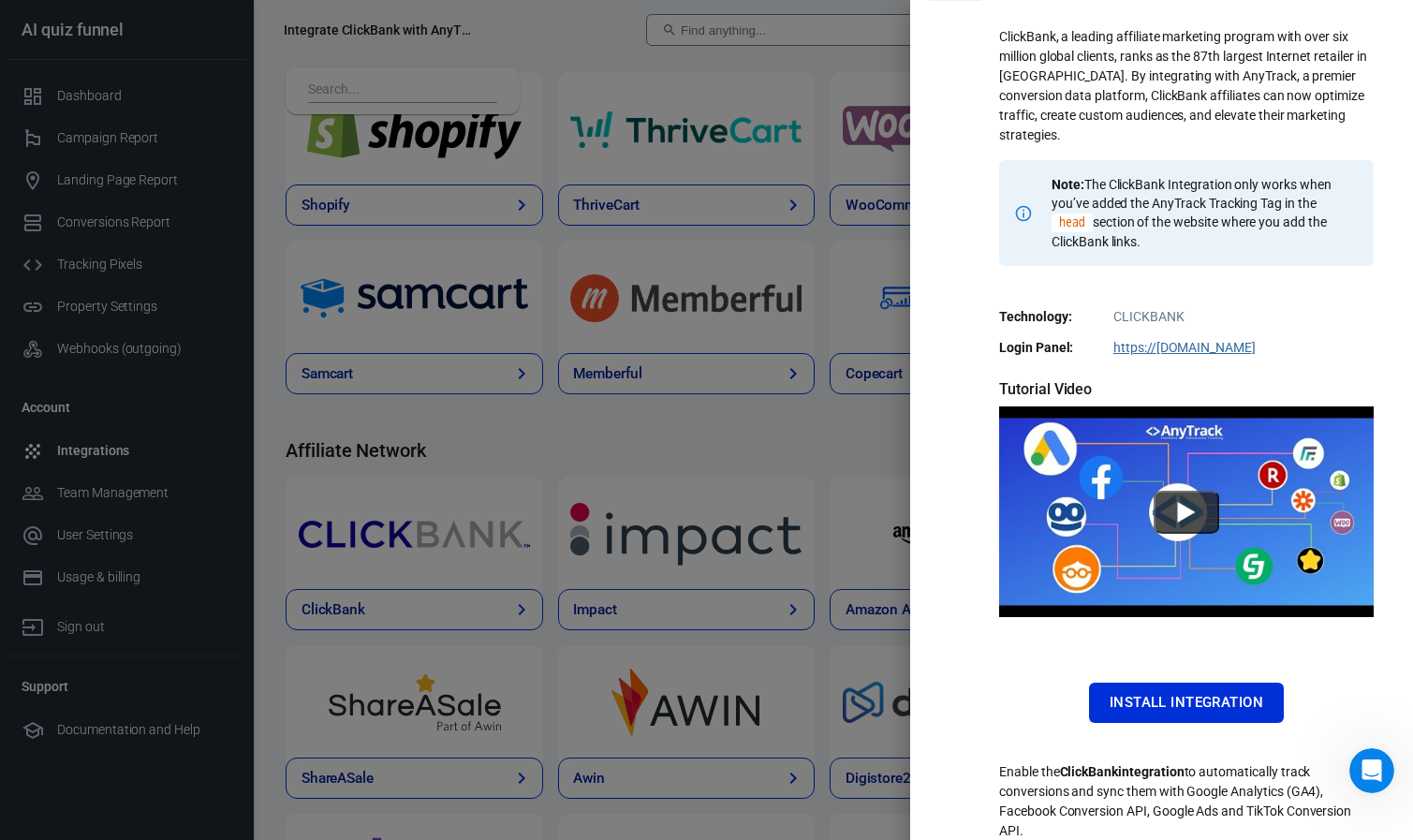 scroll, scrollTop: 161, scrollLeft: 0, axis: vertical 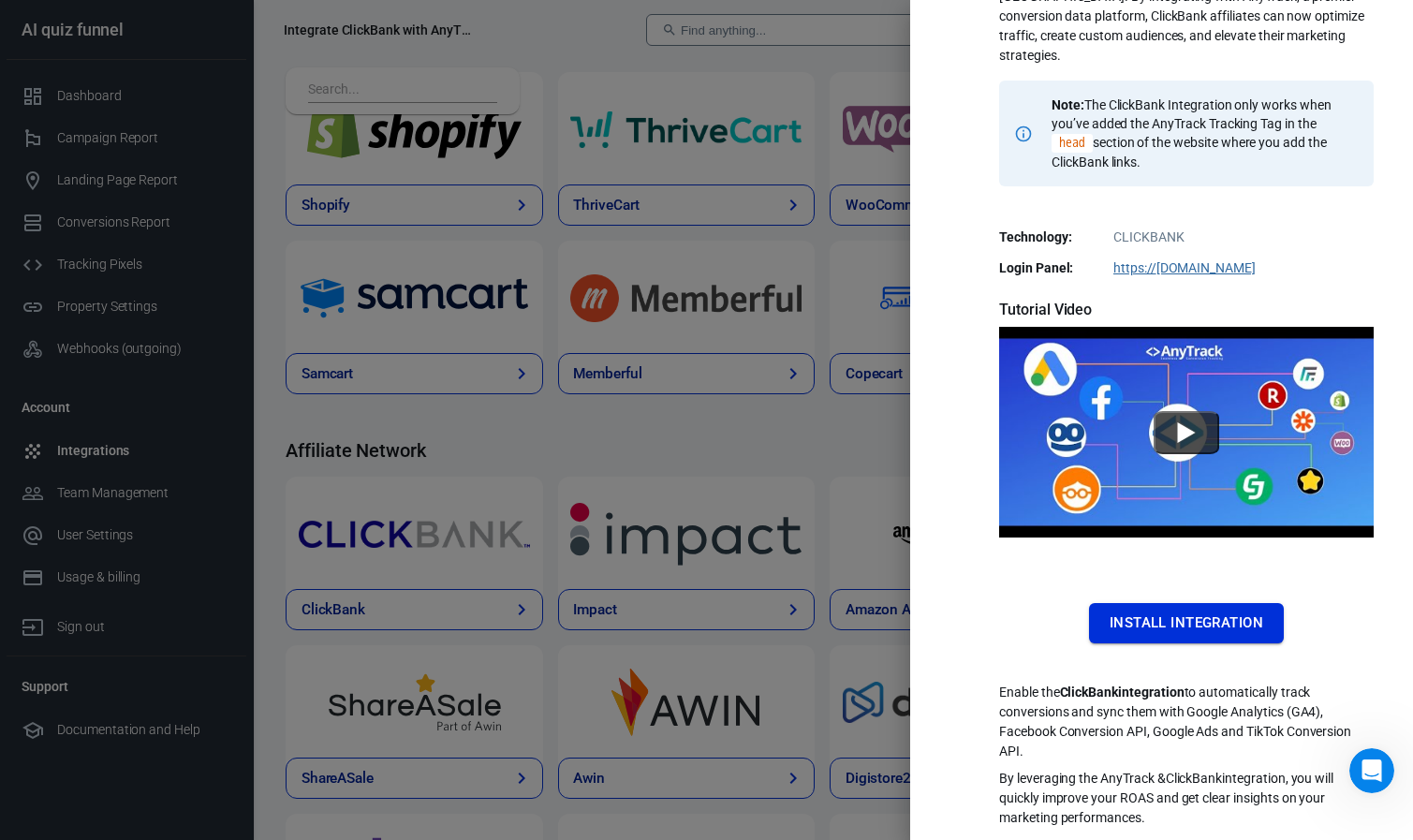 click on "Install Integration" at bounding box center [1186, 623] 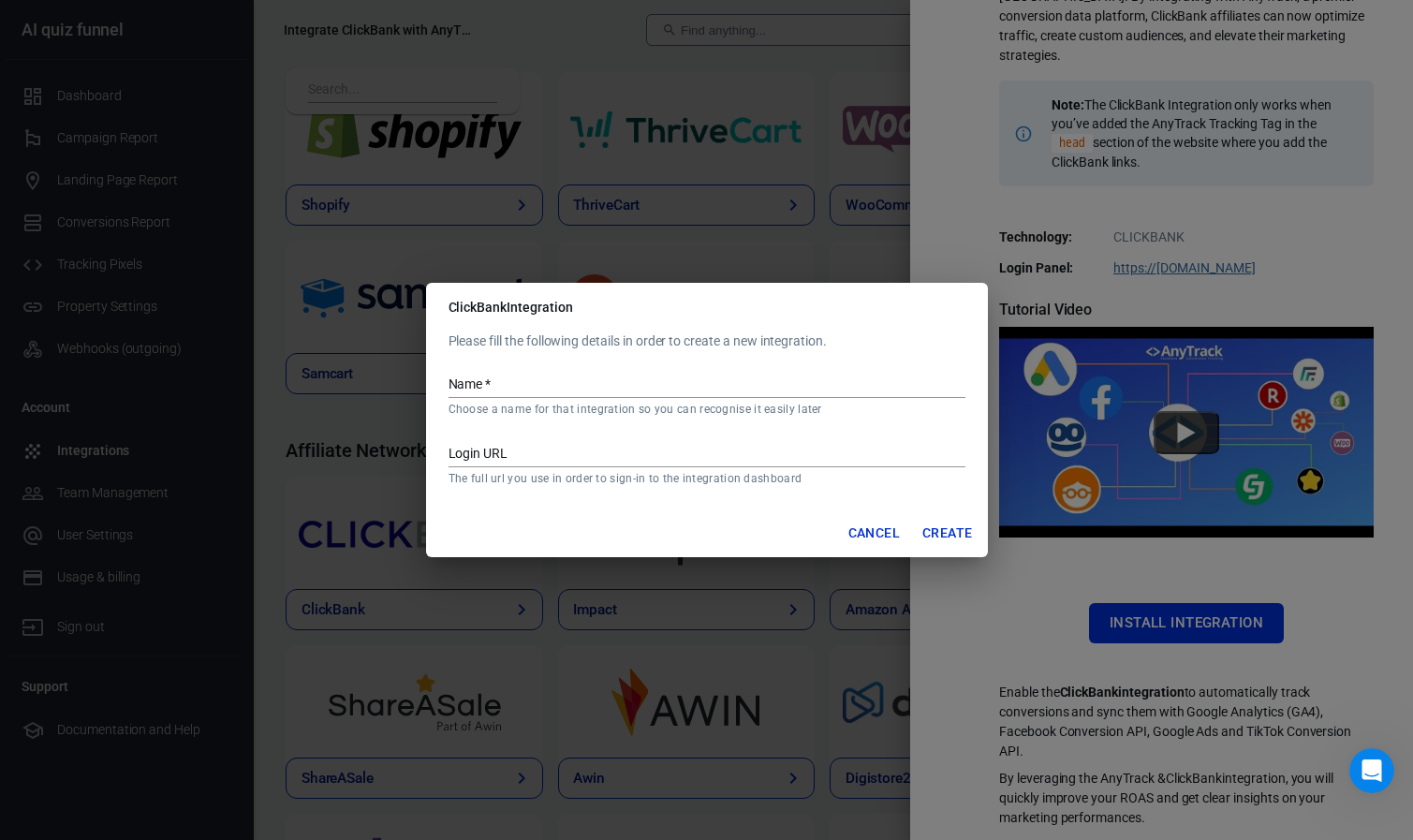 click on "Name   *" at bounding box center [707, 386] 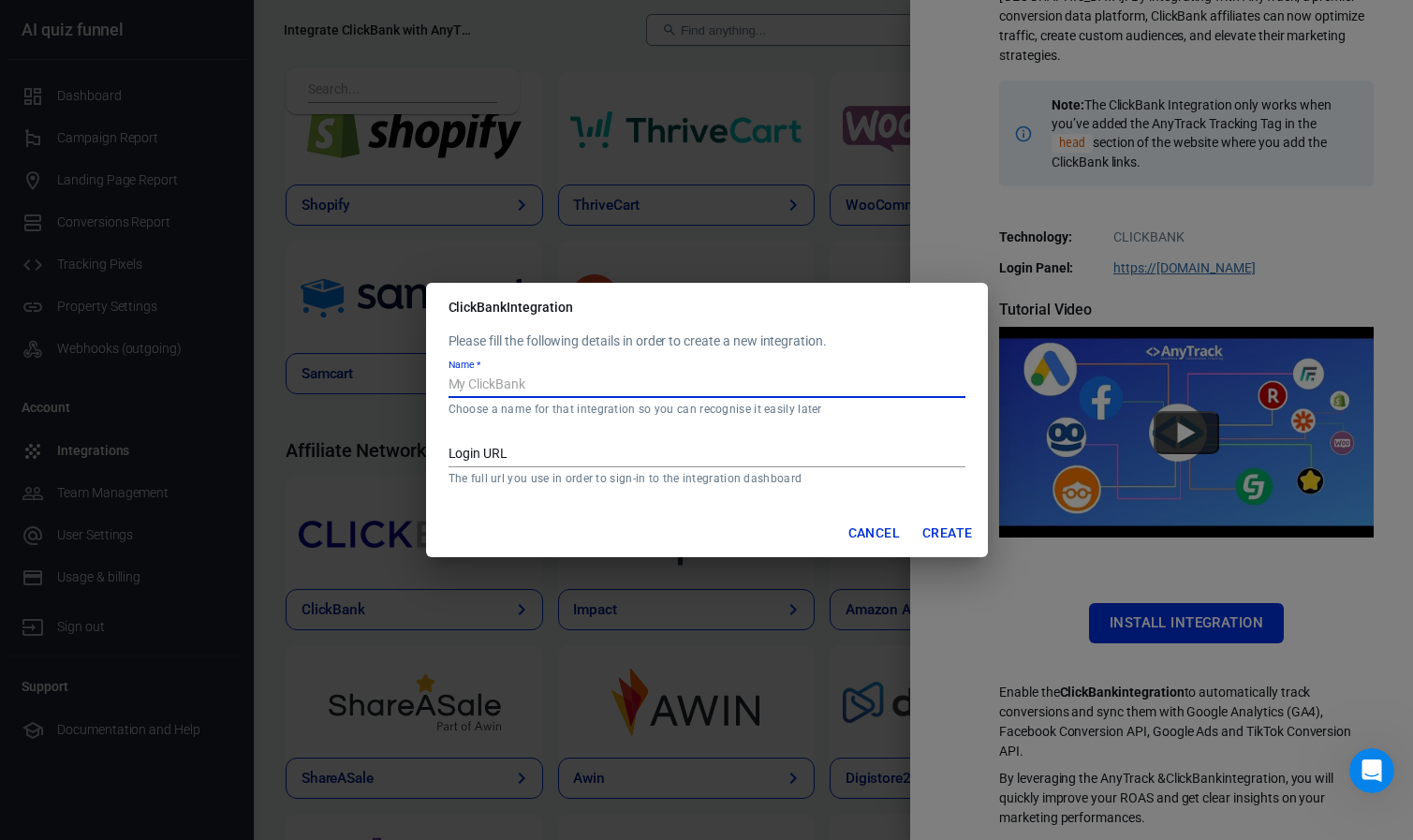 click on "Name   *" at bounding box center [707, 386] 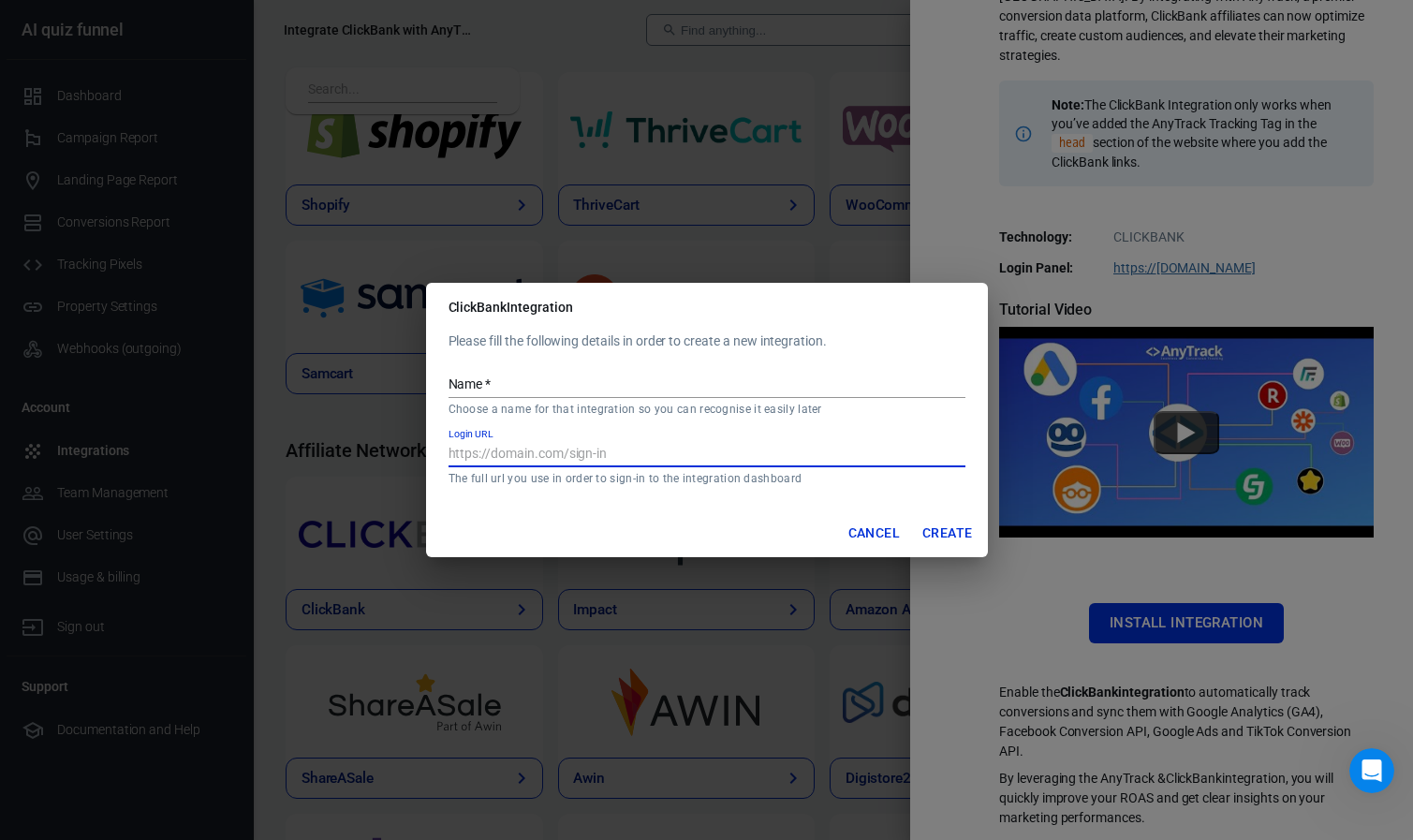 click on "Name   *" at bounding box center [707, 386] 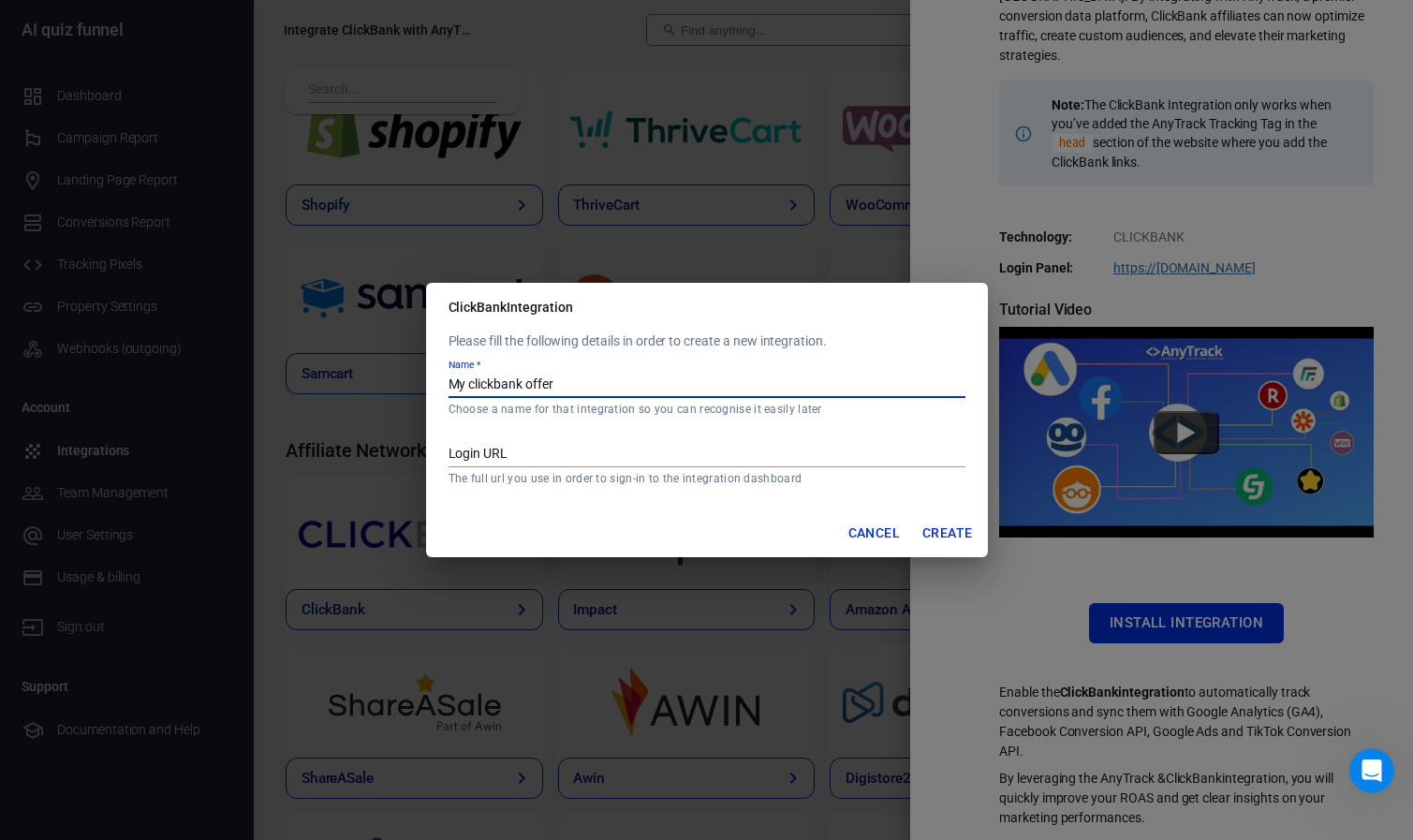 type on "My clickbank offer" 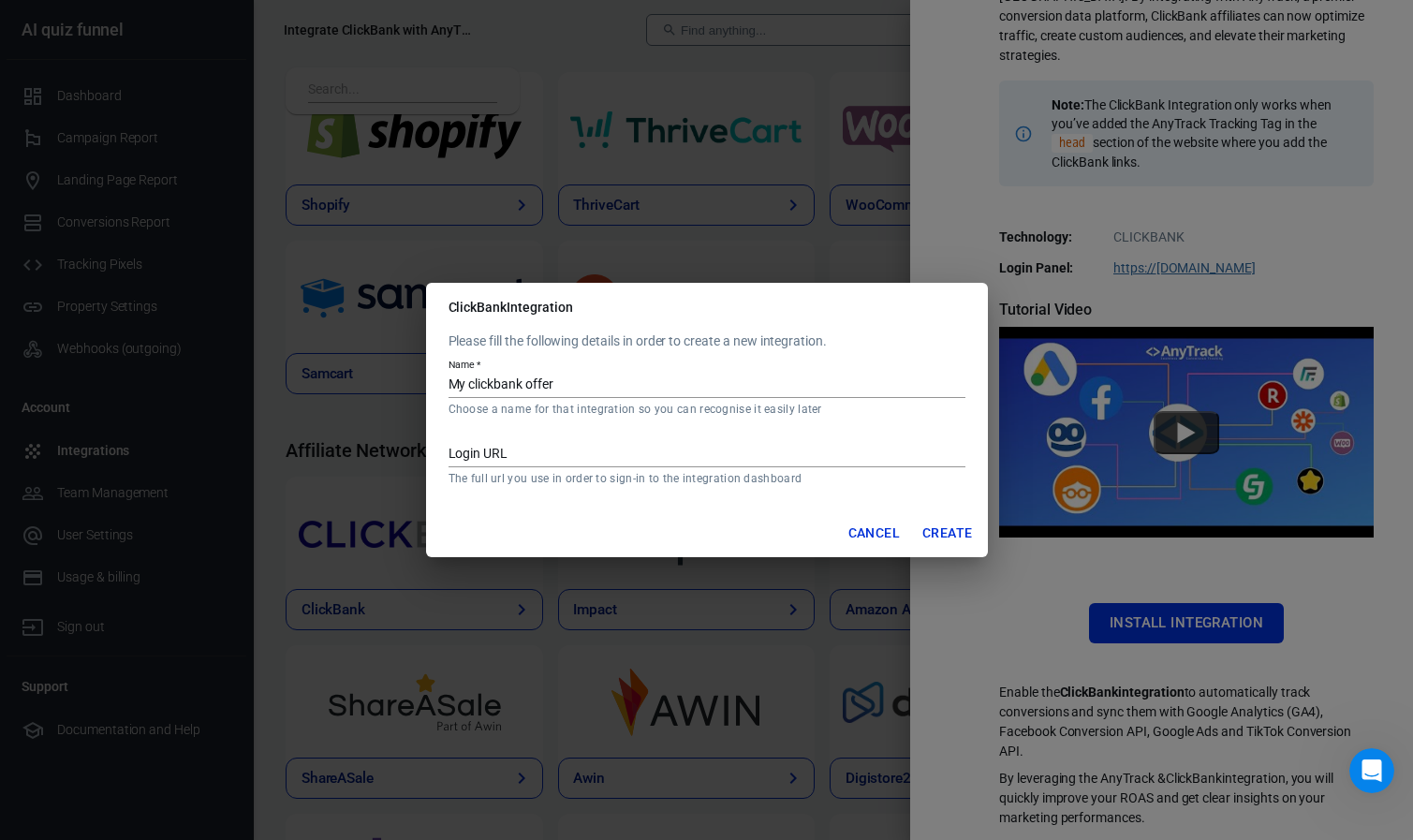 click on "Login URL The full url you use in order to sign-in to the integration dashboard" at bounding box center (707, 457) 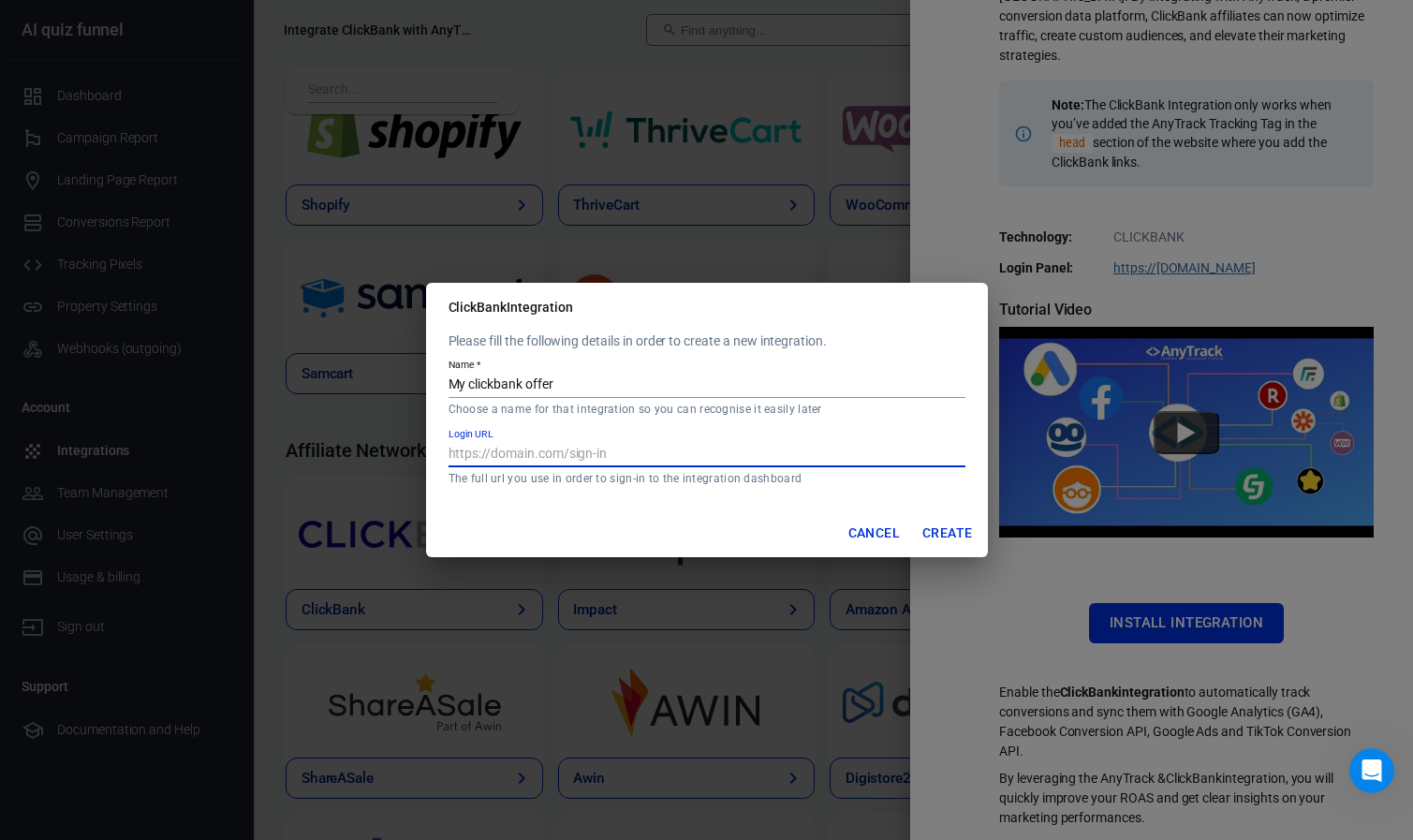 click on "Login URL" at bounding box center (707, 455) 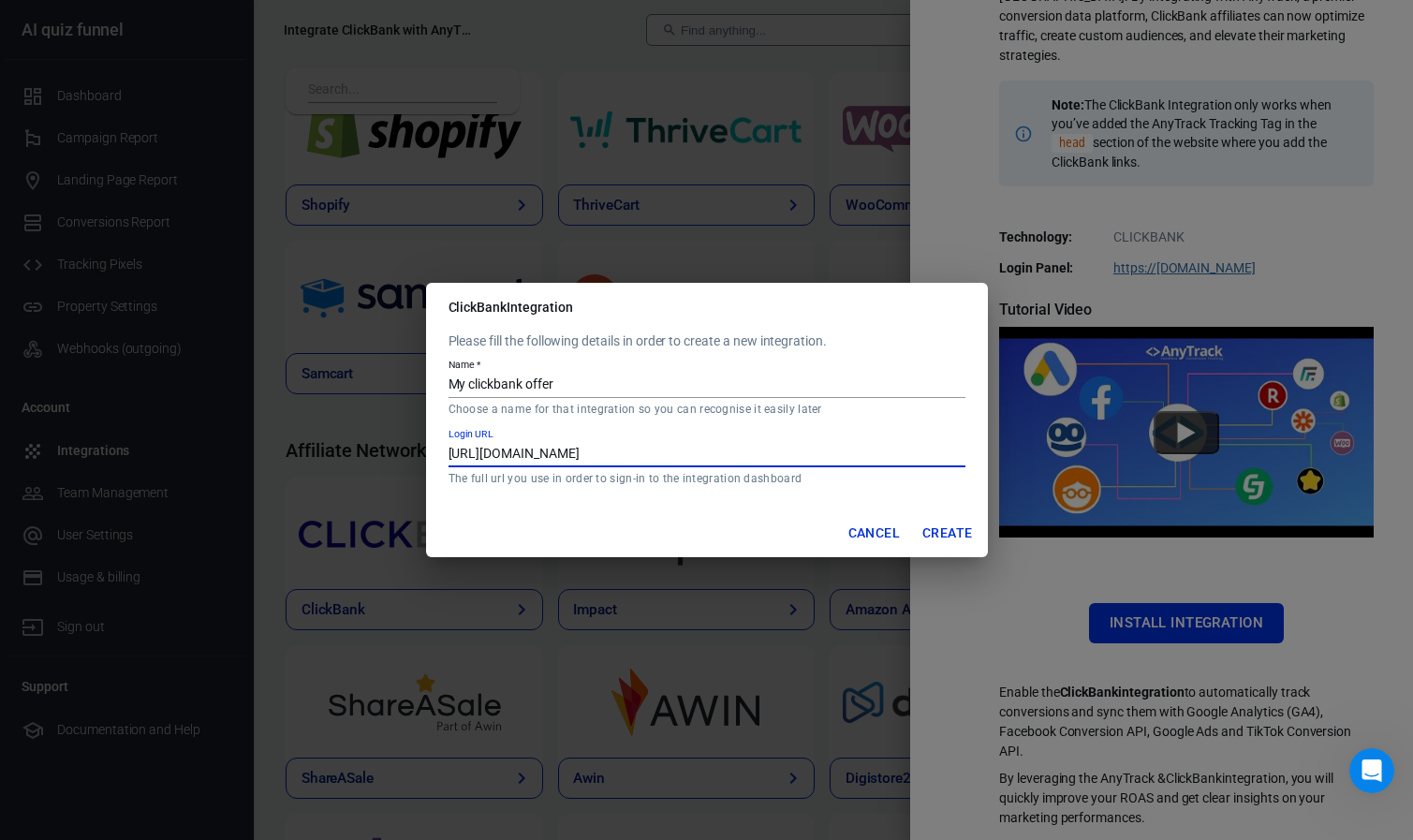 type on "https://accounts.clickbank.com/master/login.html" 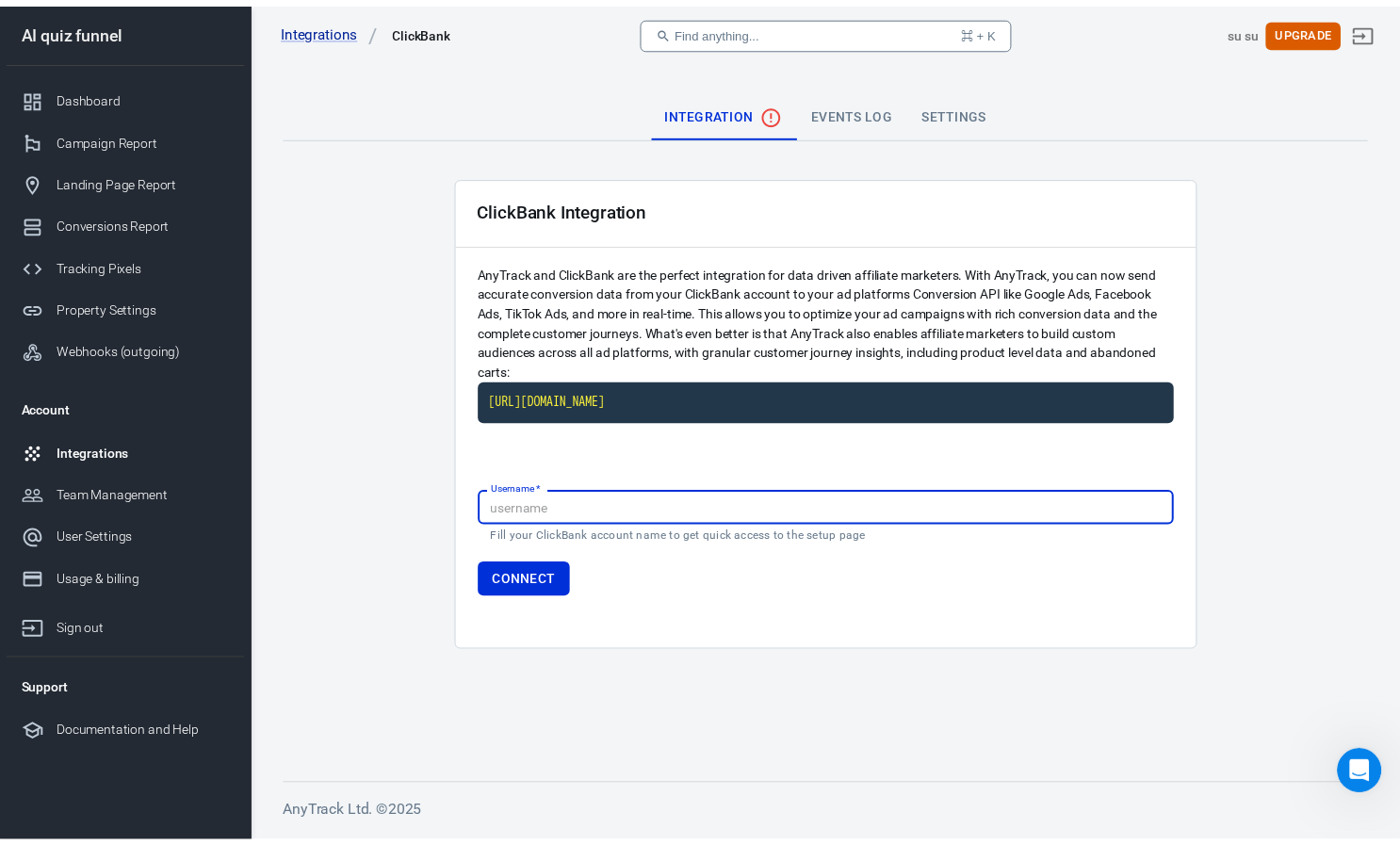 scroll, scrollTop: 0, scrollLeft: 0, axis: both 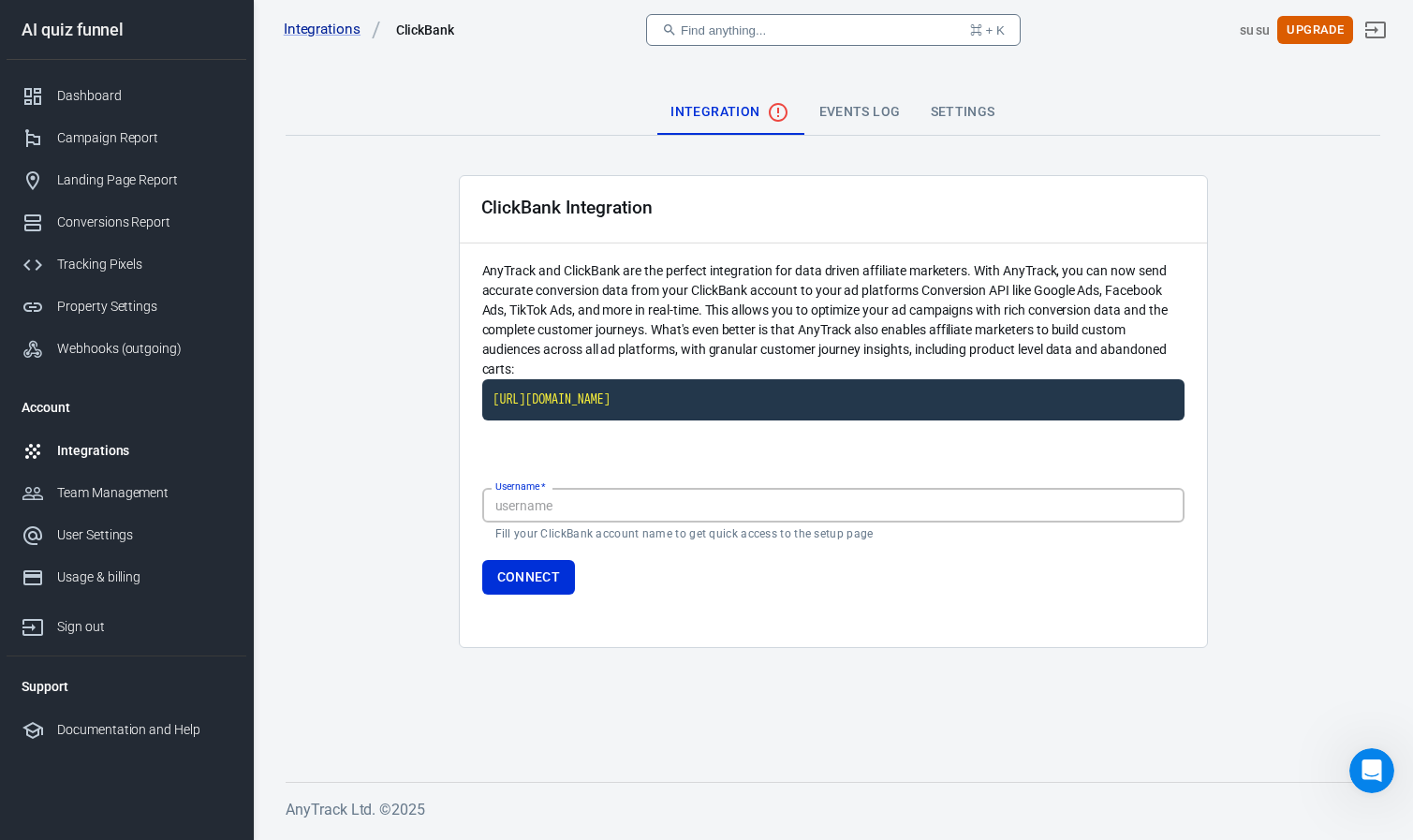 click on "Username   *" at bounding box center (833, 505) 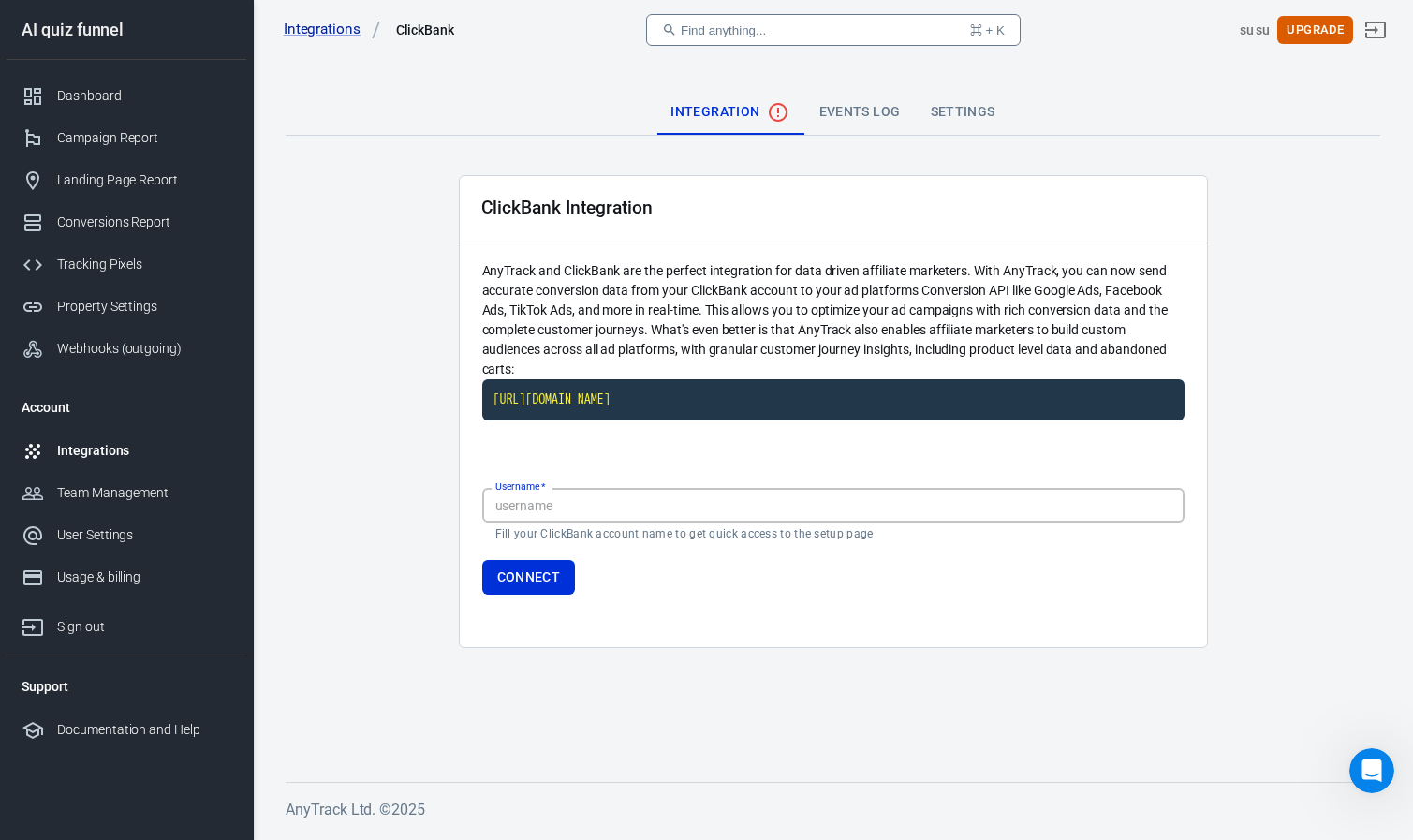 click on "Username   *" at bounding box center (833, 505) 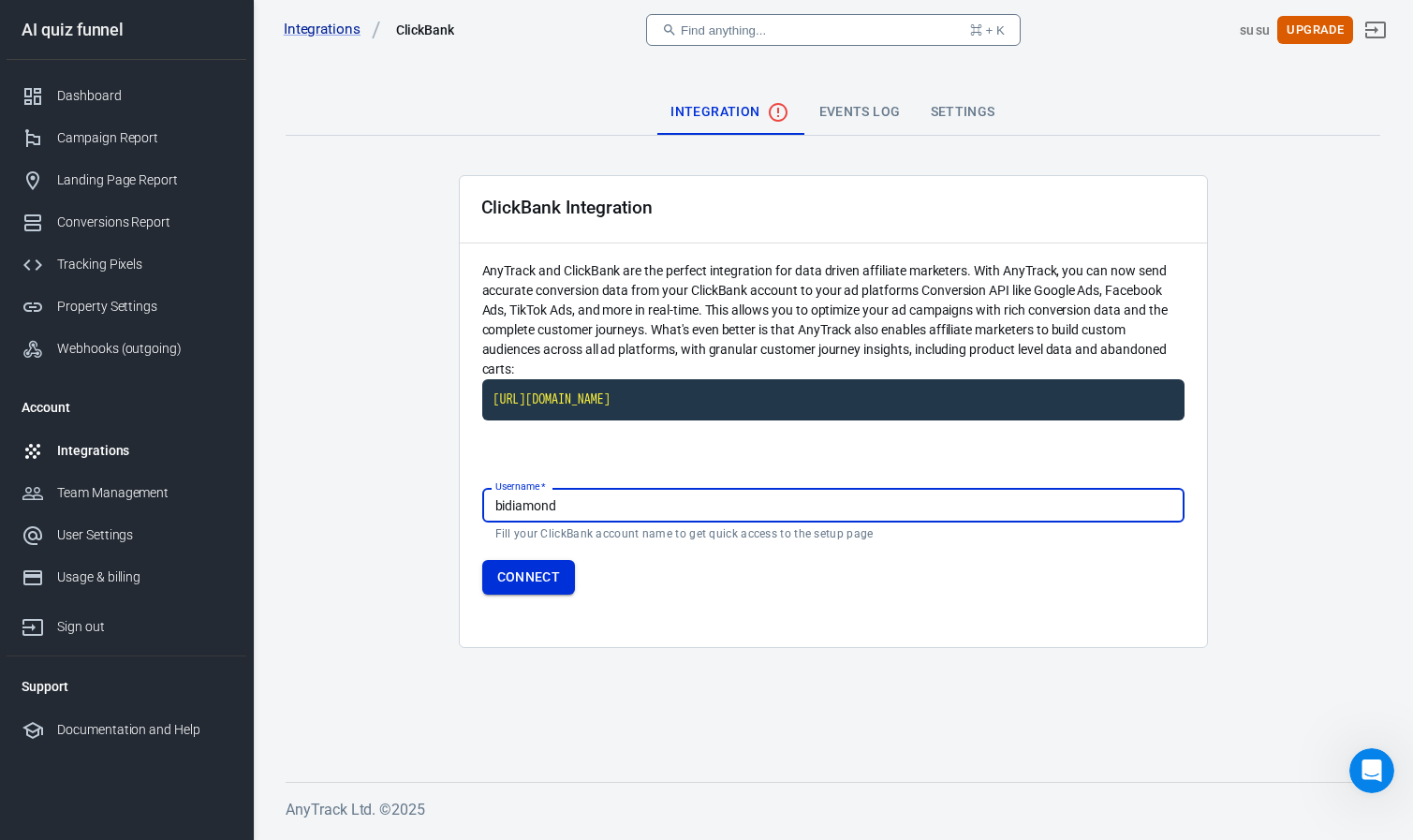 type on "bidiamond" 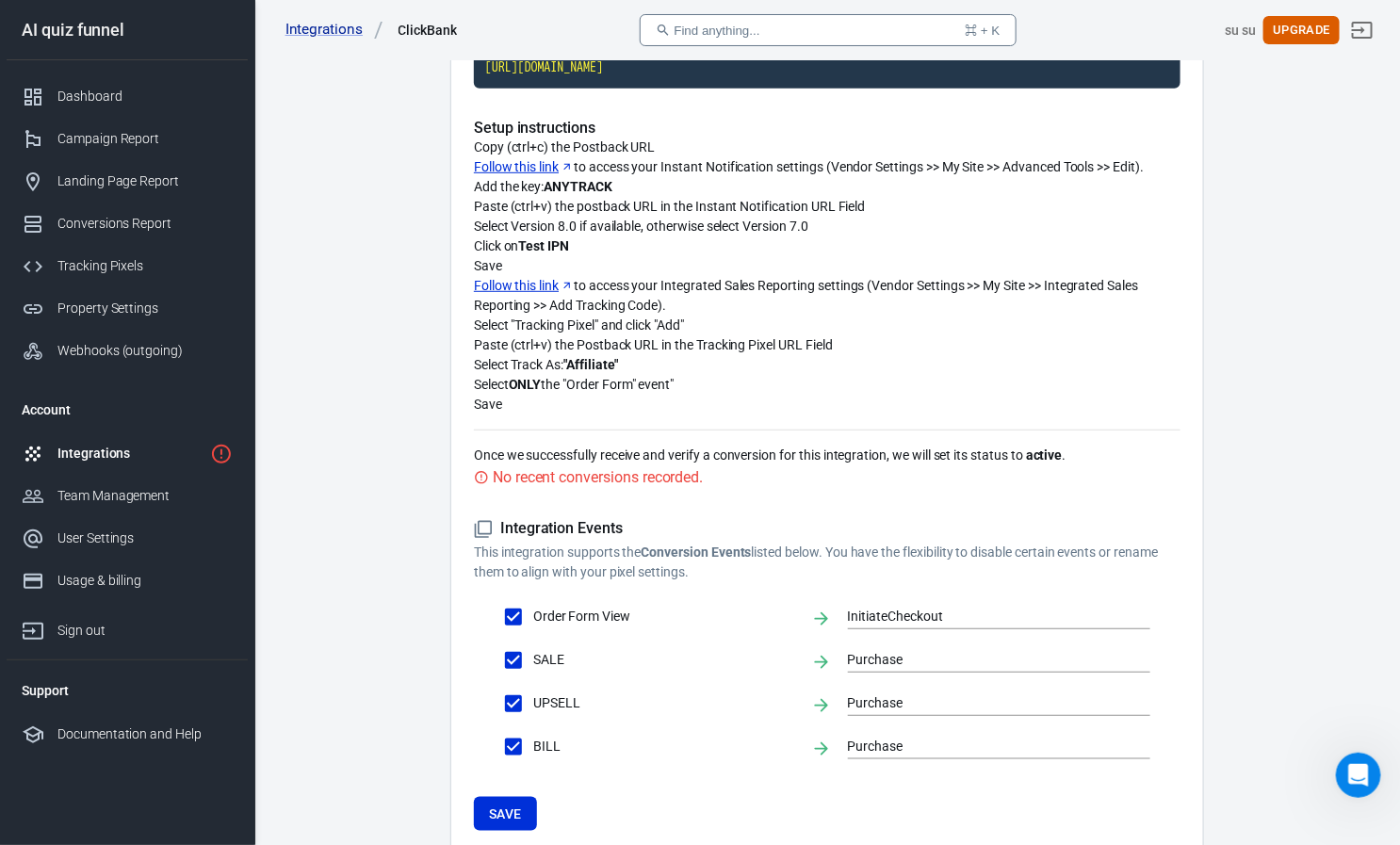 scroll, scrollTop: 0, scrollLeft: 0, axis: both 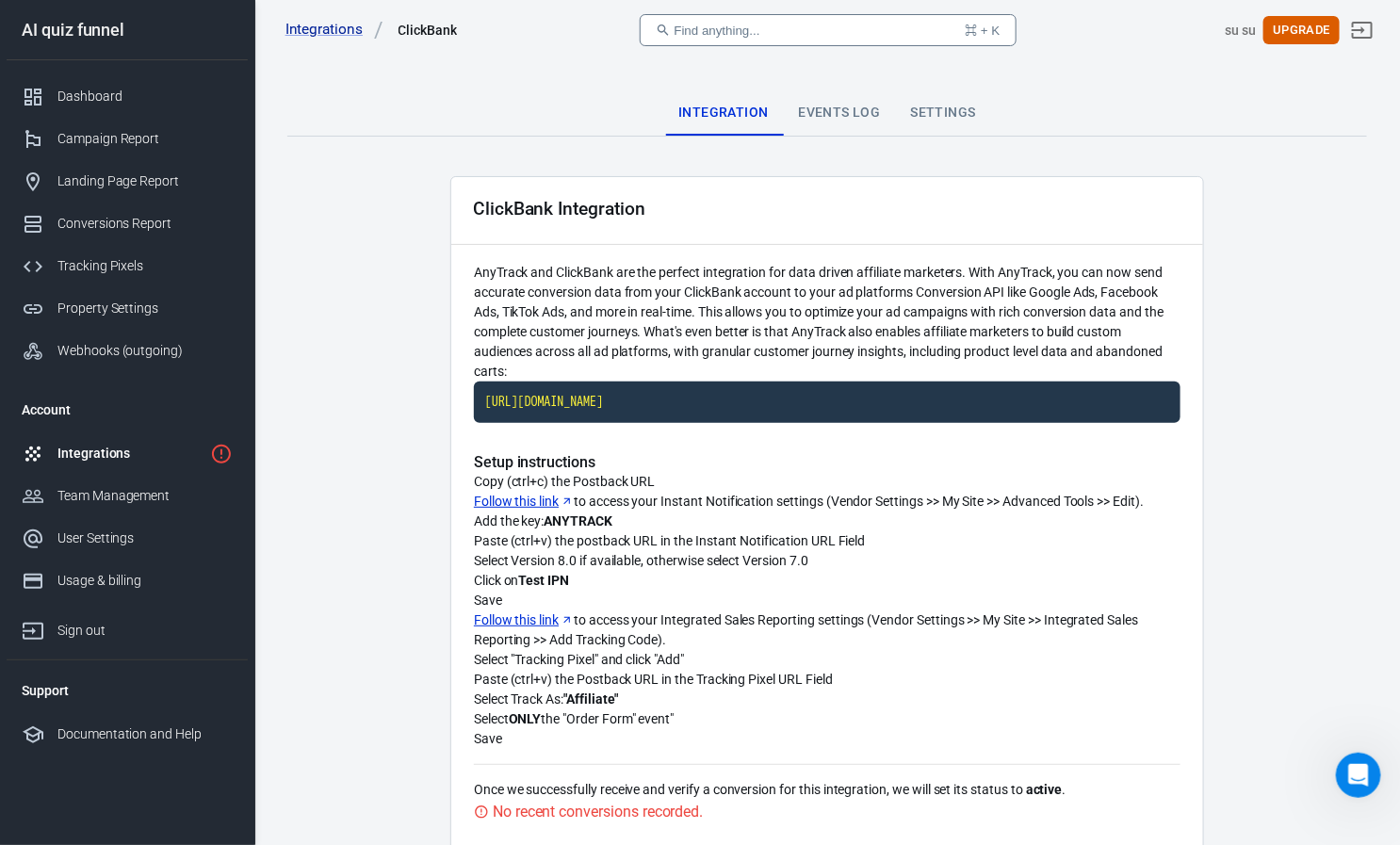 click on "Follow this link    to access your Instant Notification settings (Vendor Settings >> My Site >> Advanced Tools >> Edit)." at bounding box center [827, 501] 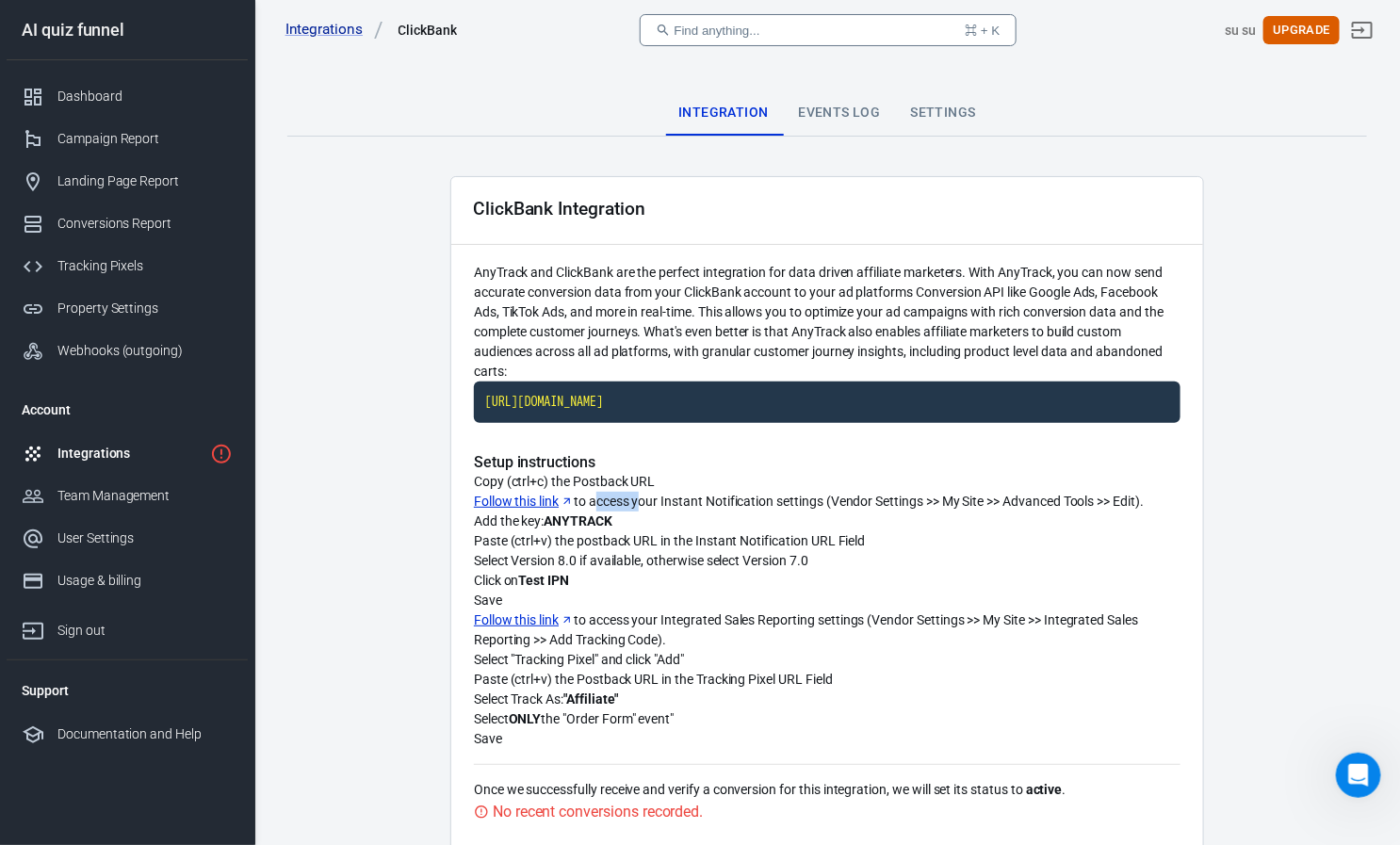 click on "ANYTRACK" at bounding box center [578, 521] 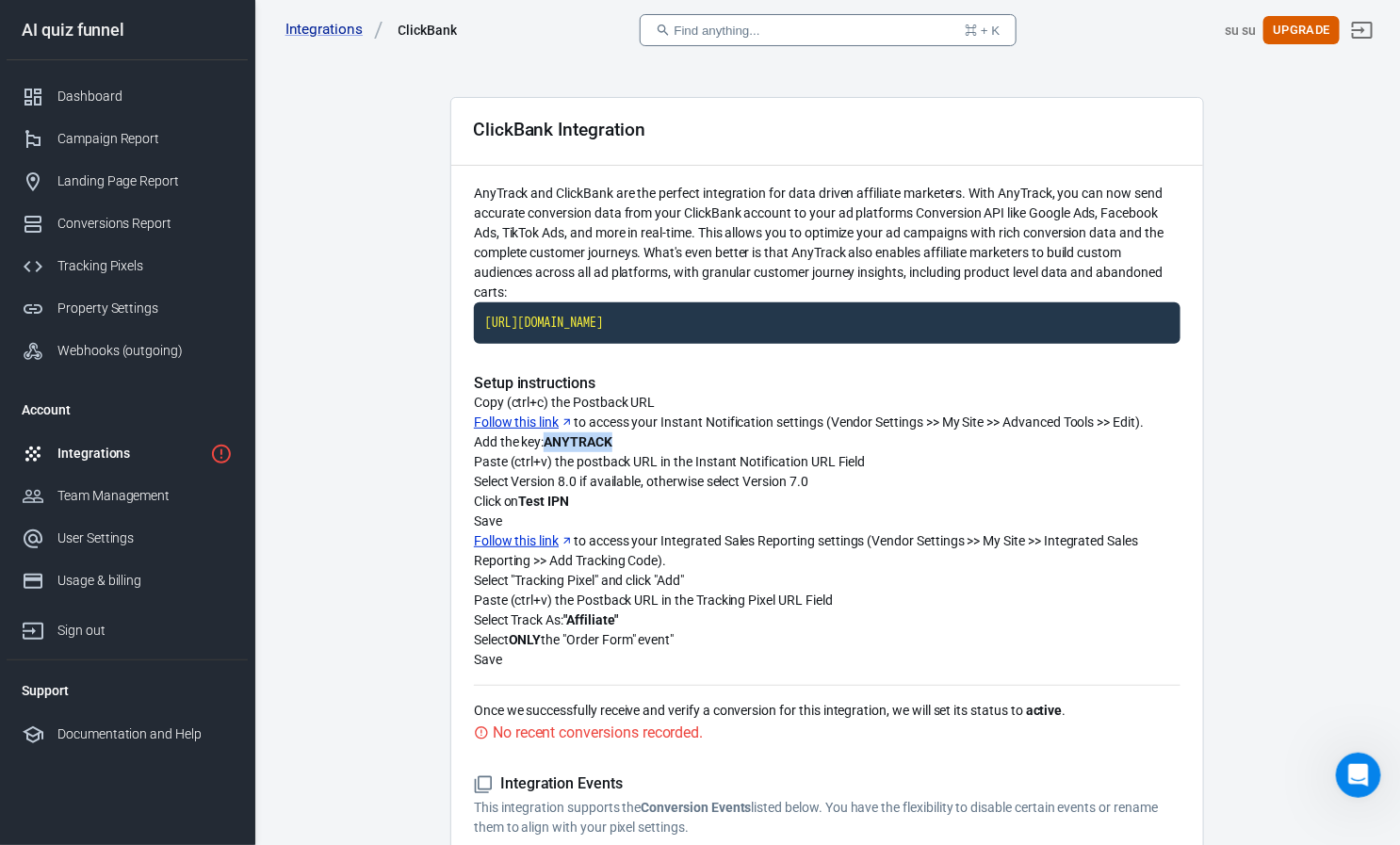 scroll, scrollTop: 141, scrollLeft: 0, axis: vertical 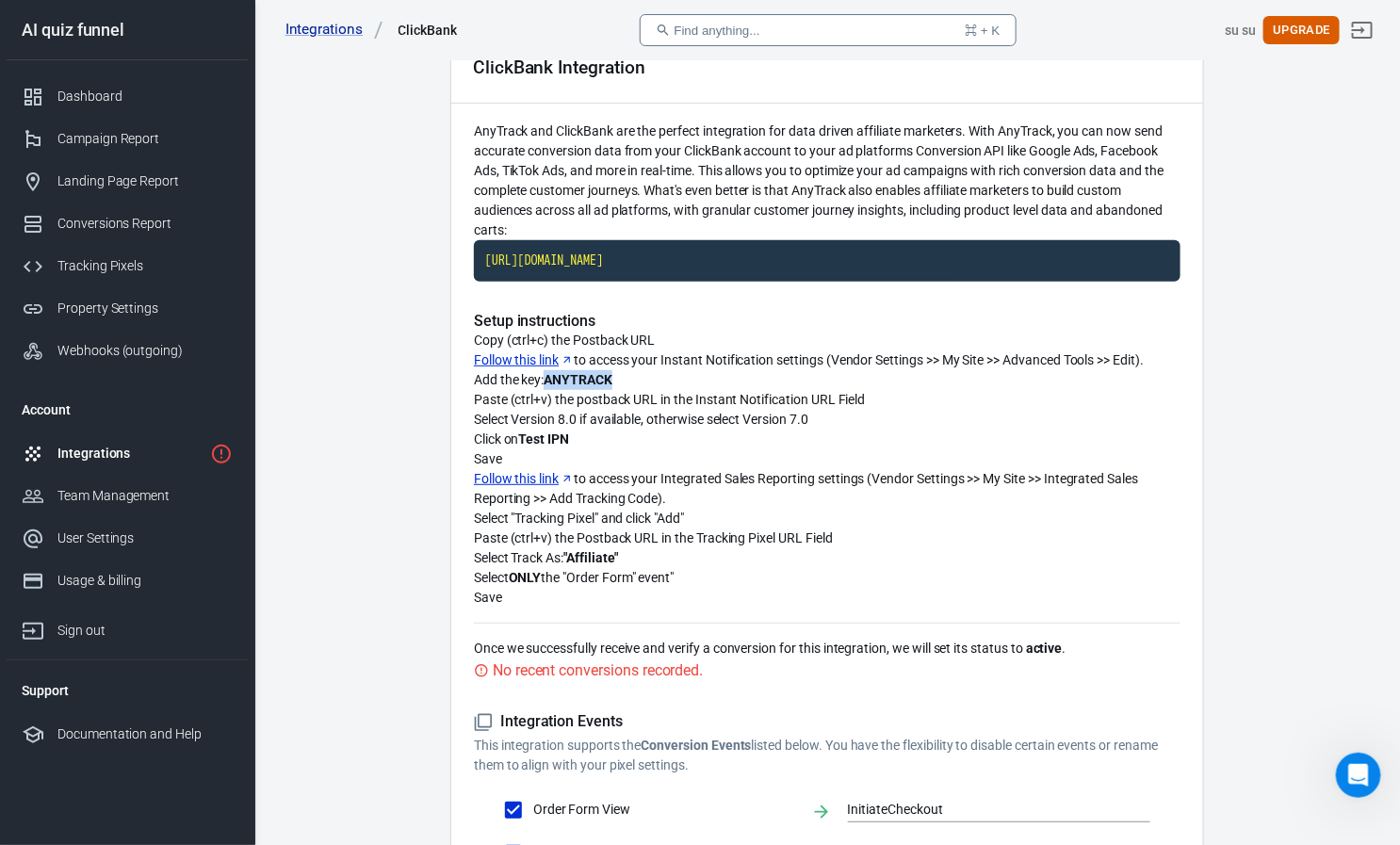 click on "Follow this link" at bounding box center [524, 479] 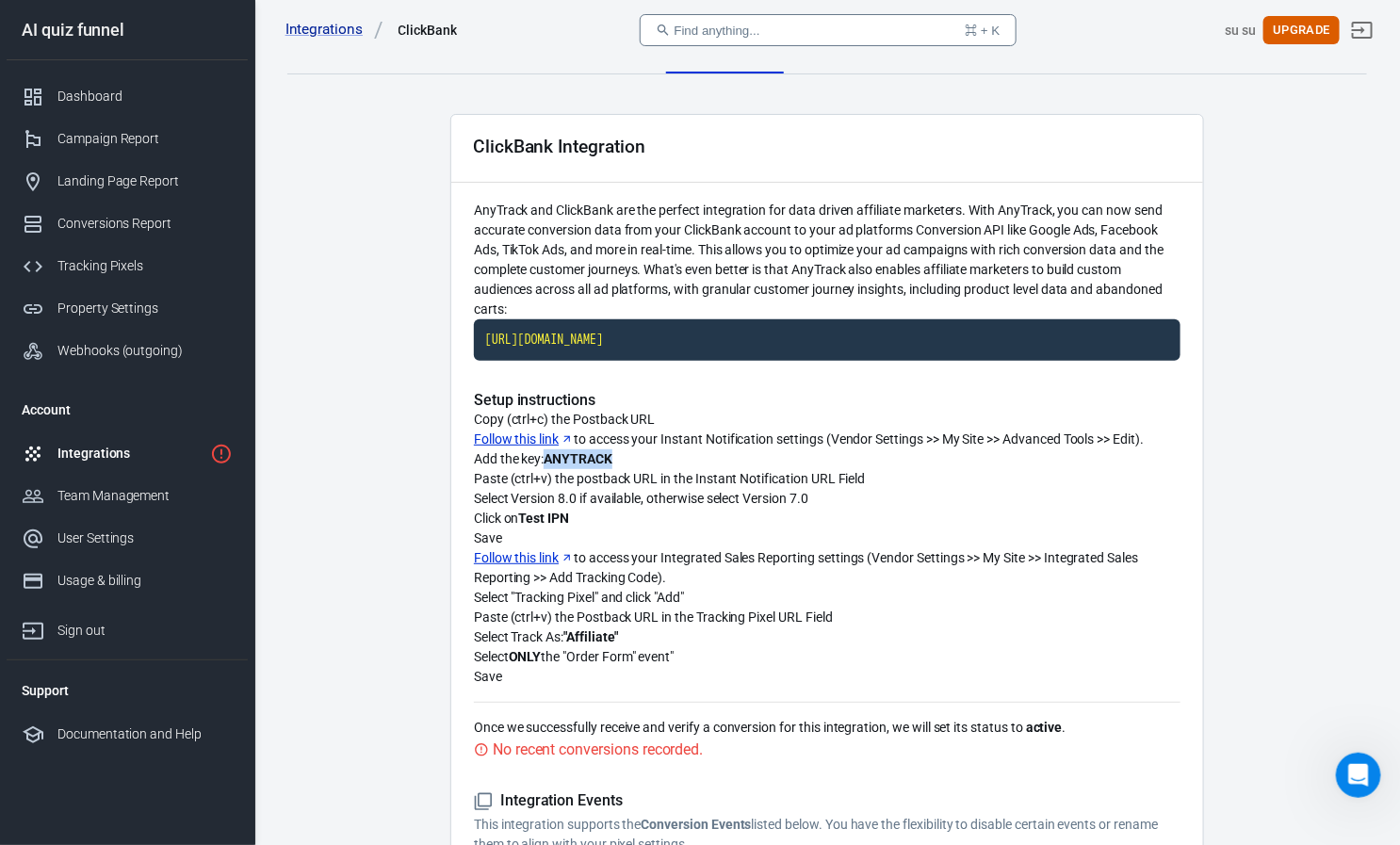 scroll, scrollTop: 0, scrollLeft: 0, axis: both 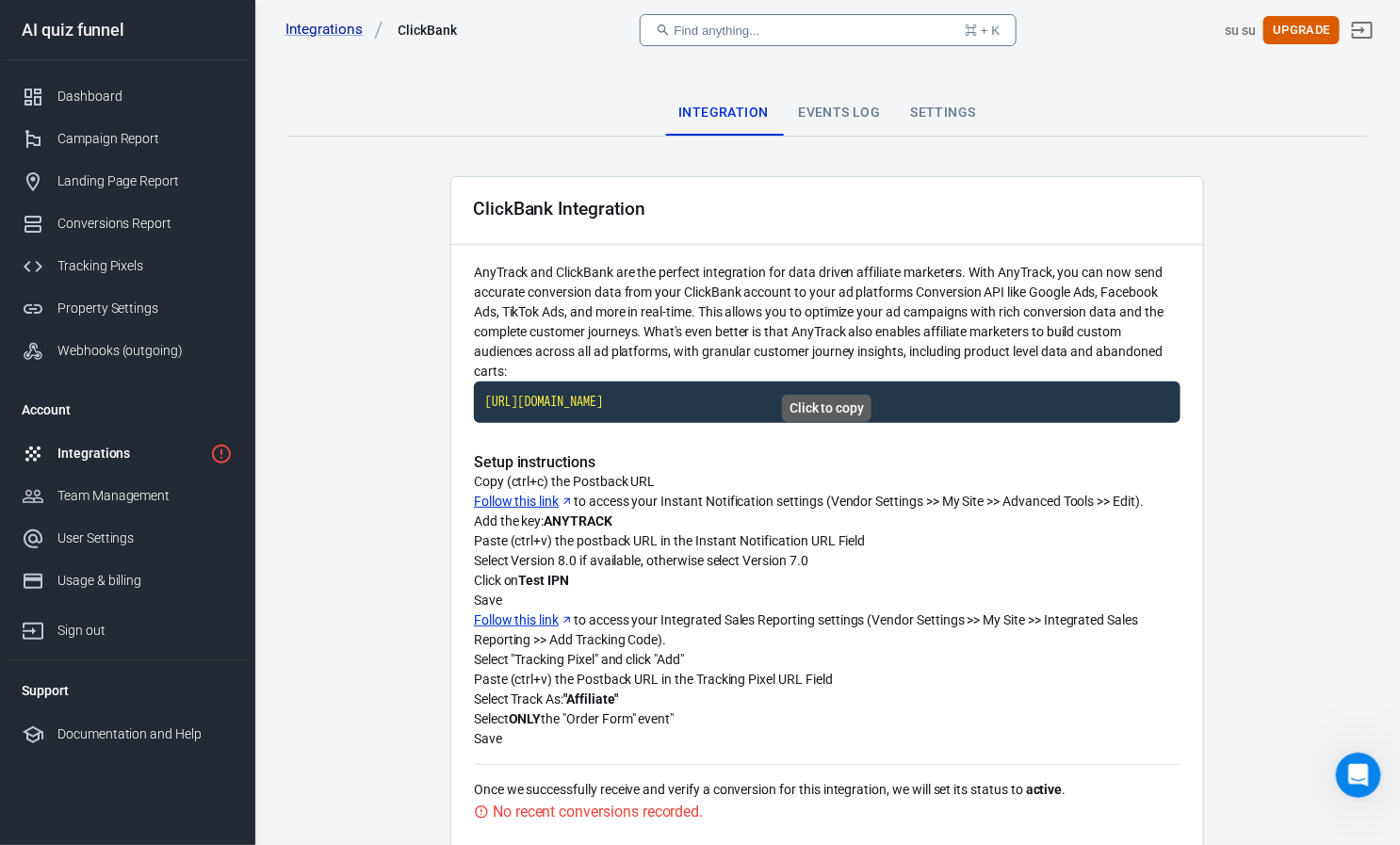 click on "[URL][DOMAIN_NAME]" at bounding box center [827, 402] 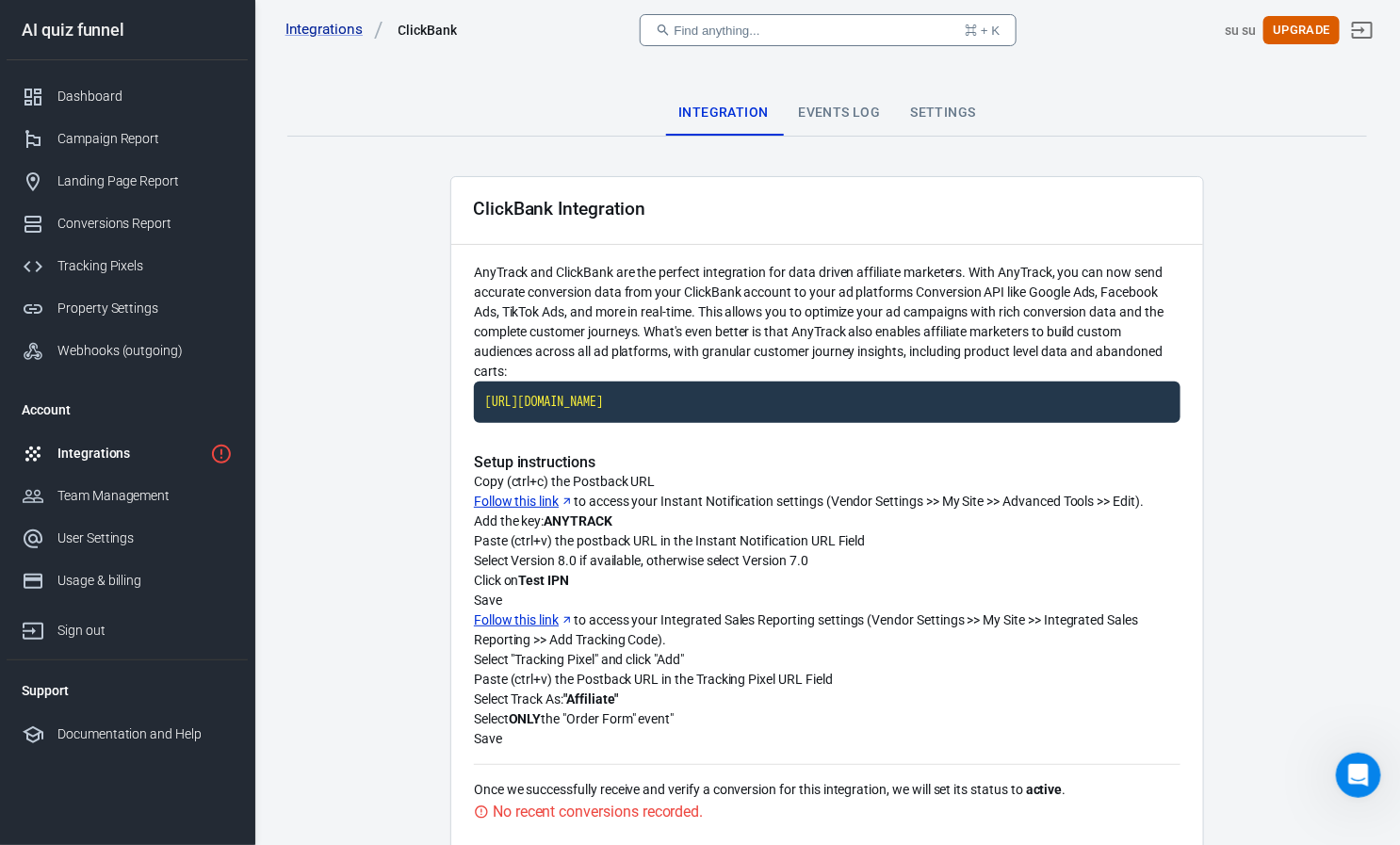 click on "Follow this link" at bounding box center (524, 501) 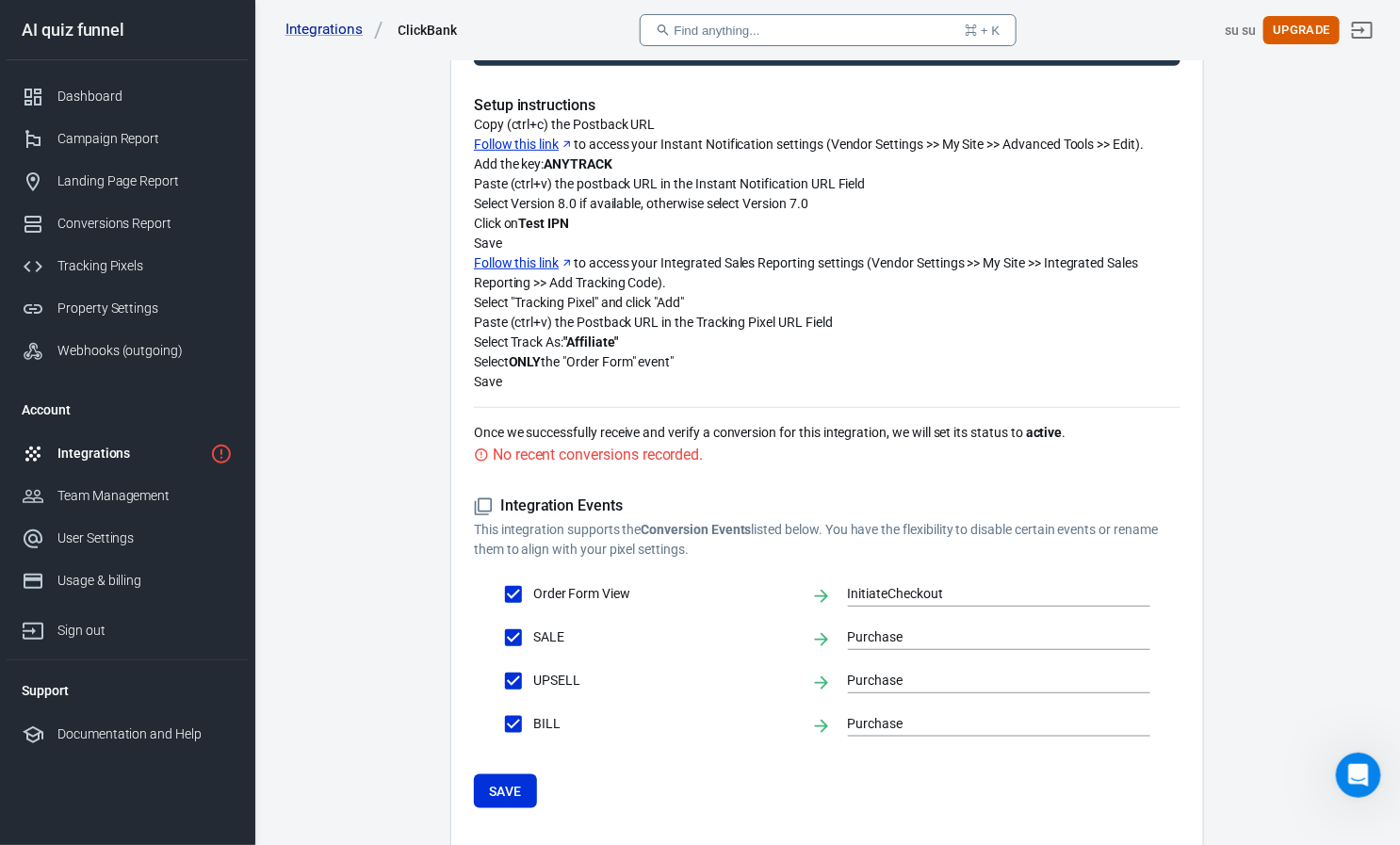 scroll, scrollTop: 414, scrollLeft: 0, axis: vertical 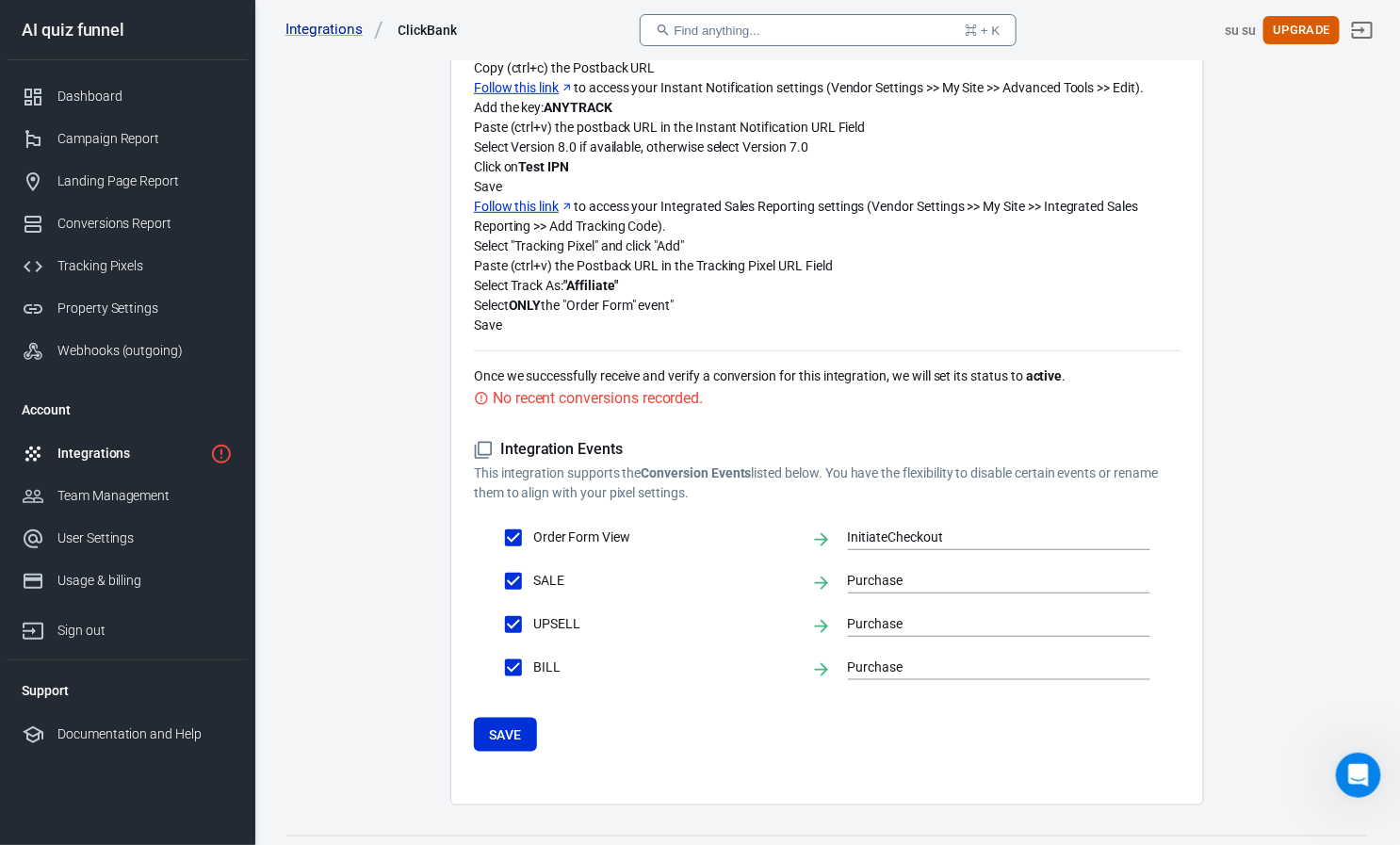 click on "No recent conversions recorded." at bounding box center (597, 398) 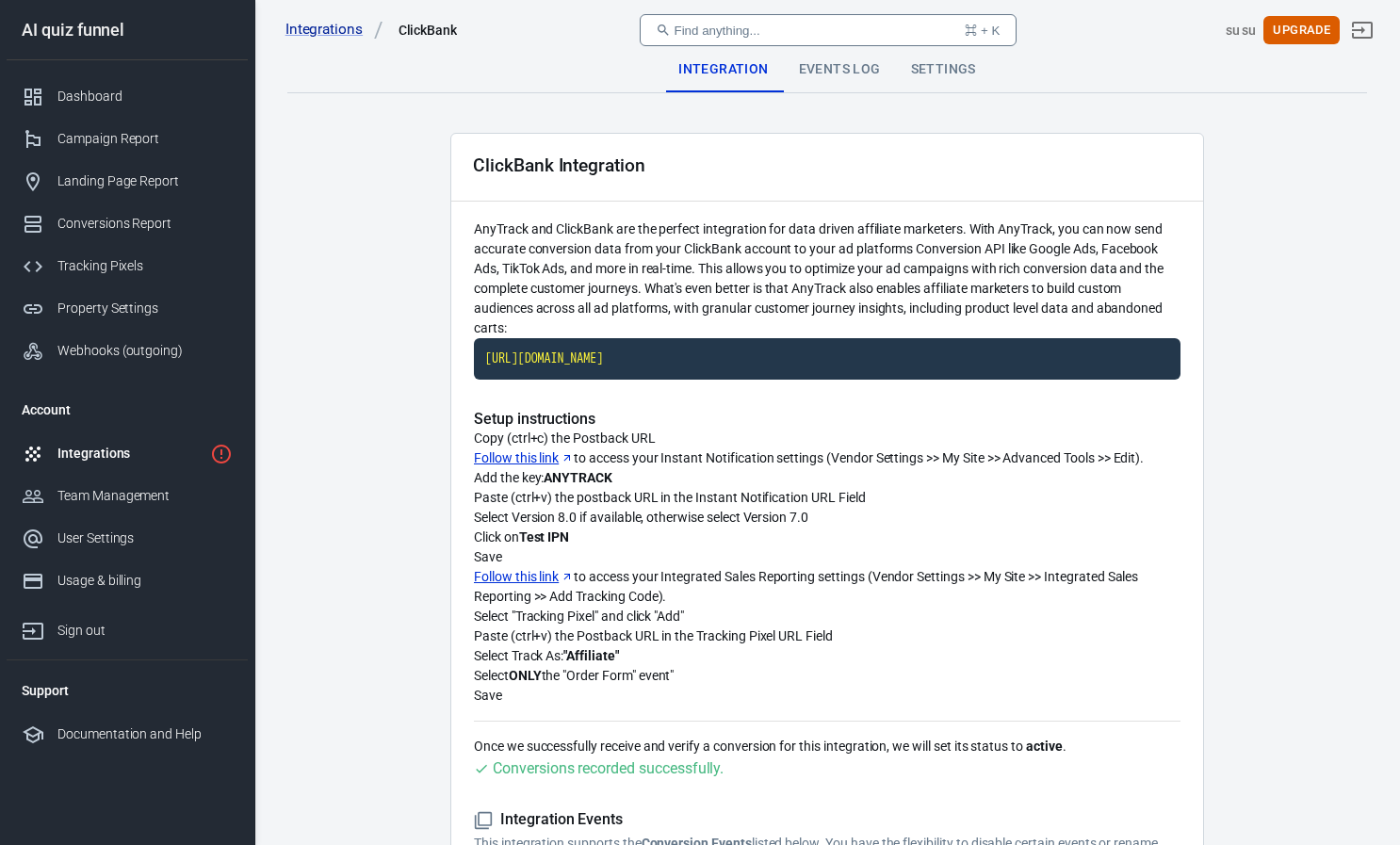 scroll, scrollTop: 414, scrollLeft: 0, axis: vertical 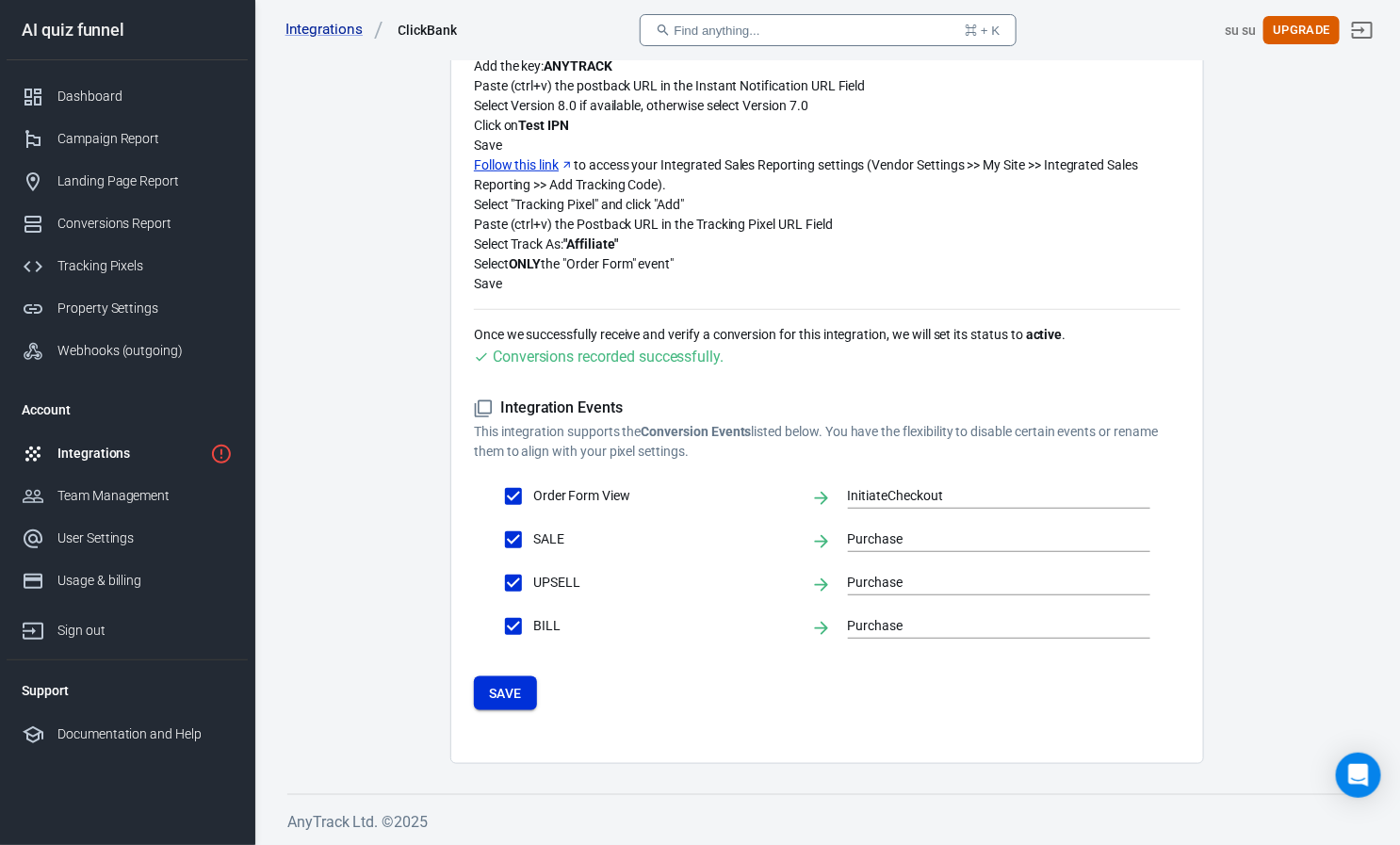 click on "Save" at bounding box center [505, 693] 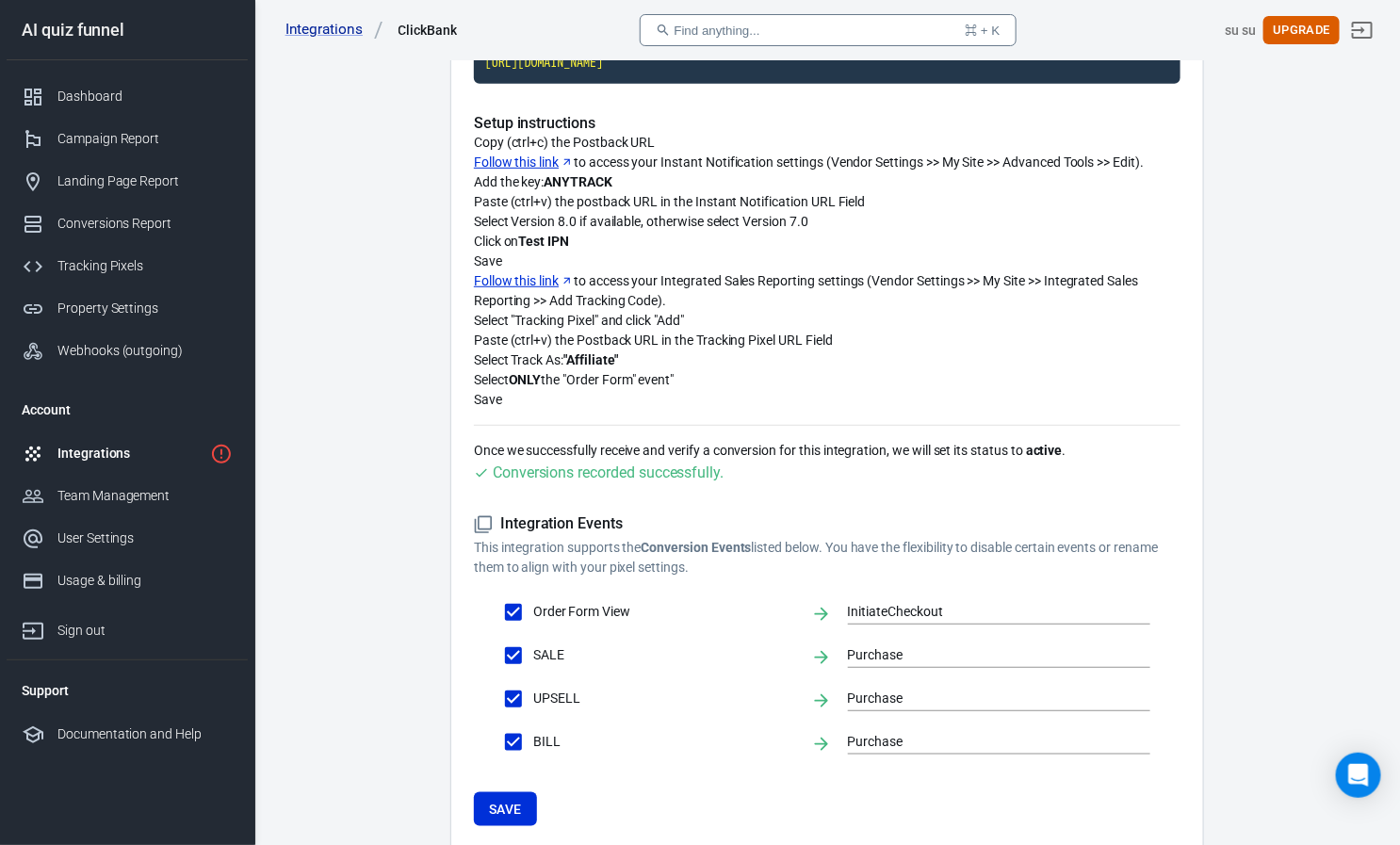 scroll, scrollTop: 414, scrollLeft: 0, axis: vertical 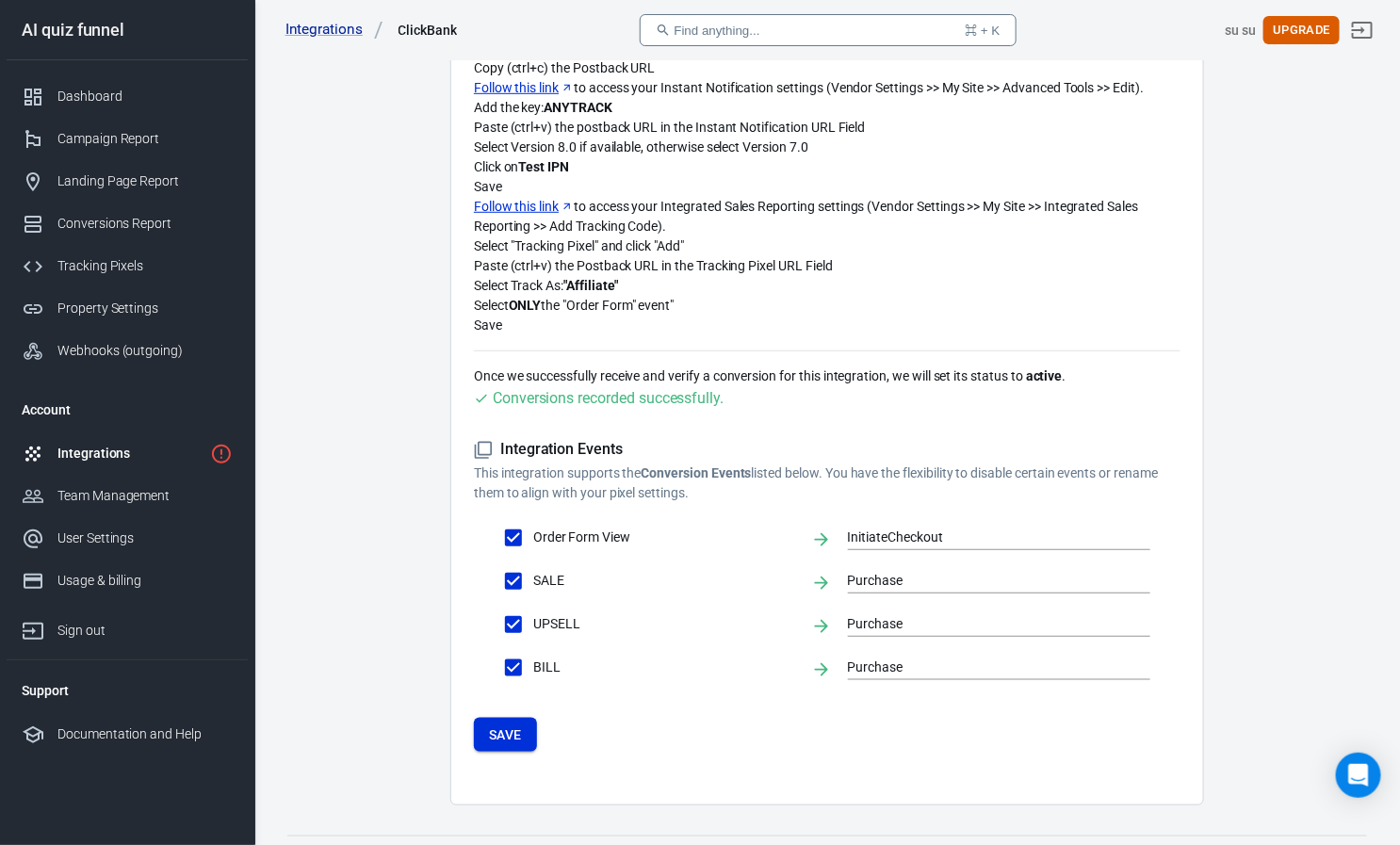 click on "Save" at bounding box center [505, 735] 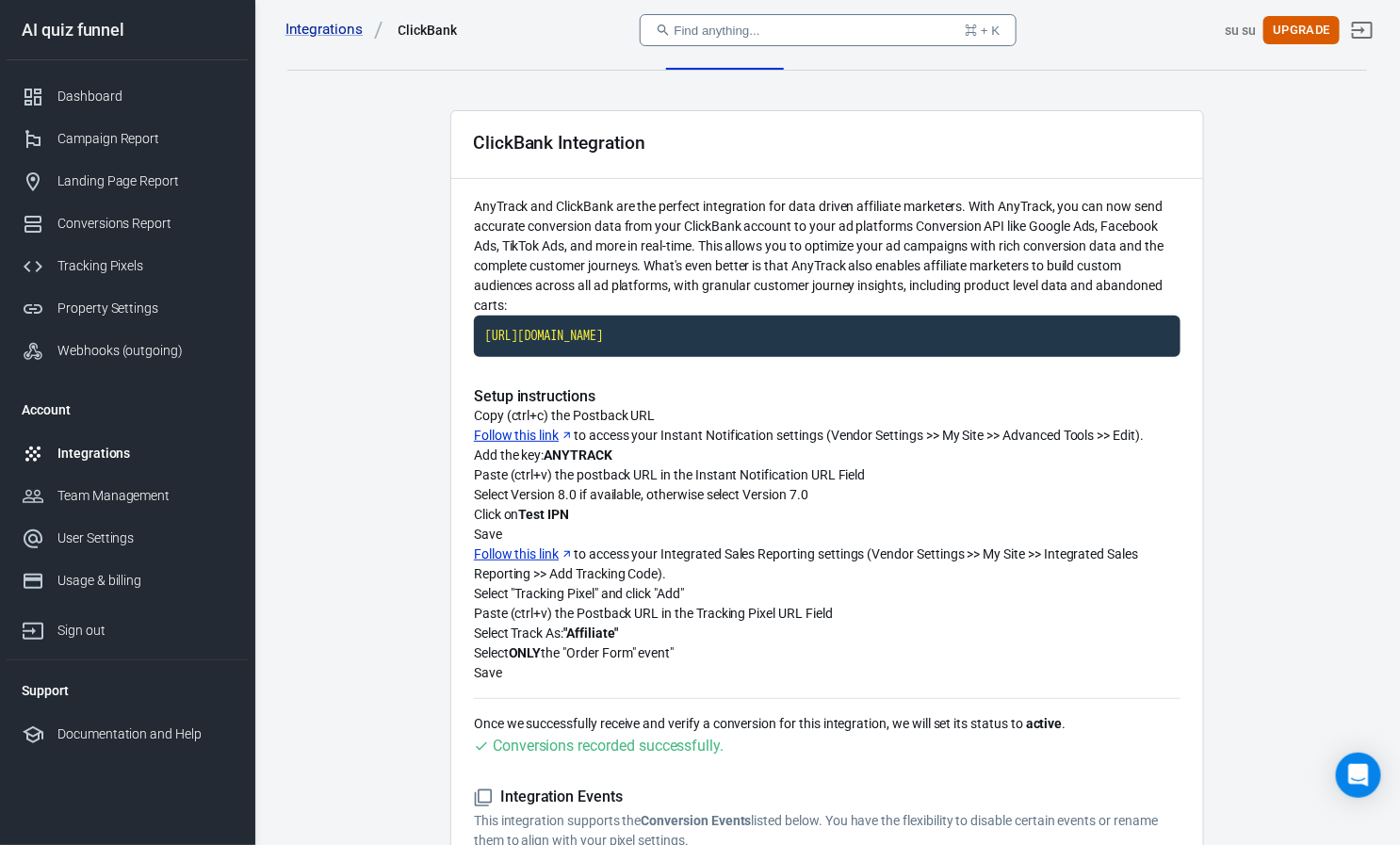 scroll, scrollTop: 0, scrollLeft: 0, axis: both 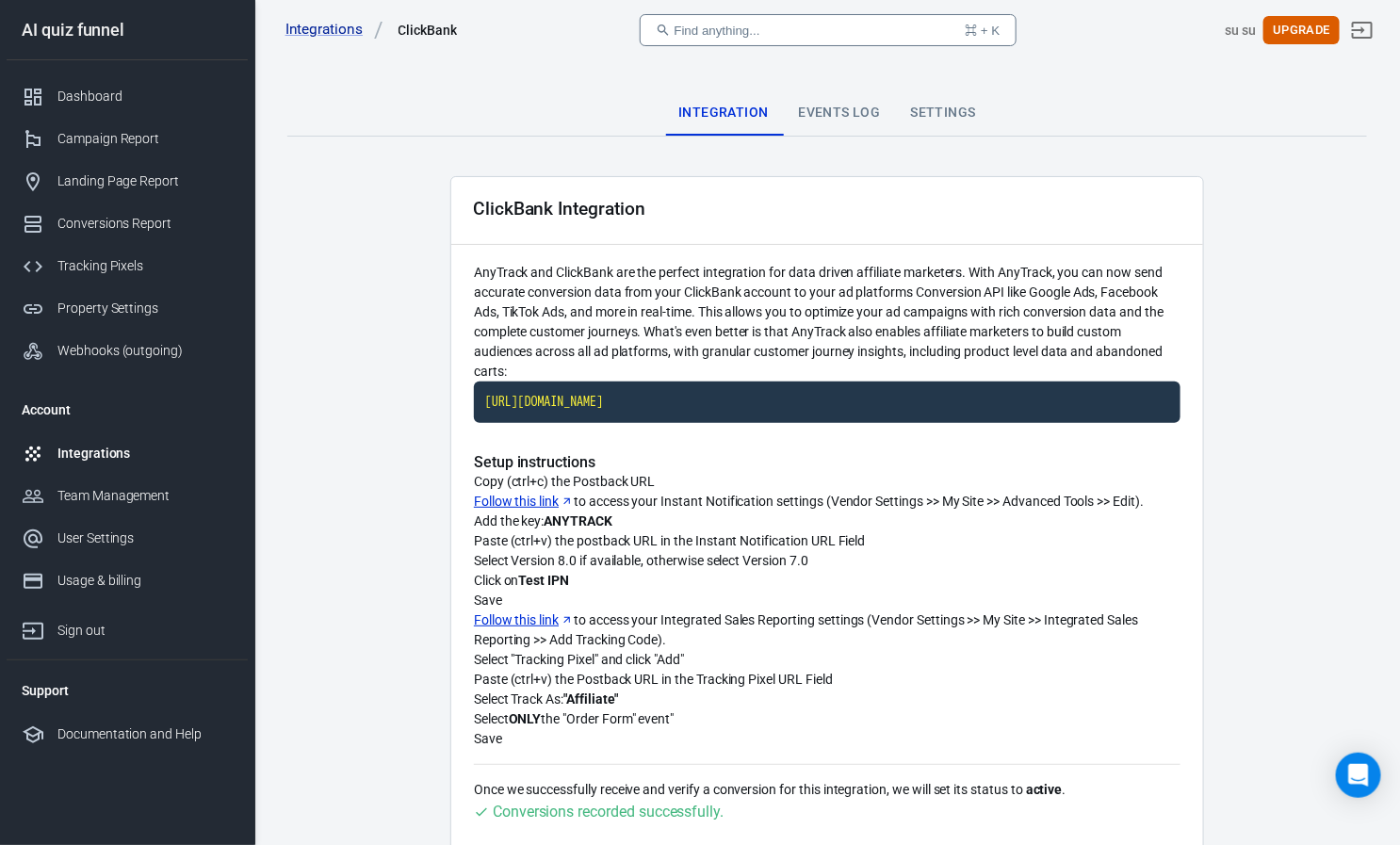 click on "Integrations ClickBank Find anything... ⌘ + K su su Upgrade" at bounding box center (827, 30) 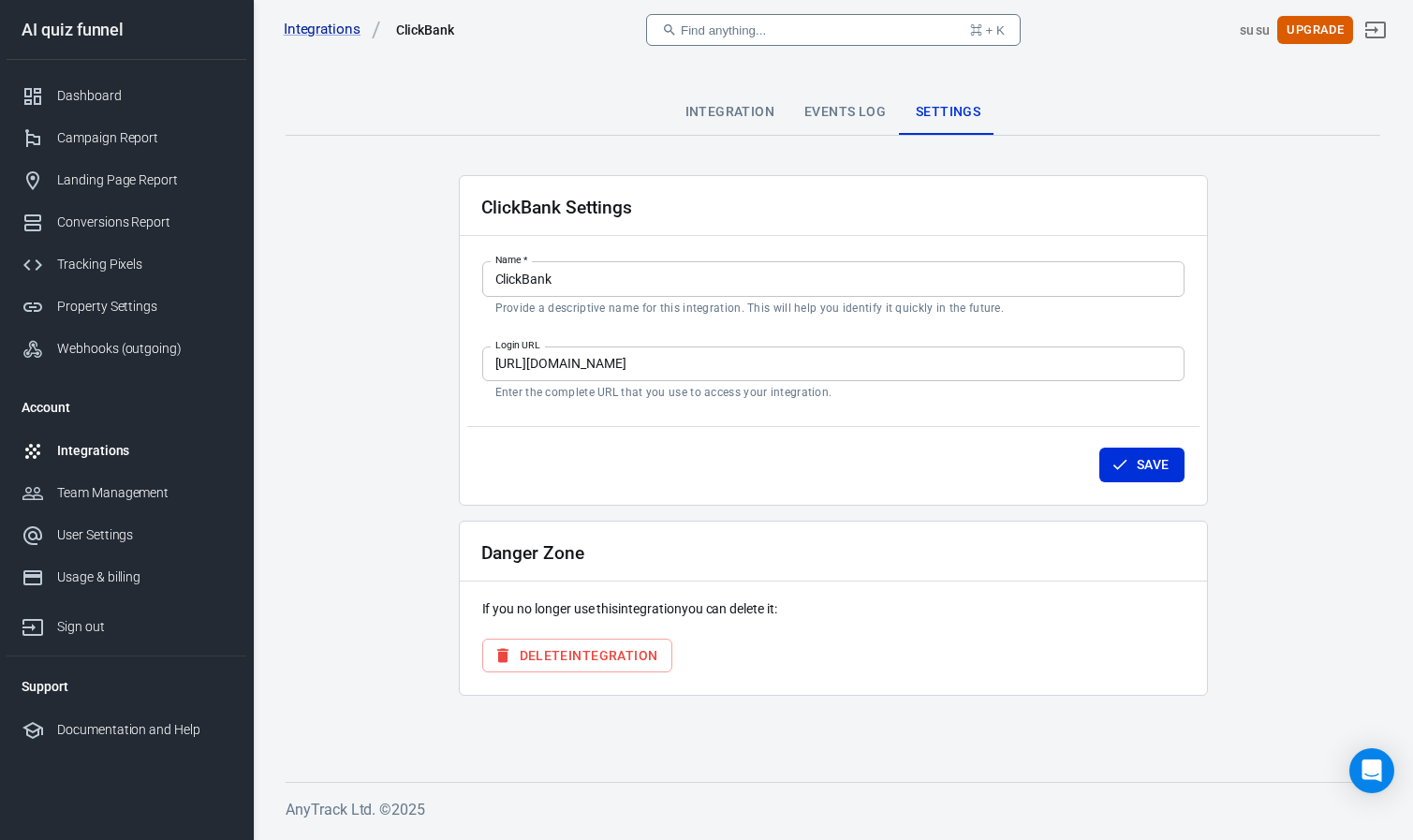 click on "Events Log" at bounding box center (845, 112) 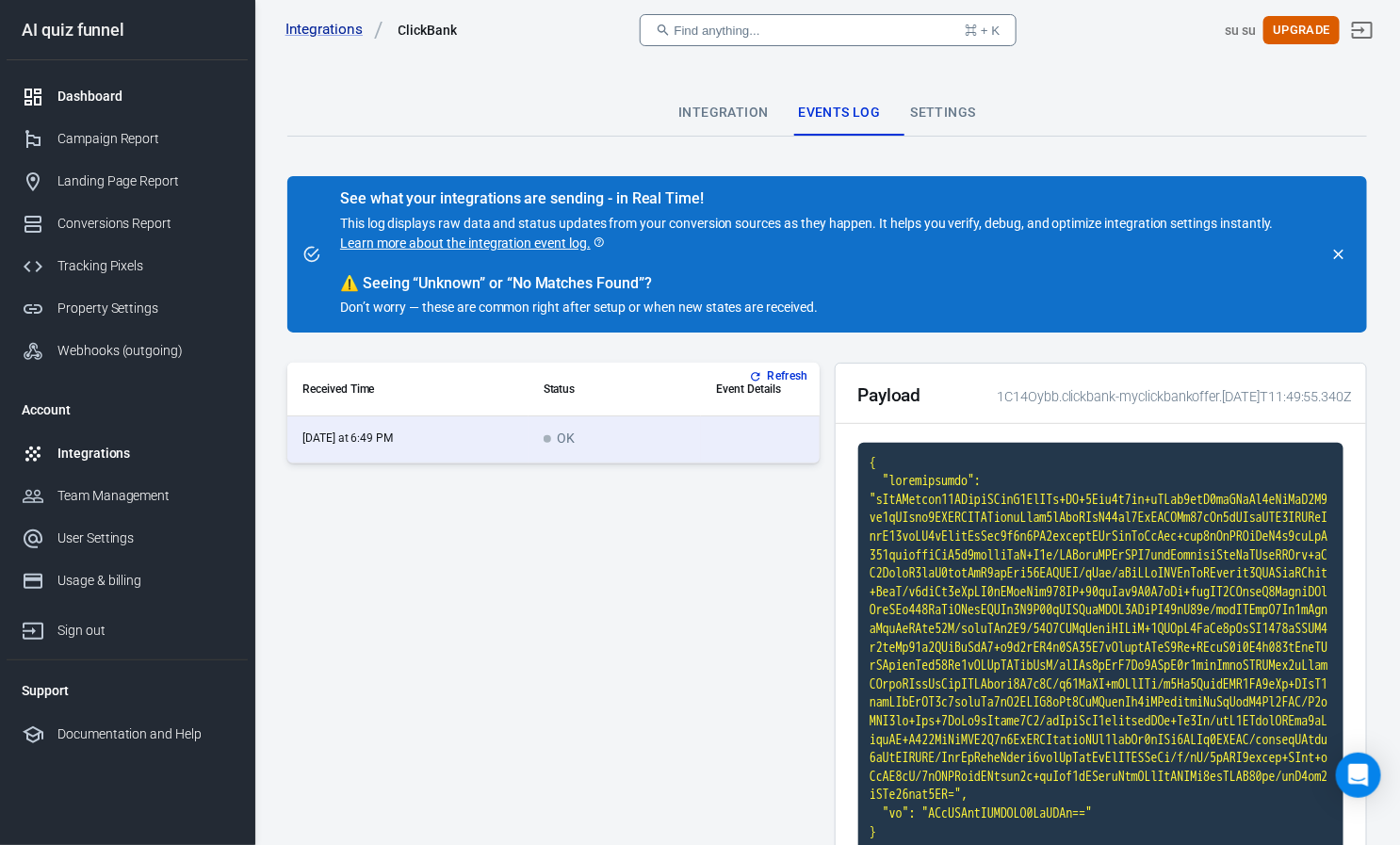 click on "Dashboard" at bounding box center (145, 96) 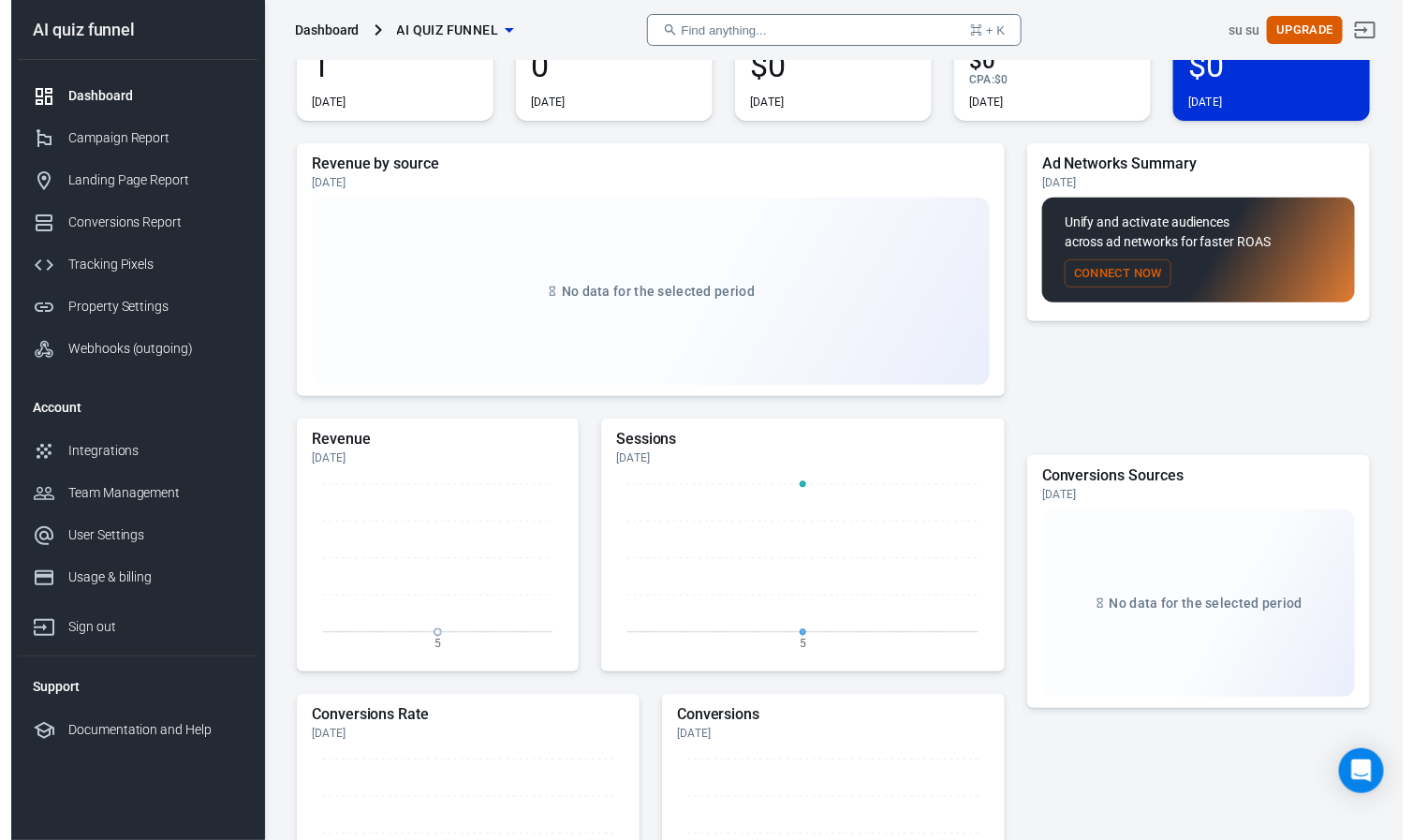 scroll, scrollTop: 0, scrollLeft: 0, axis: both 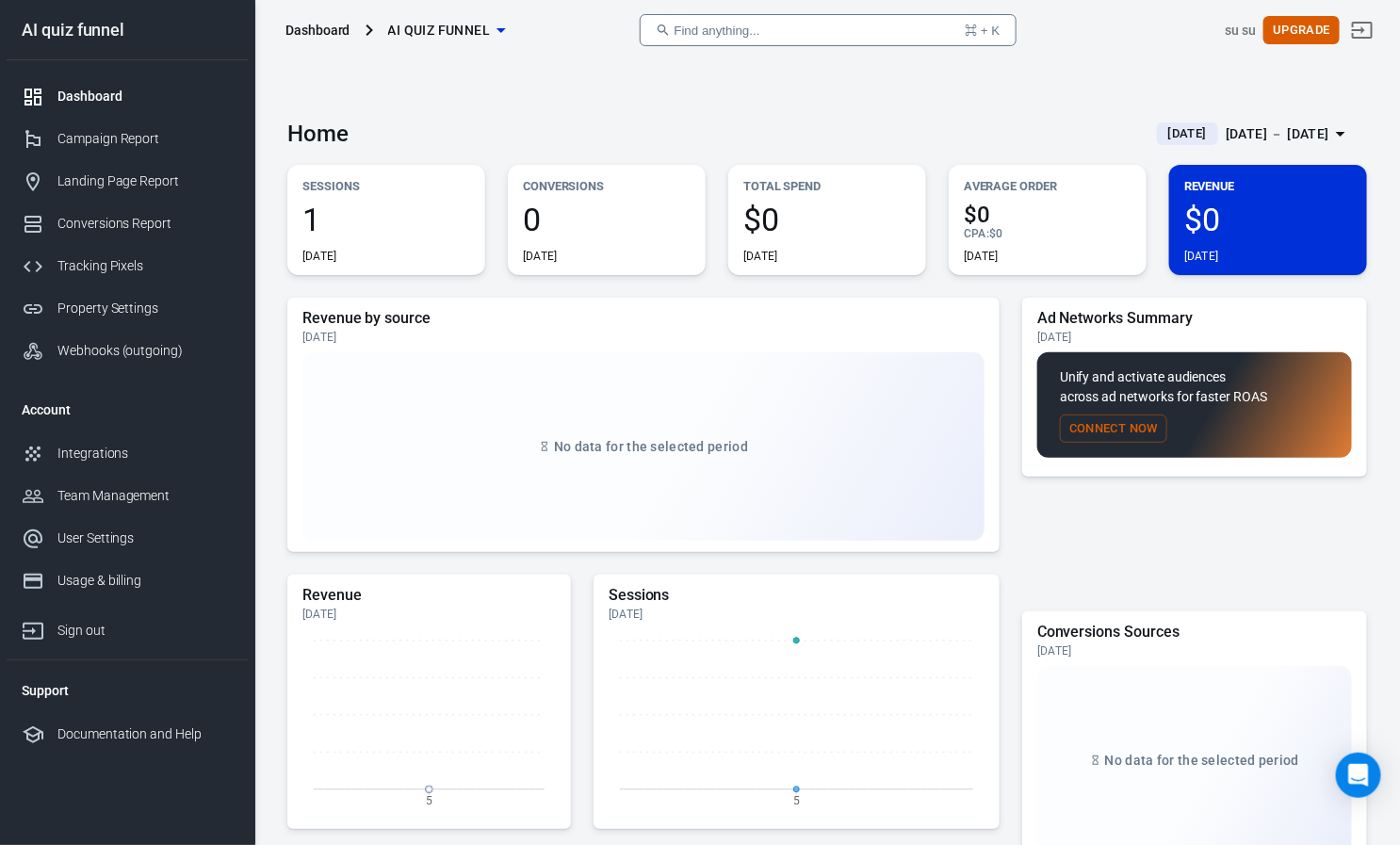 click on "AI quiz funnel" at bounding box center [439, 30] 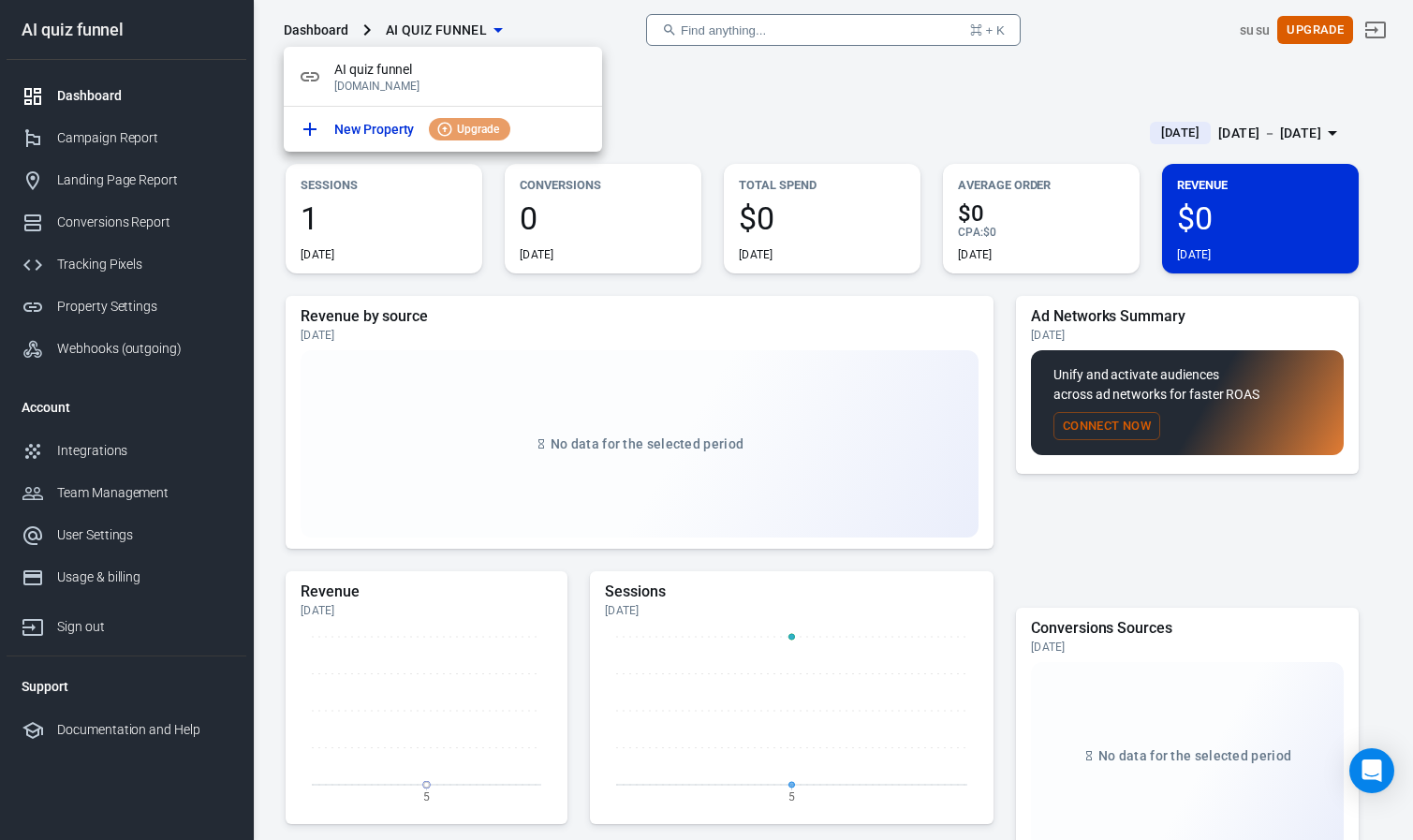 click at bounding box center [706, 420] 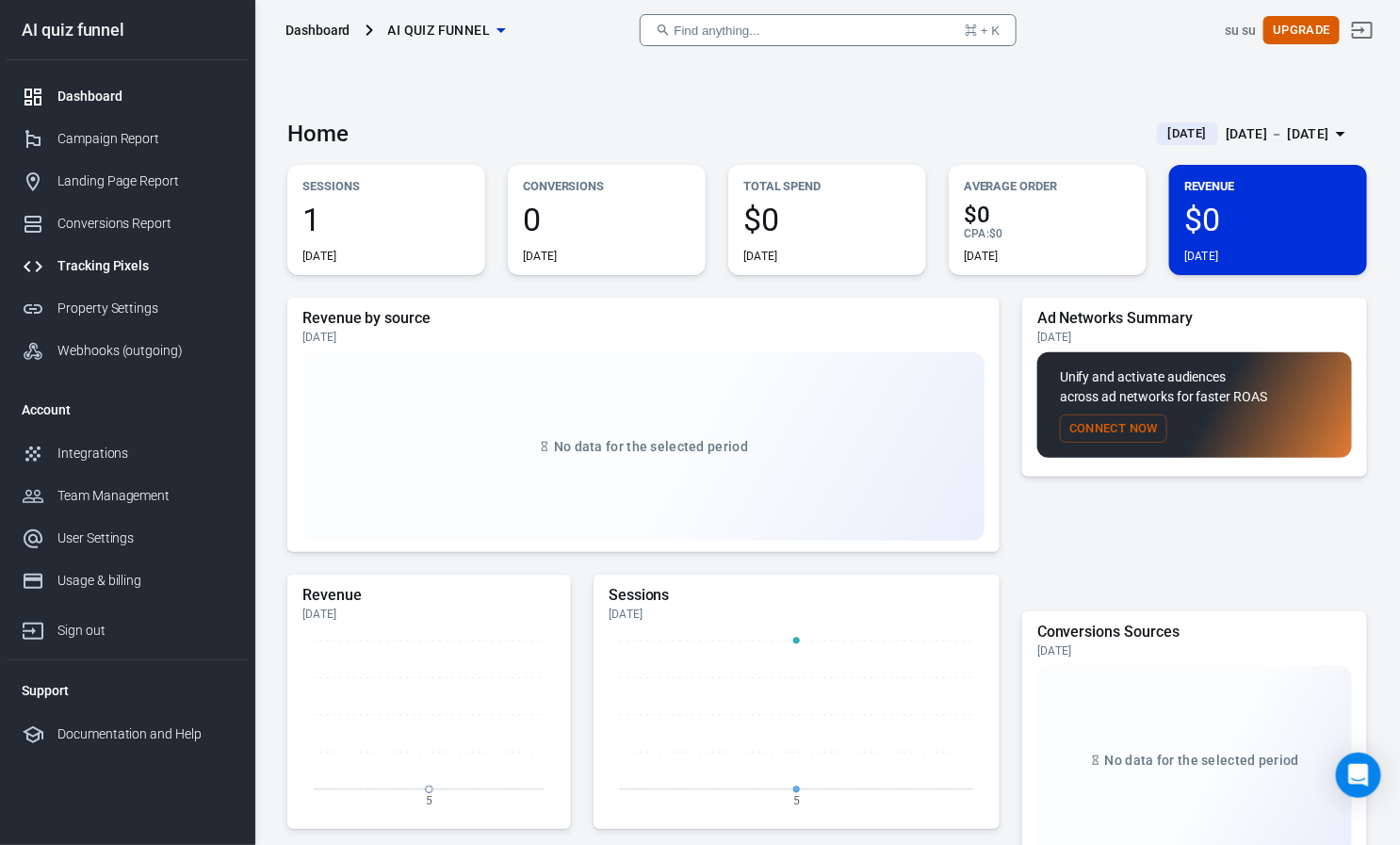 click on "Tracking Pixels" at bounding box center [145, 266] 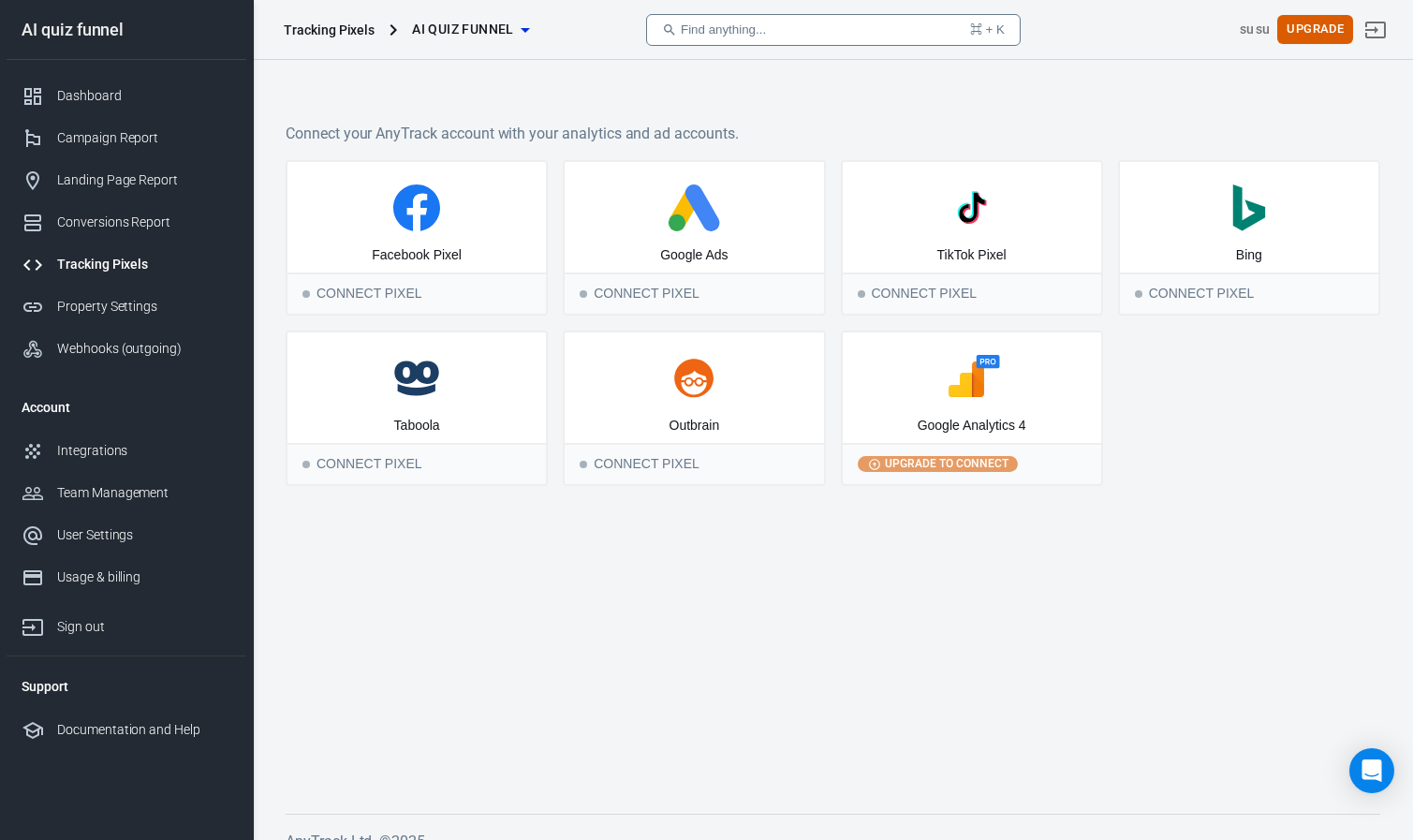 click on "Find anything... ⌘ + K" at bounding box center [833, 30] 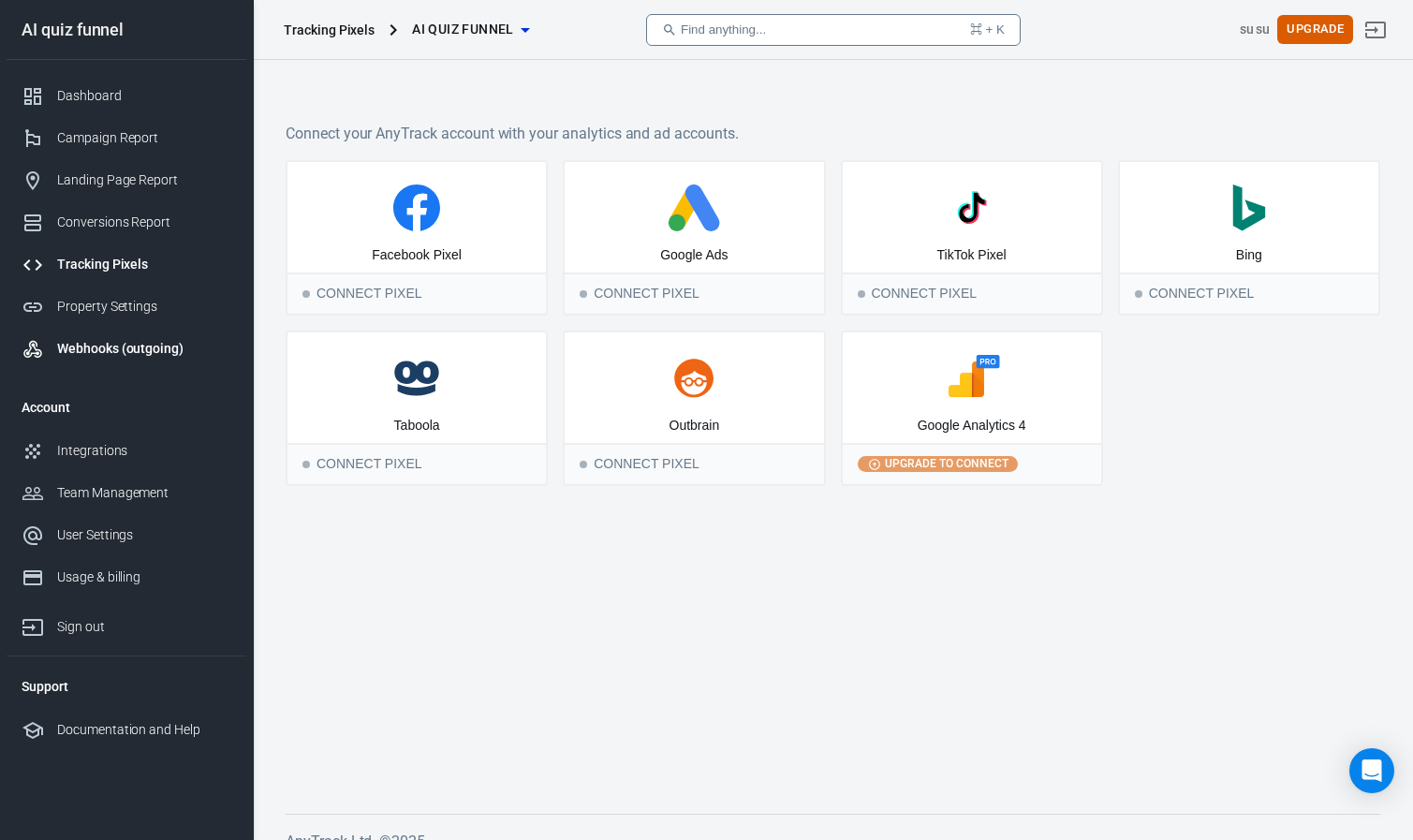 click on "Webhooks (outgoing)" at bounding box center (144, 348) 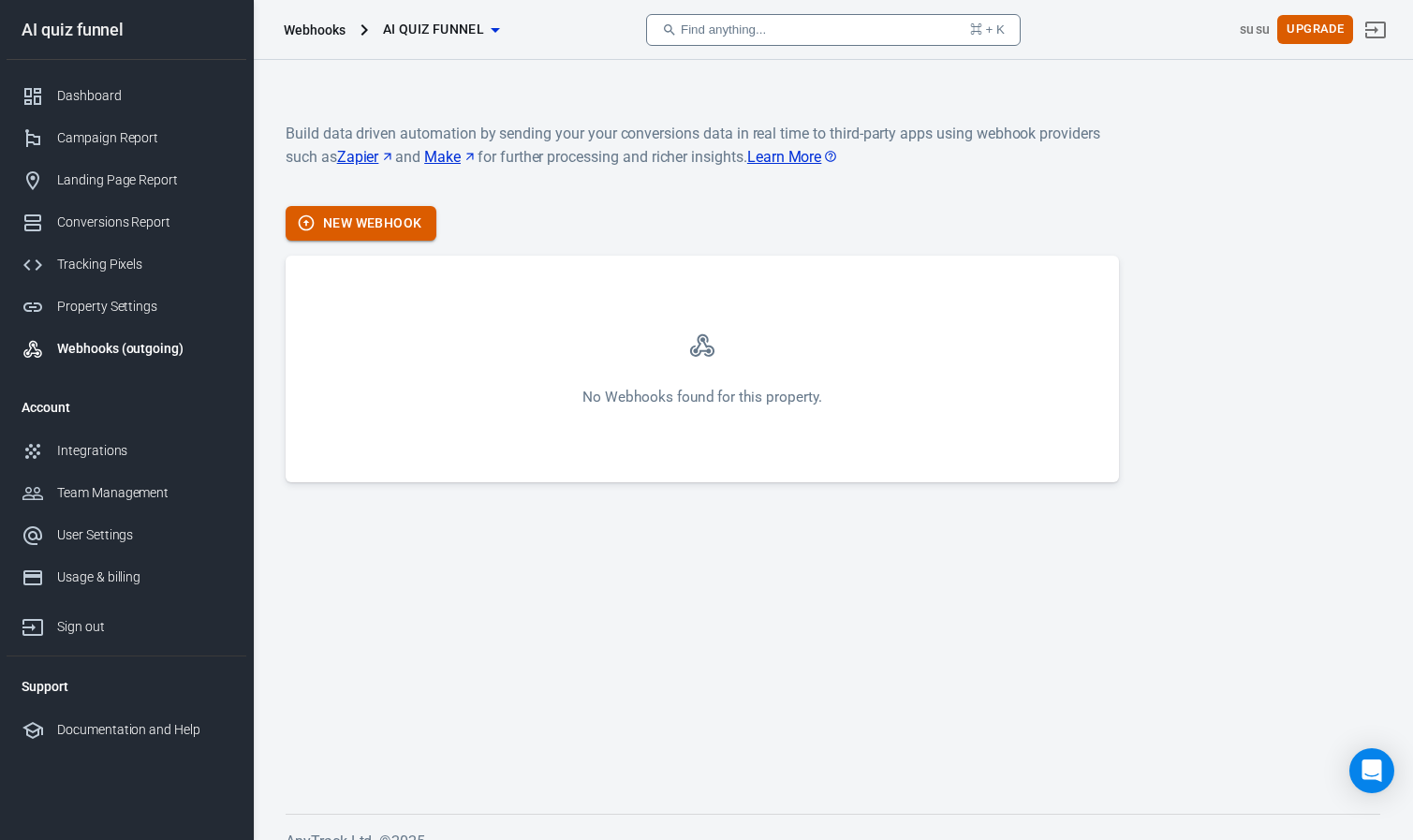 click on "New Webhook" at bounding box center [361, 223] 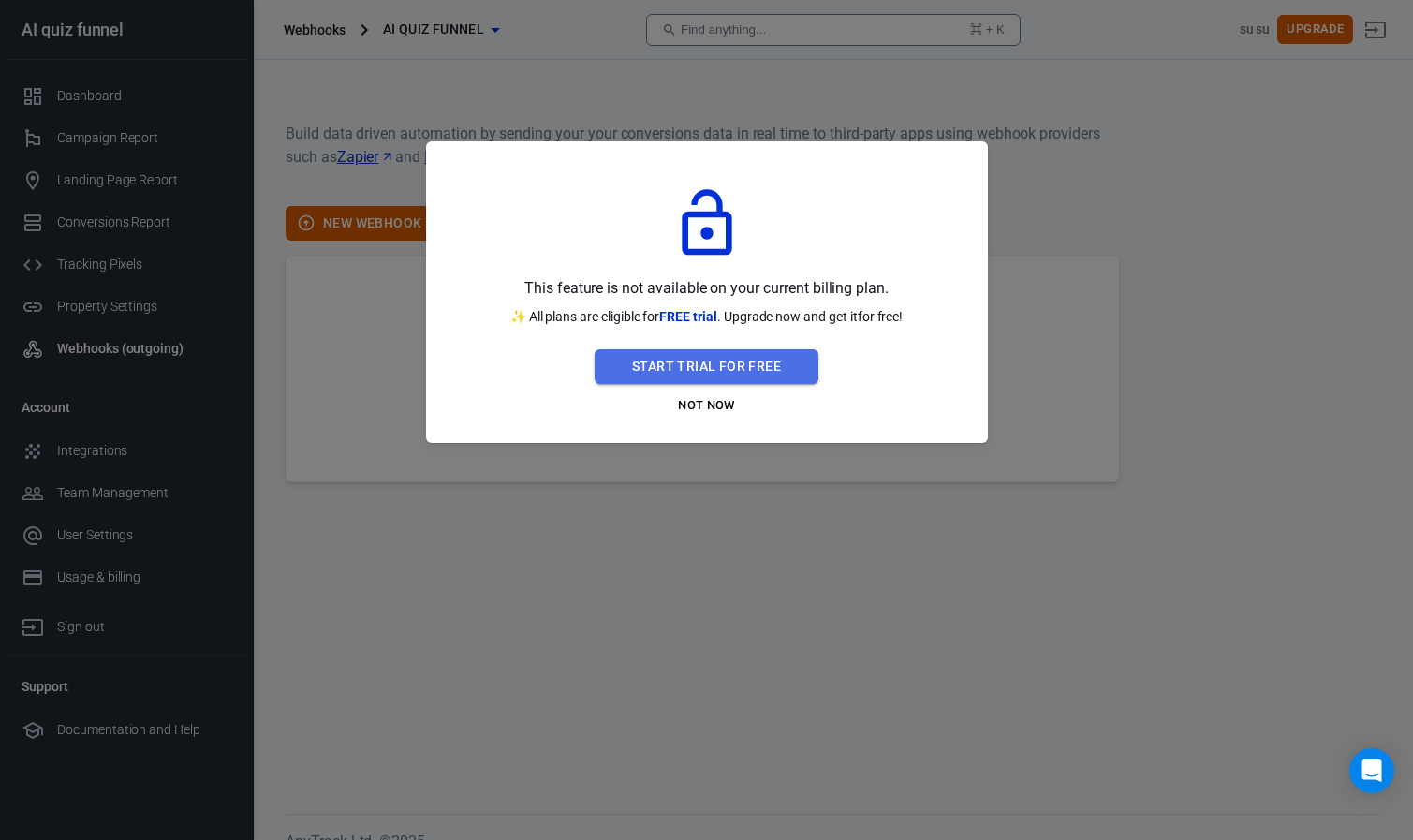 click on "Start Trial For Free" at bounding box center [706, 366] 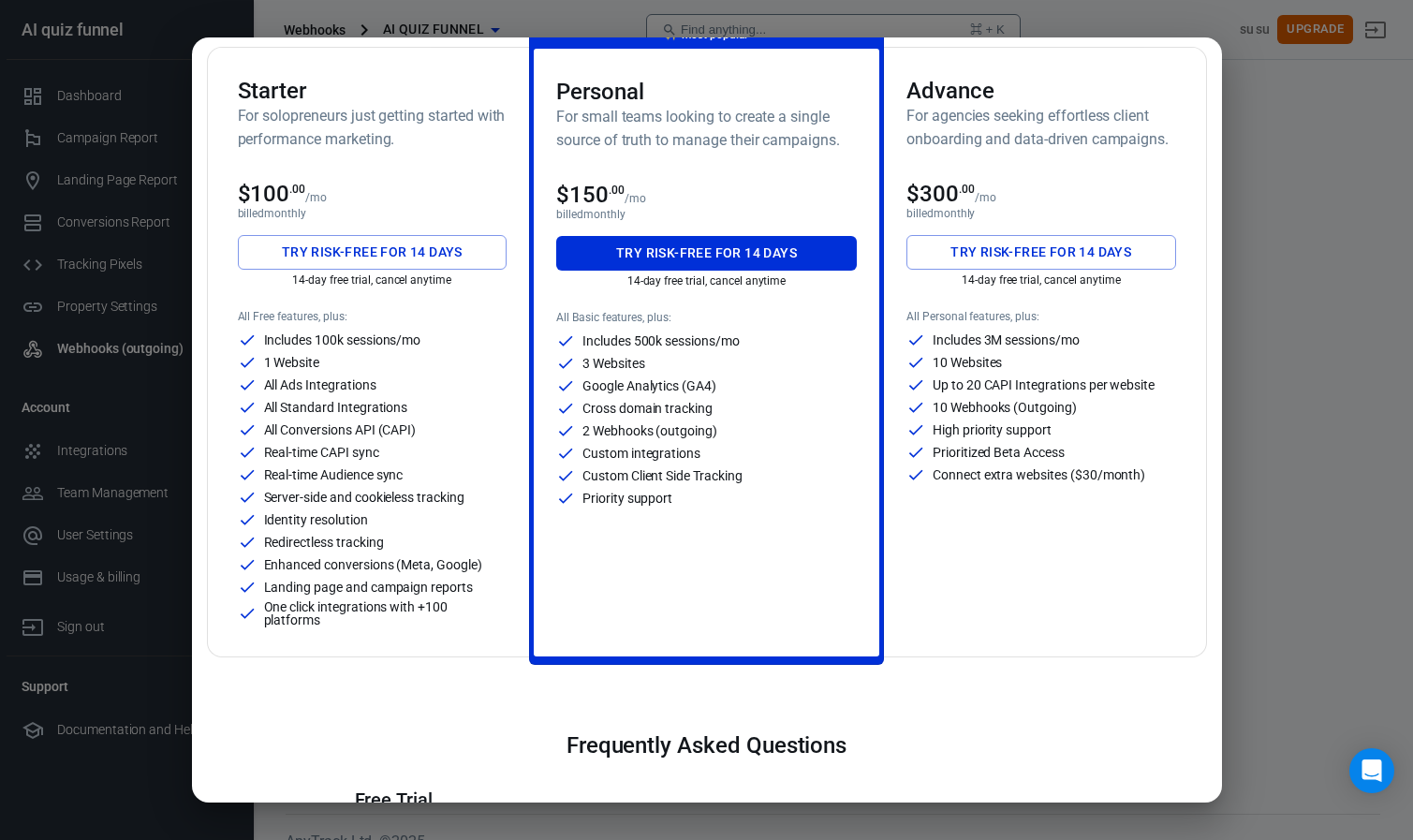 scroll, scrollTop: 0, scrollLeft: 0, axis: both 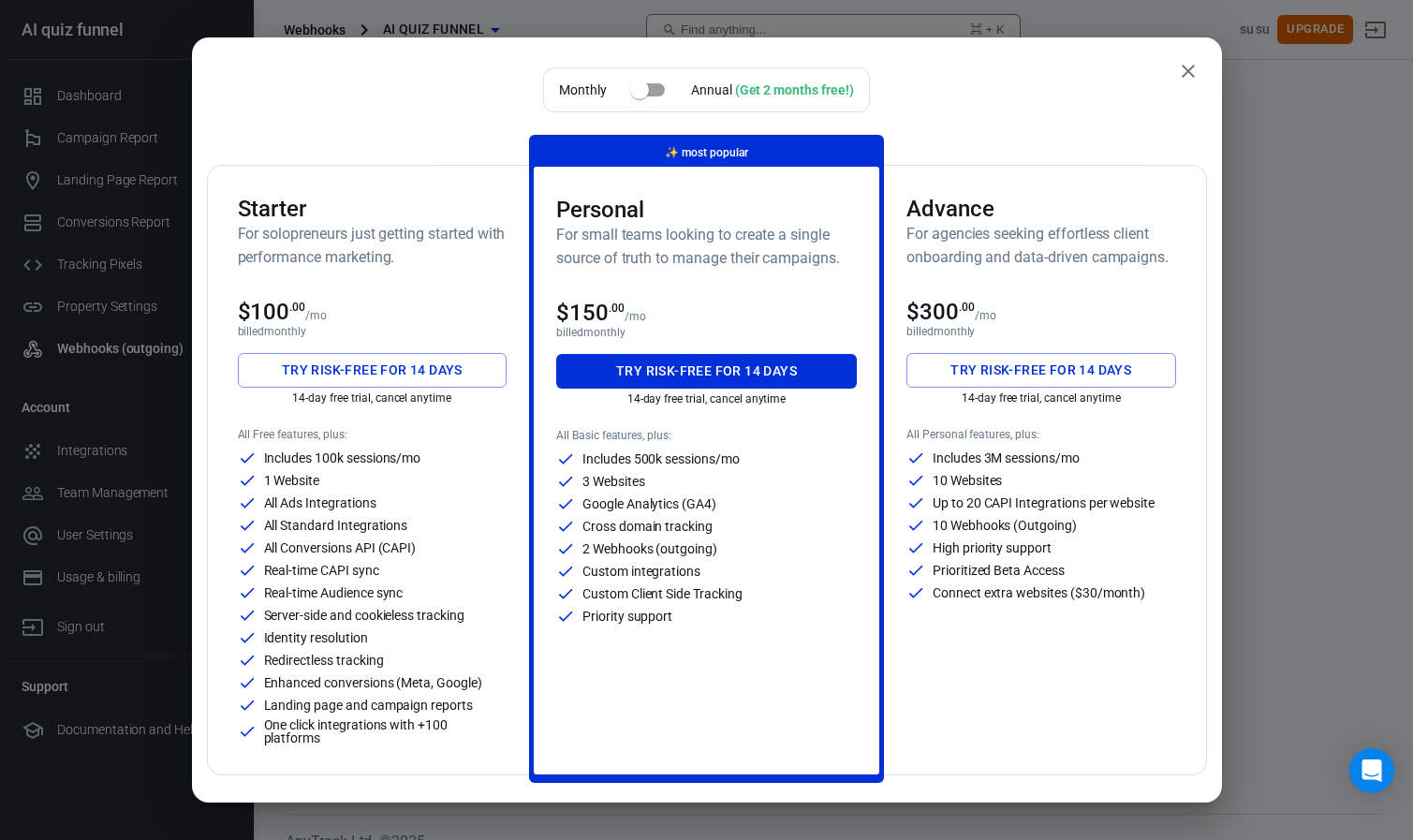 click at bounding box center [640, 90] 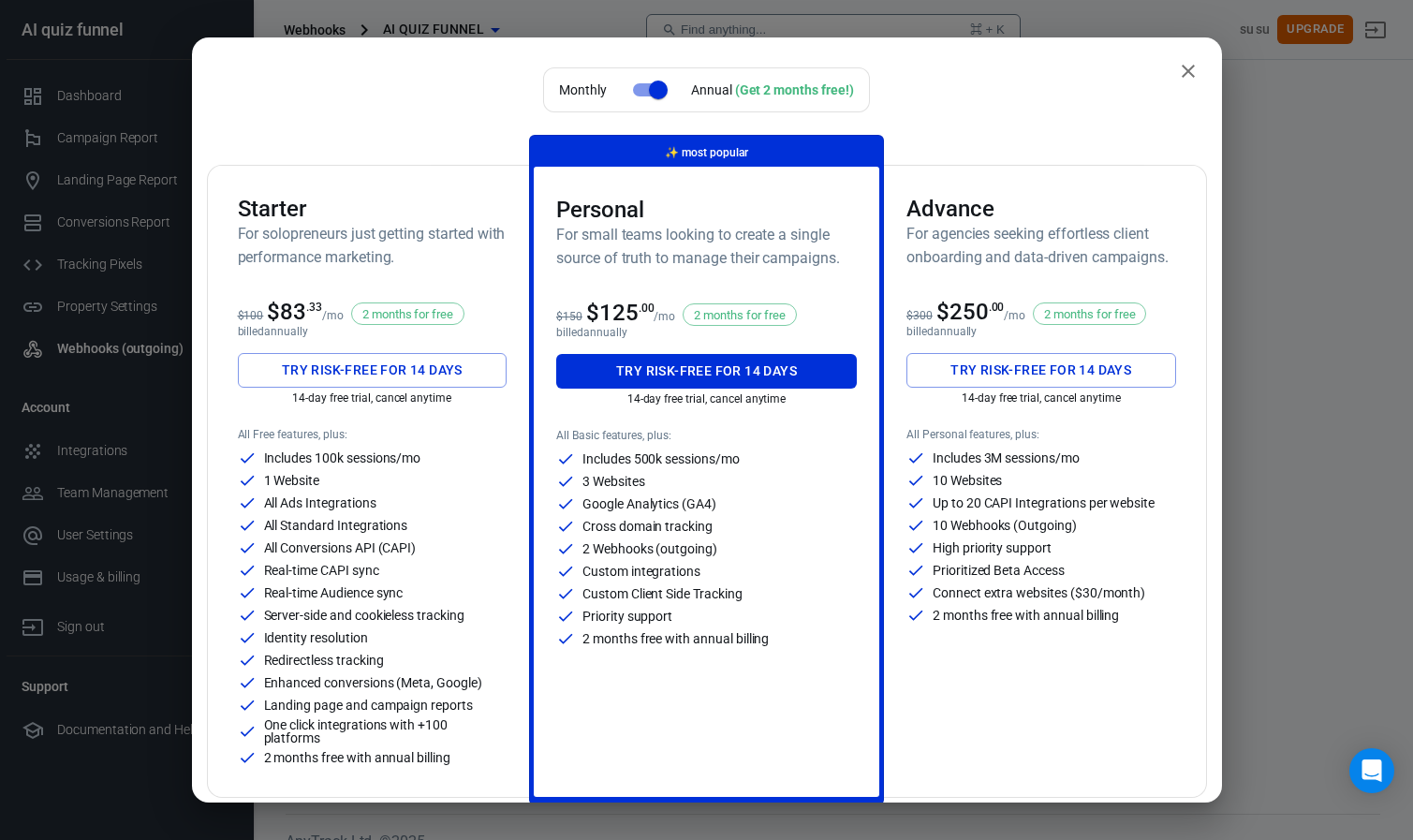 click at bounding box center [658, 90] 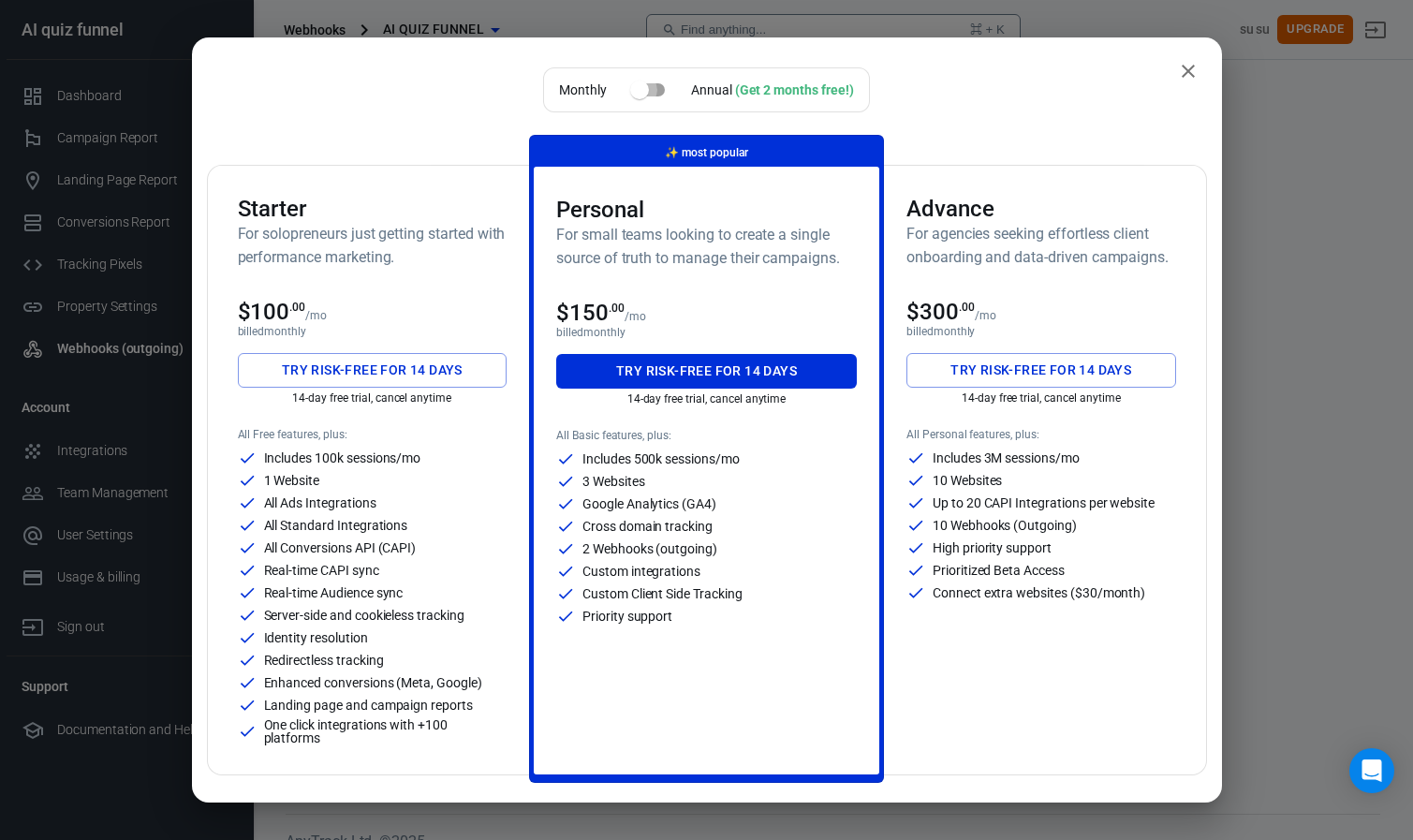 click at bounding box center (640, 90) 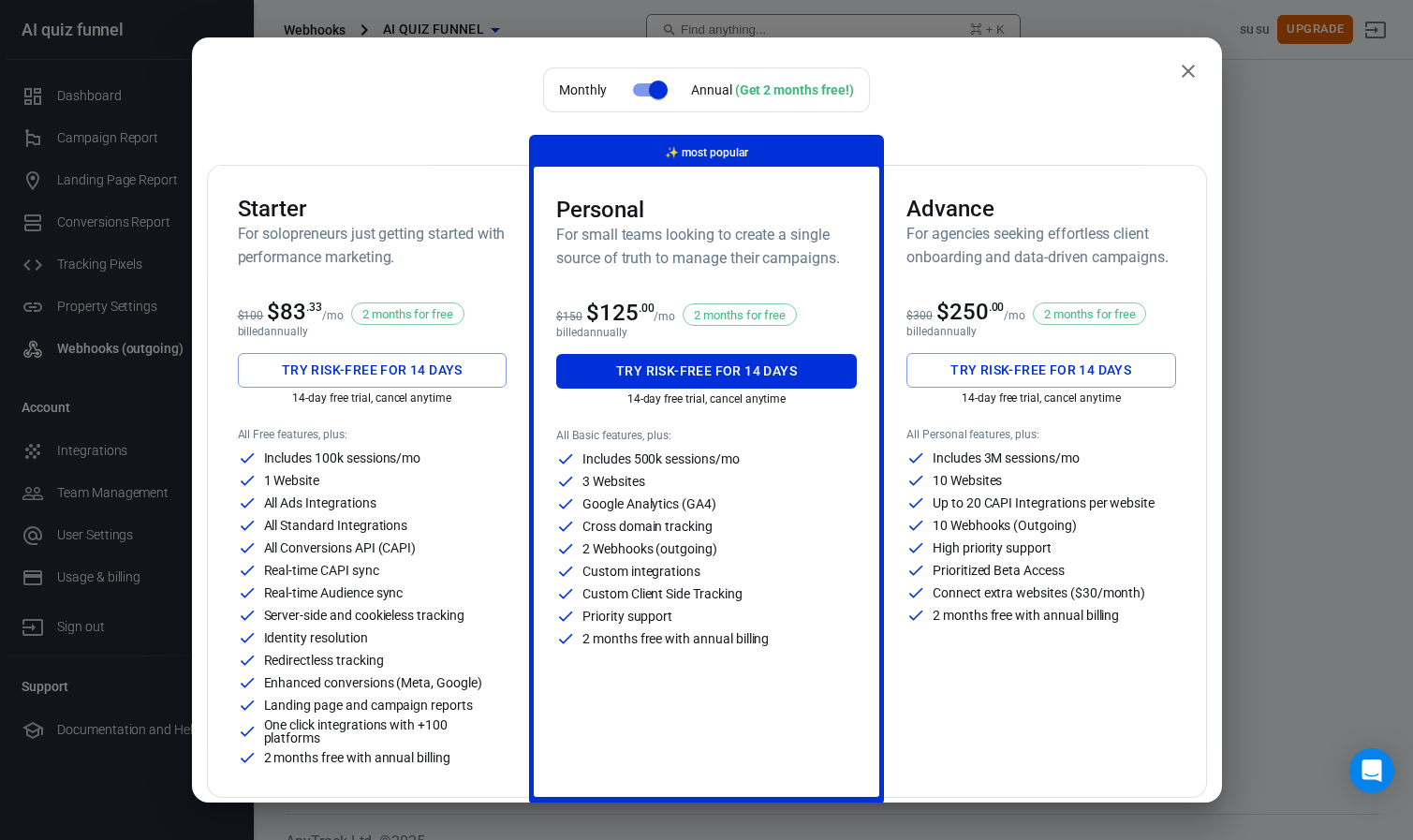 click at bounding box center [658, 90] 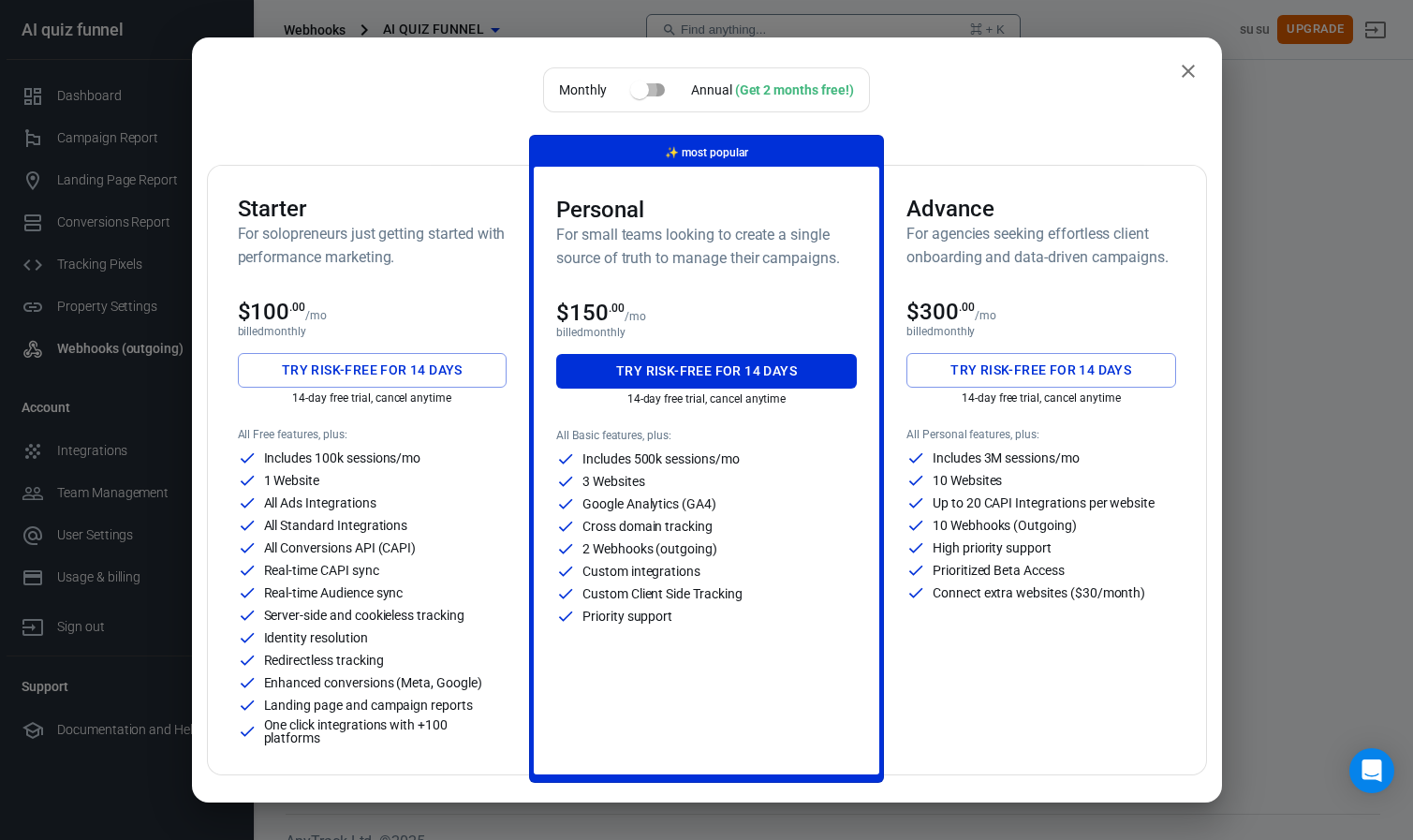 click at bounding box center (640, 90) 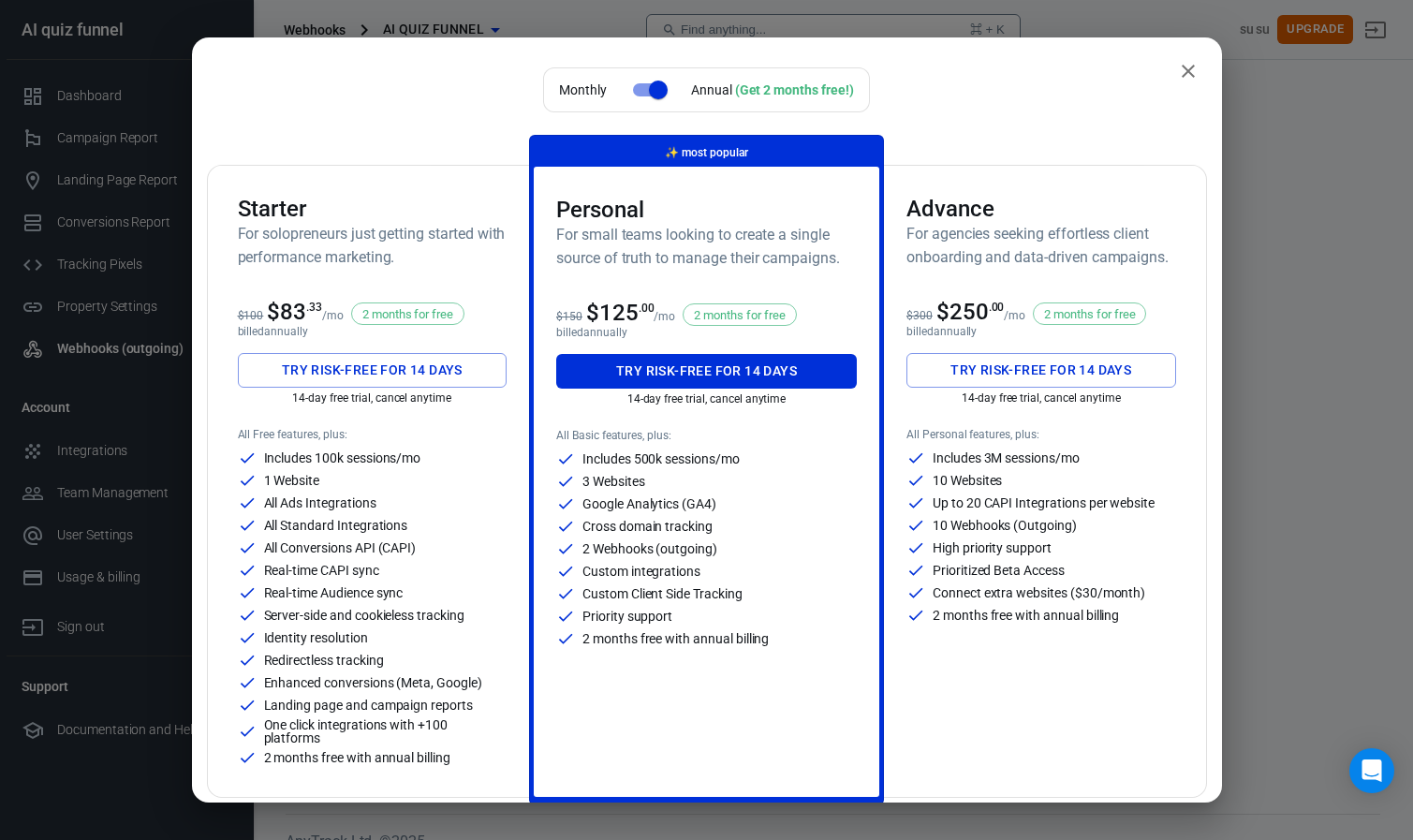 scroll, scrollTop: 140, scrollLeft: 0, axis: vertical 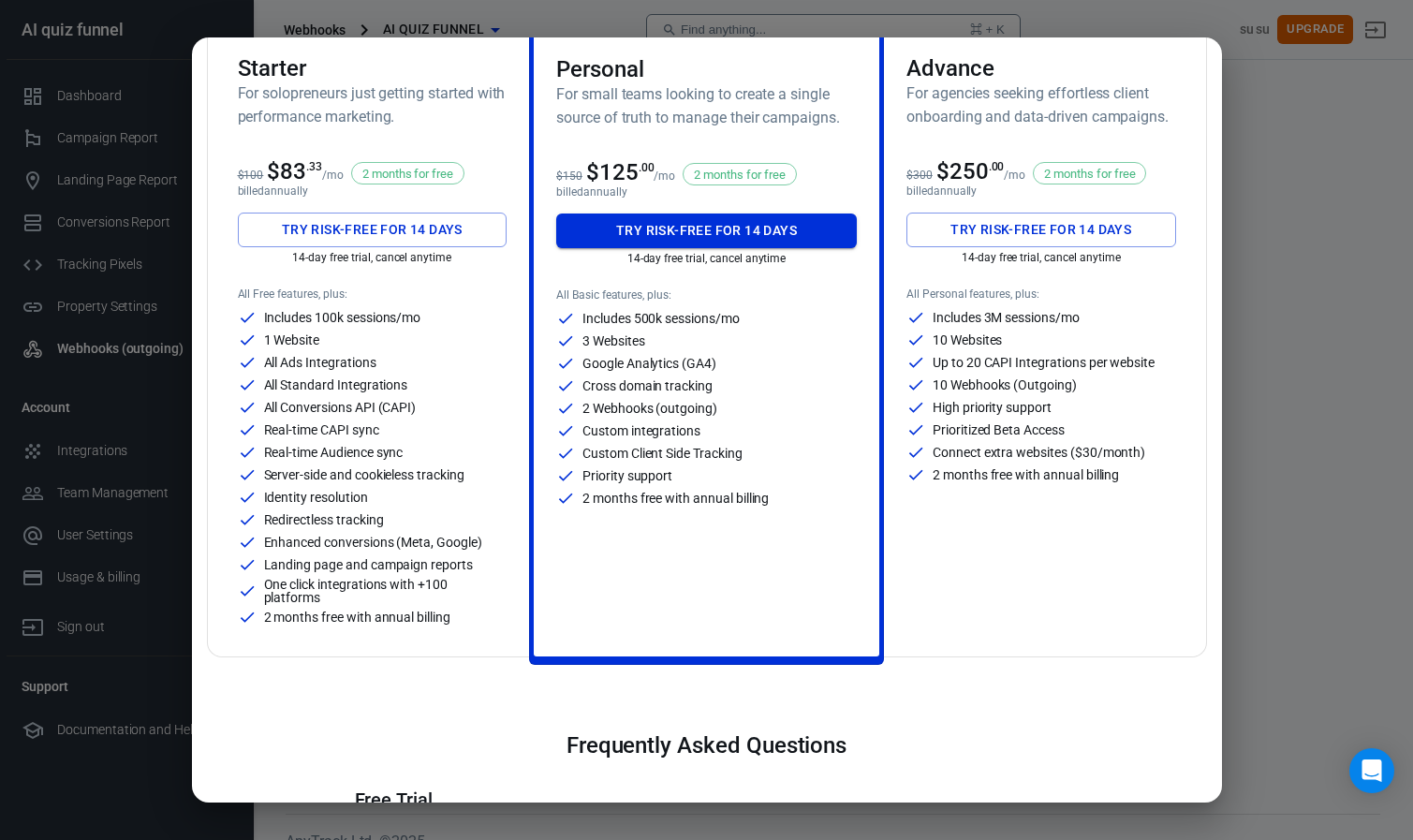 click on "Try risk-free for 14 days" at bounding box center (706, 230) 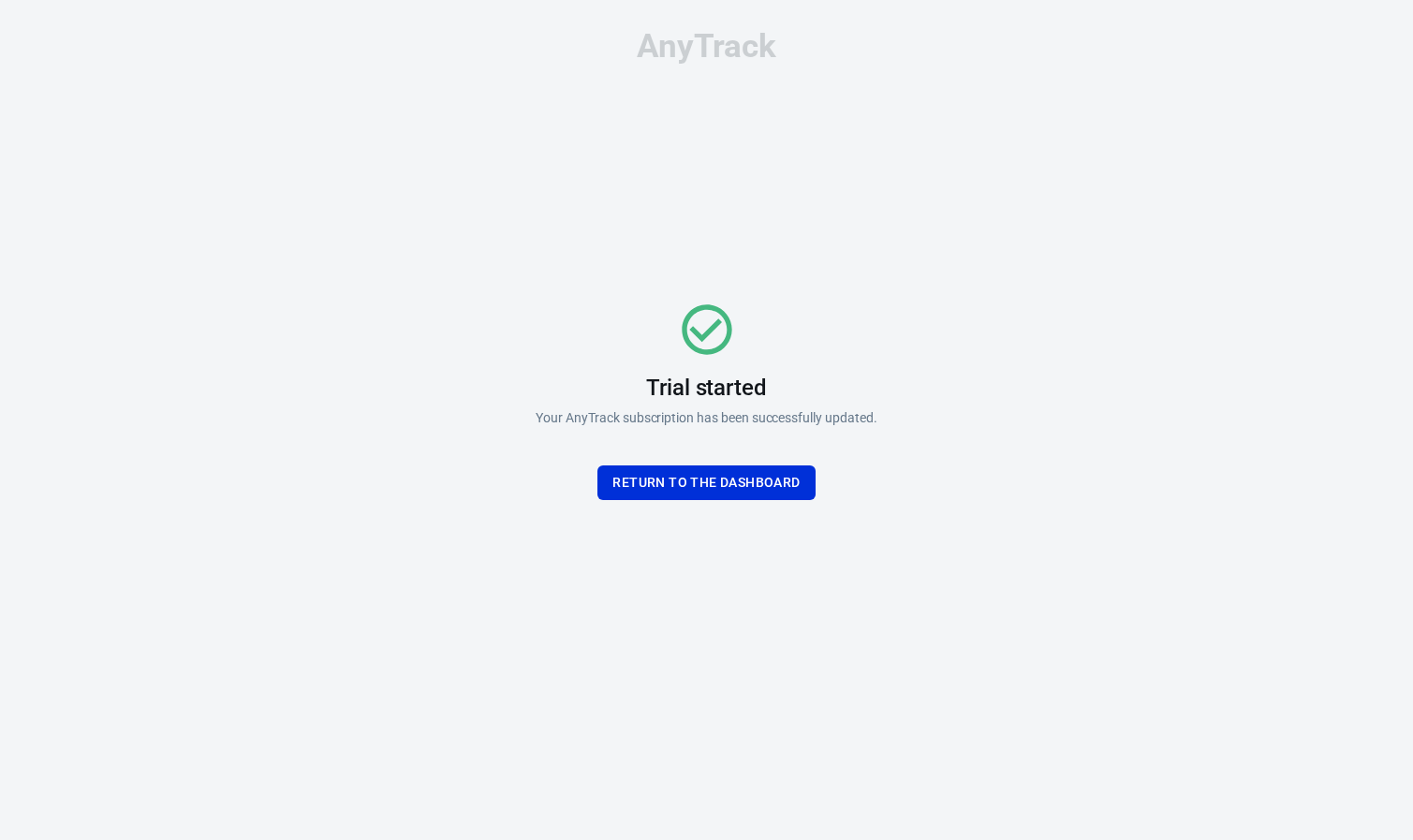 scroll, scrollTop: 0, scrollLeft: 0, axis: both 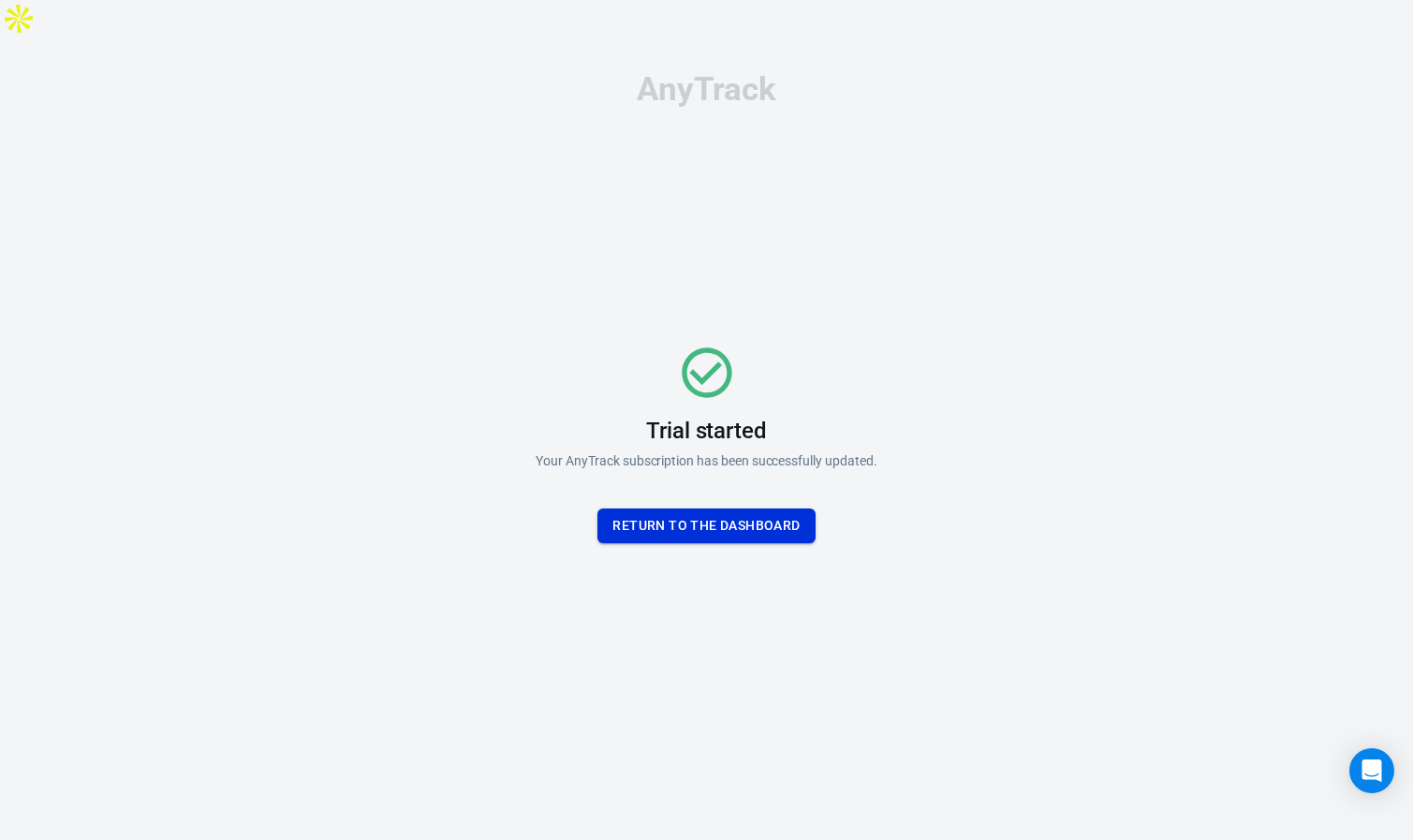 click on "Return To the dashboard" at bounding box center (706, 525) 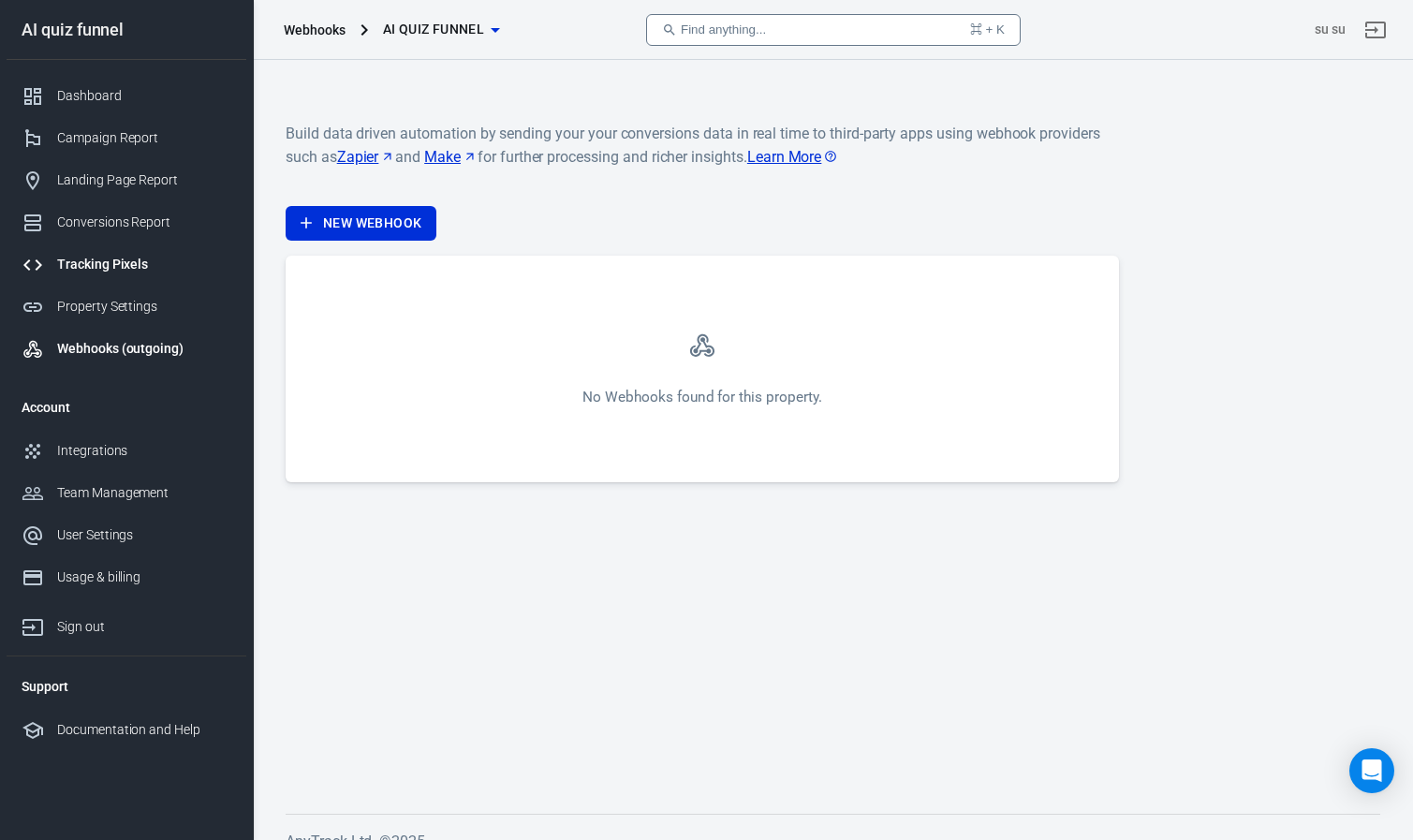 click on "Tracking Pixels" at bounding box center (126, 264) 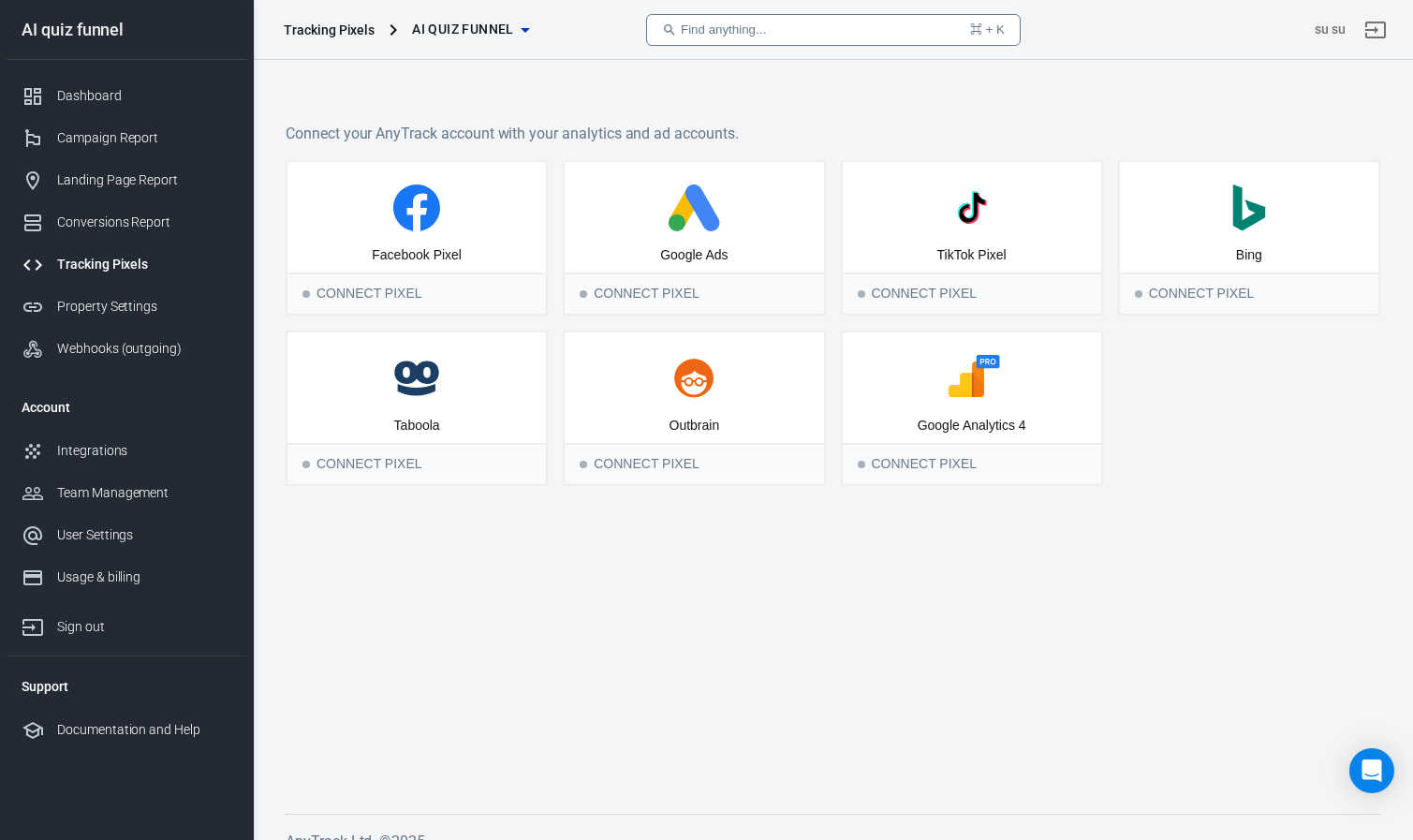 click on "Find anything... ⌘ + K" at bounding box center (833, 30) 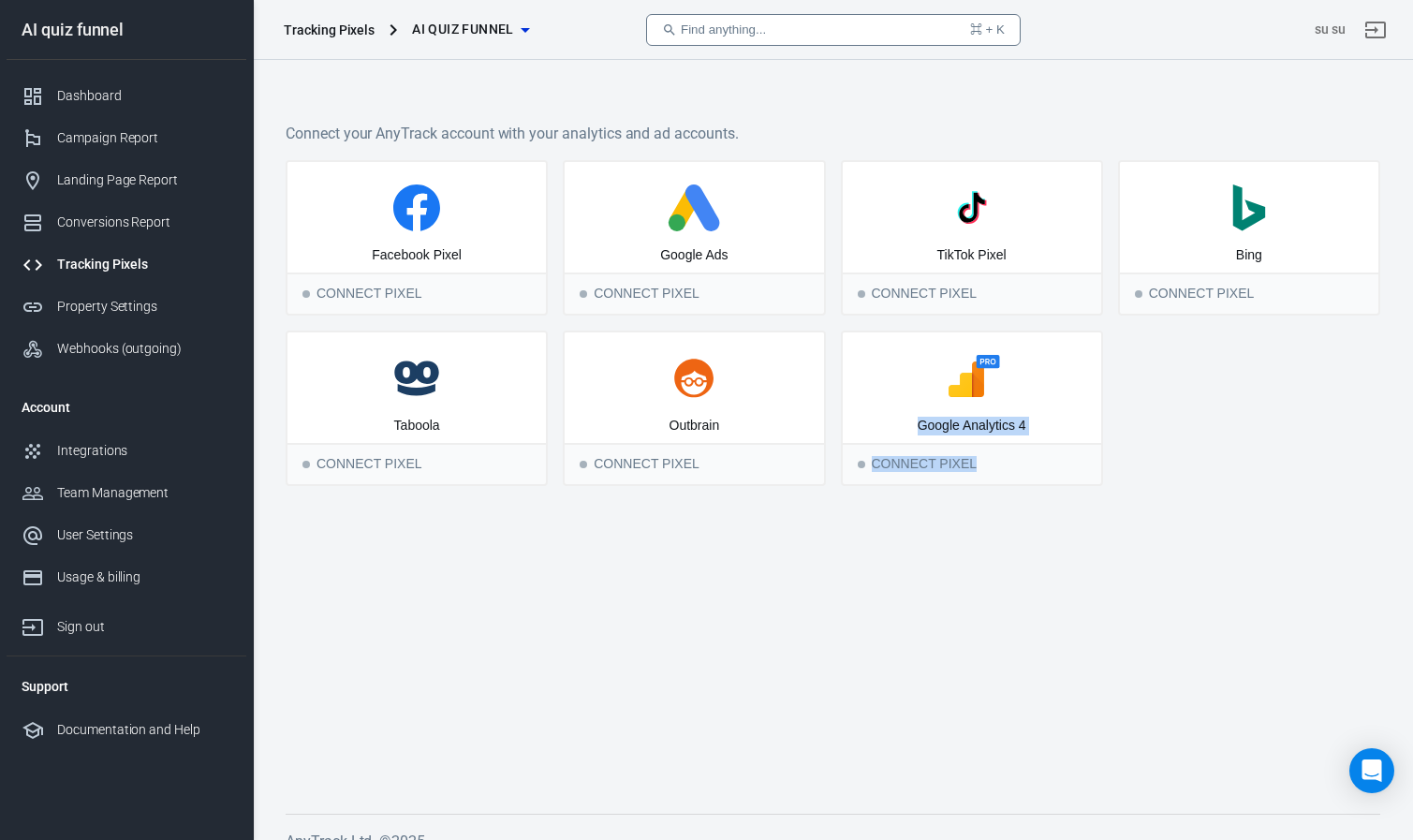 drag, startPoint x: 1211, startPoint y: 434, endPoint x: 770, endPoint y: 441, distance: 441.05555 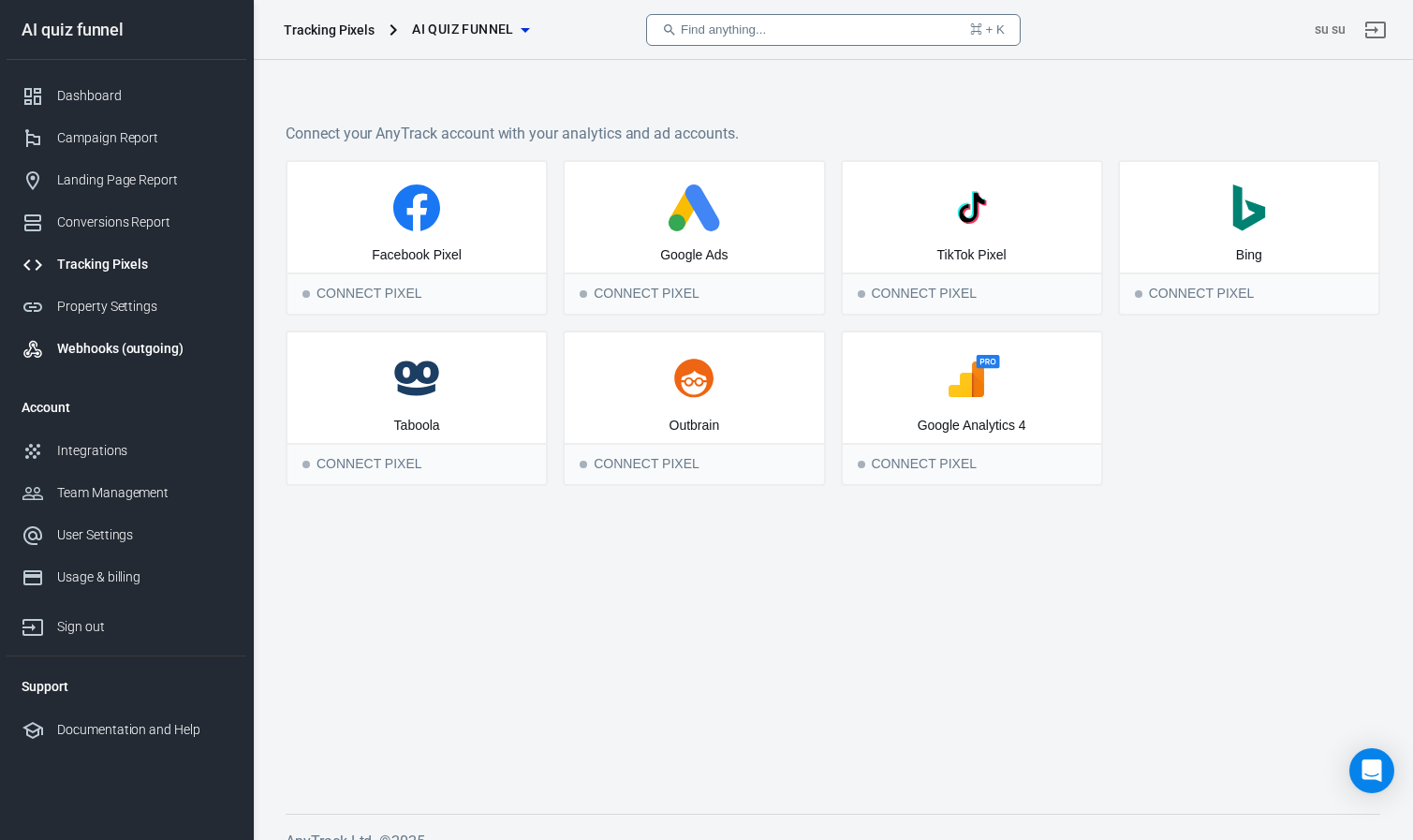 click on "Webhooks (outgoing)" at bounding box center (126, 348) 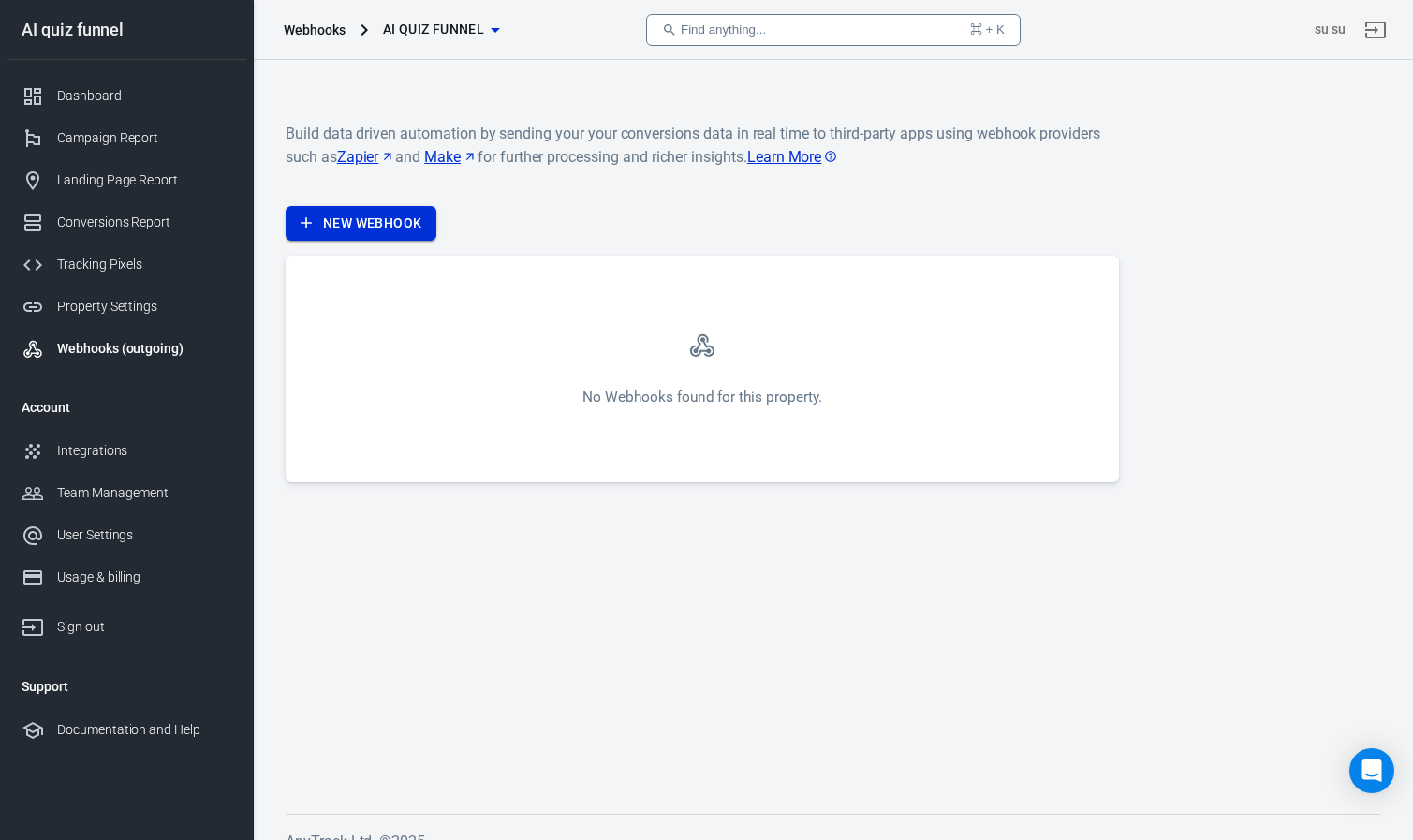 click on "New Webhook" at bounding box center (361, 223) 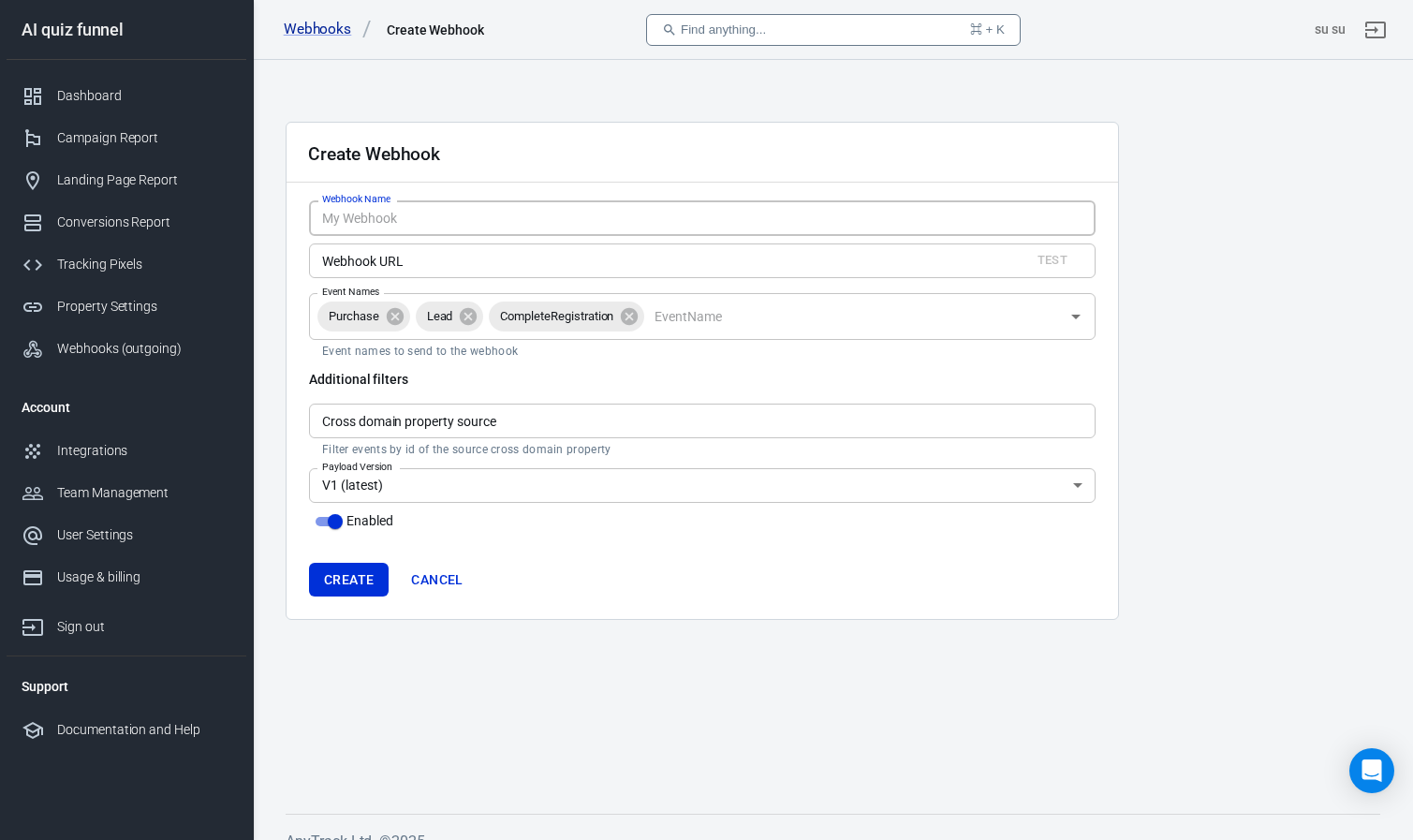 click on "Webhook Name" at bounding box center (702, 217) 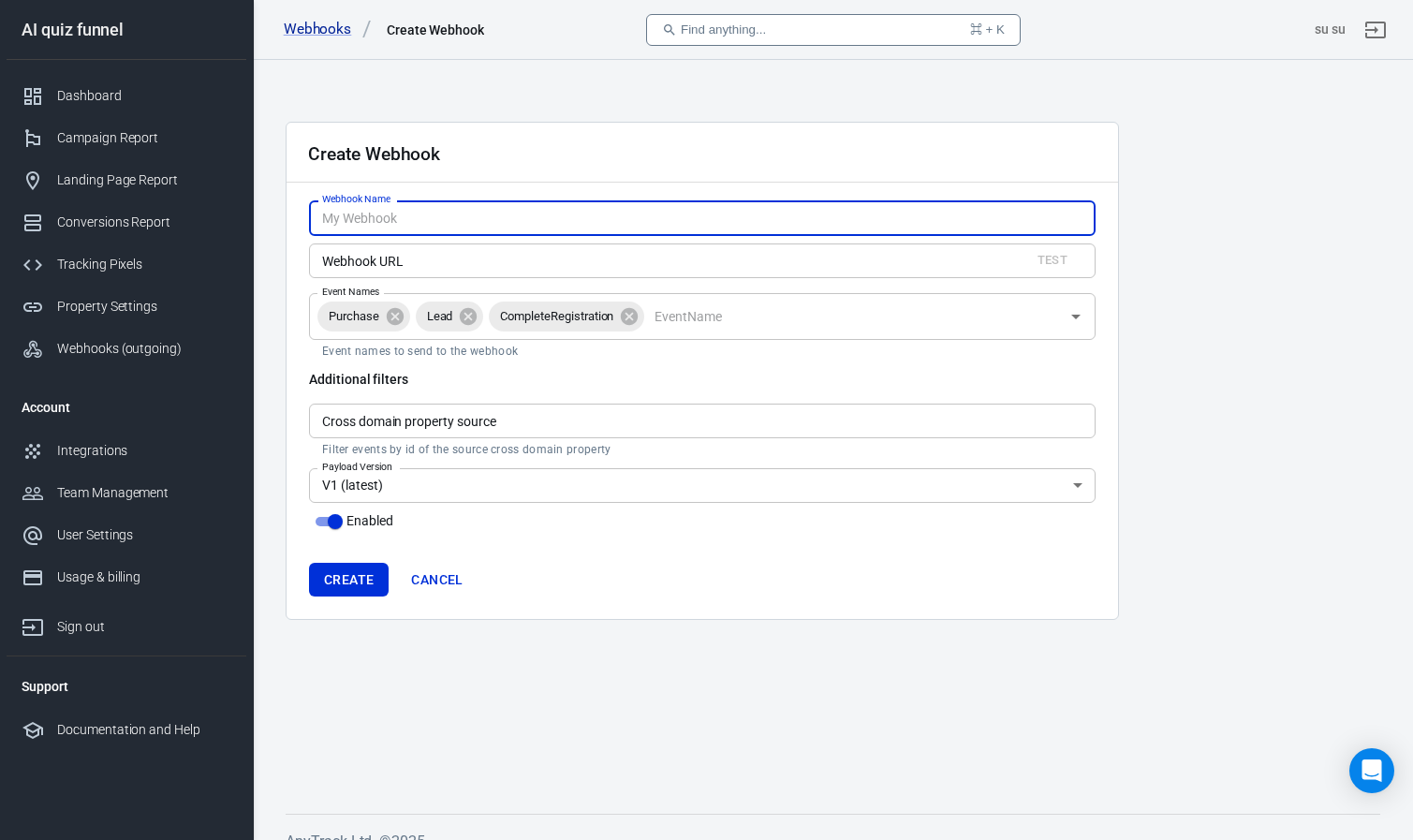 click on "Cross domain property source Cross domain property source Filter events by id of the source cross domain property" at bounding box center [702, 430] 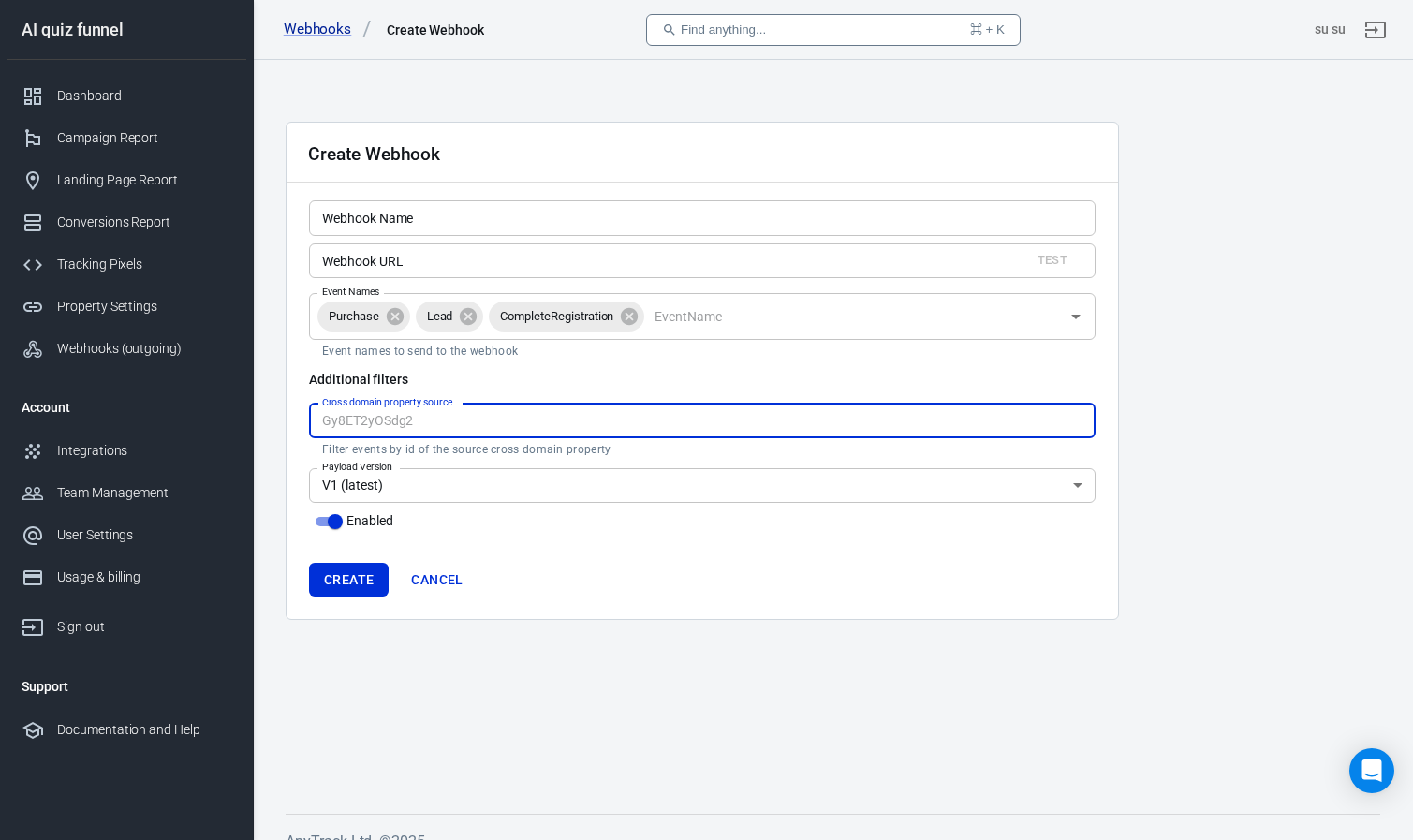 click on "Webhook URL" at bounding box center (662, 260) 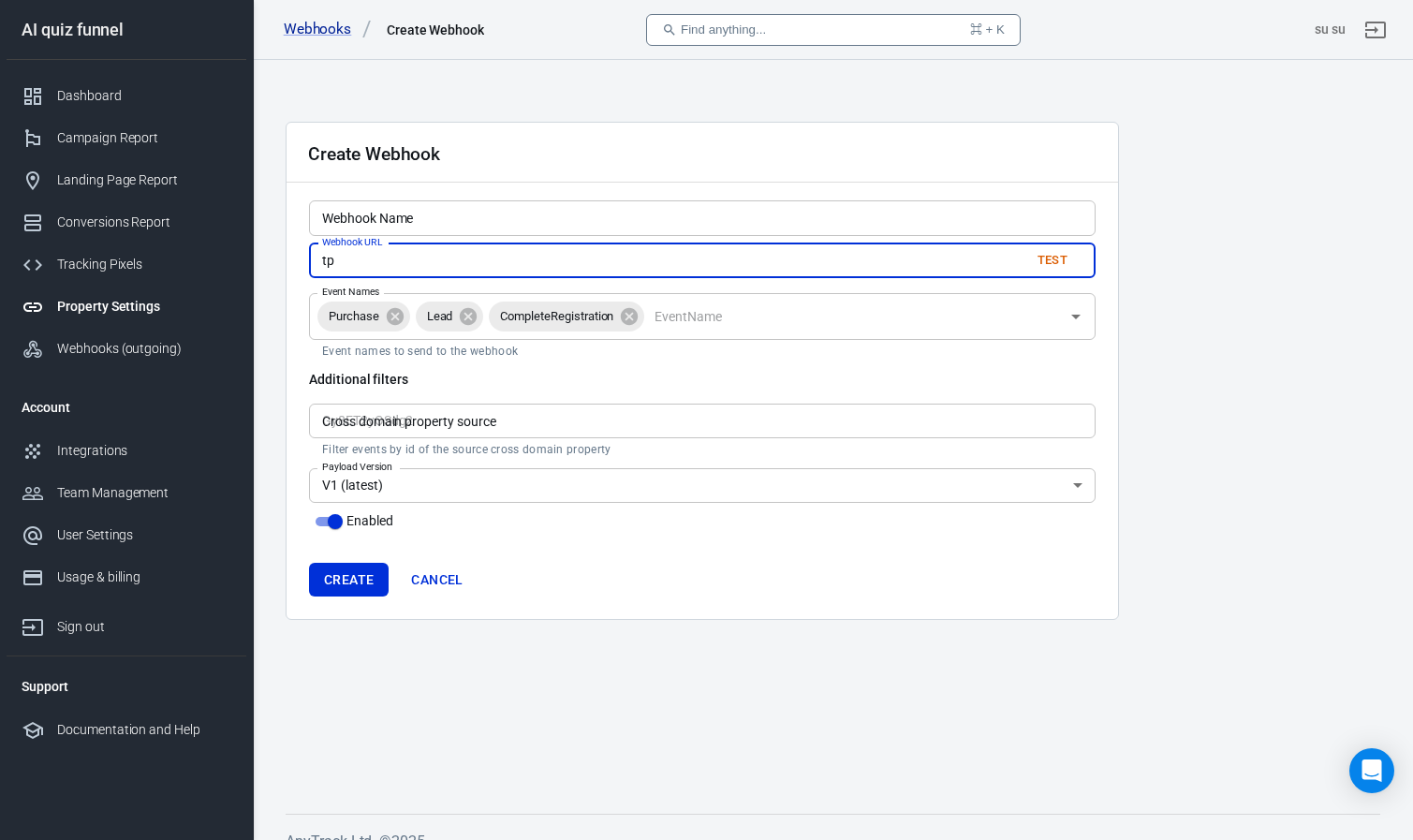 type on "t" 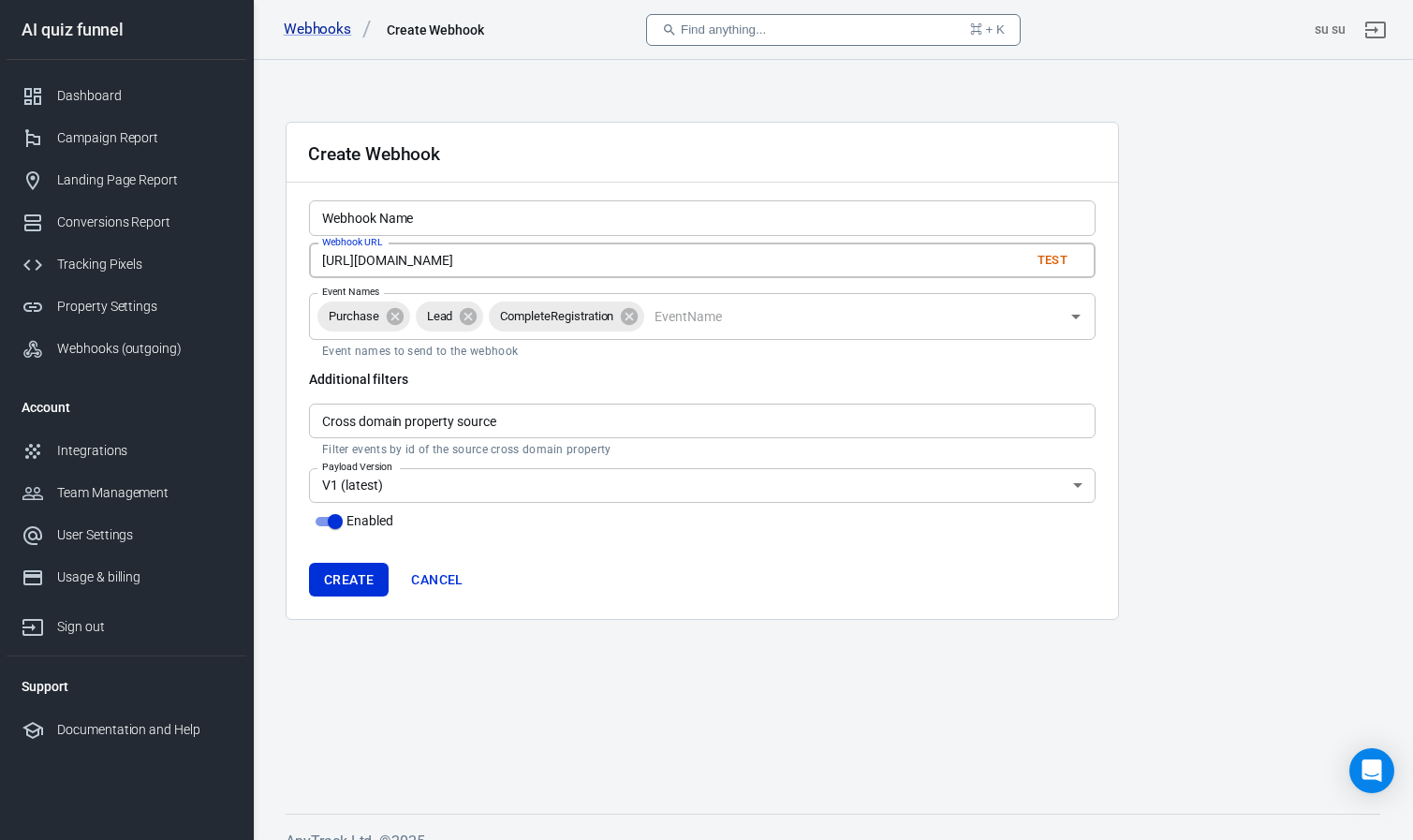 type on "[URL][DOMAIN_NAME]" 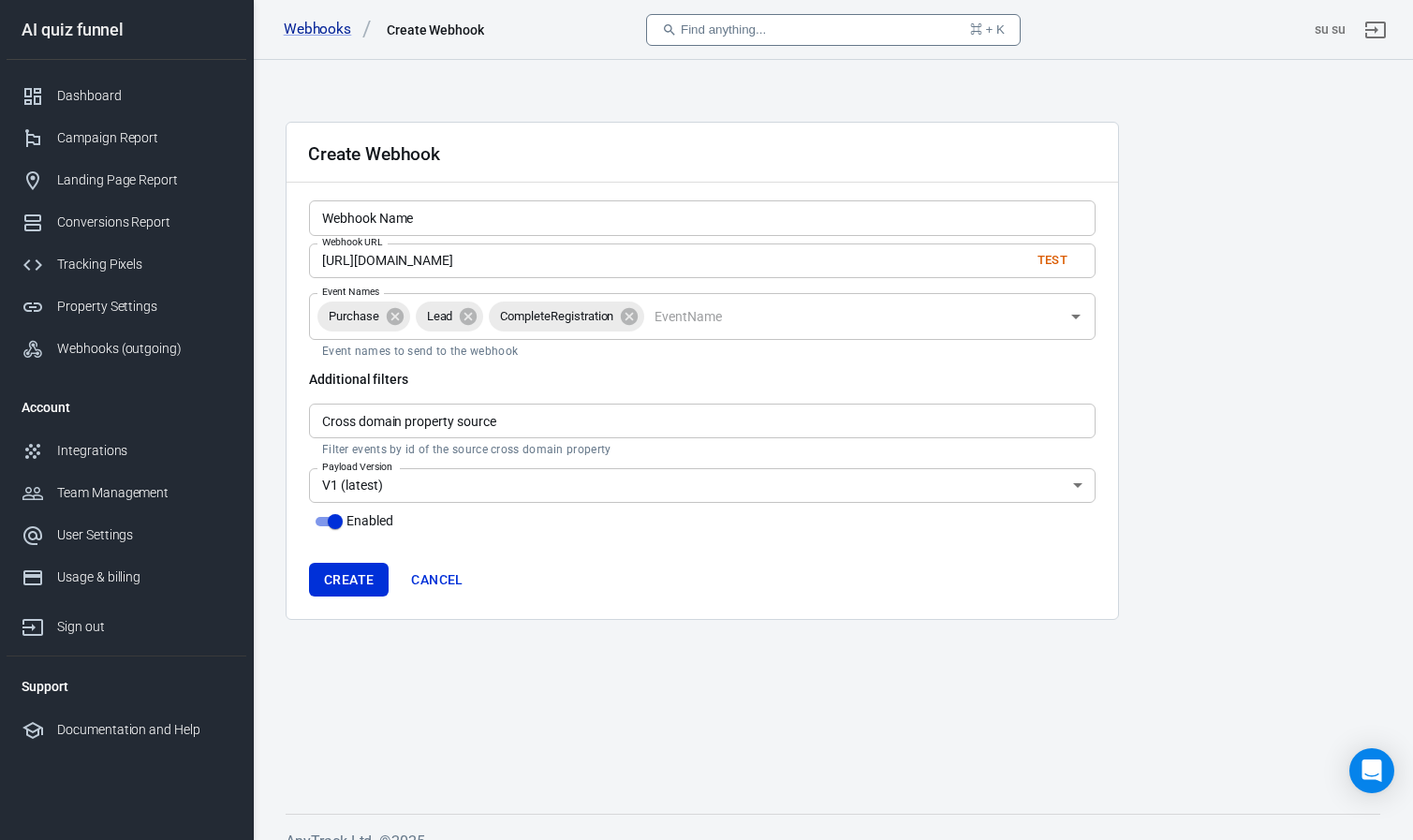click on "[URL][DOMAIN_NAME]" at bounding box center [662, 260] 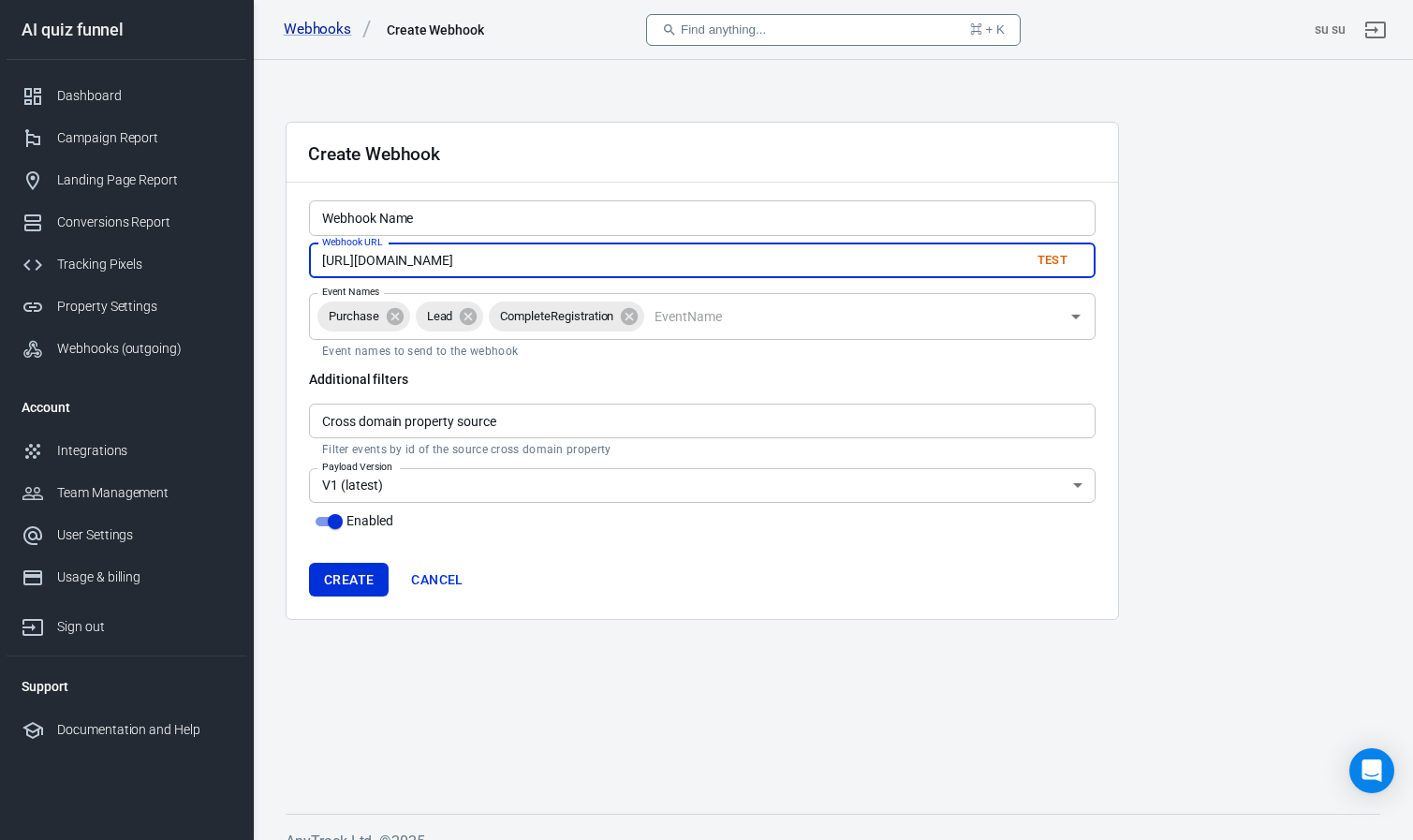 click on "Create Webhook Webhook Name Webhook Name Webhook URL [URL][DOMAIN_NAME] Test Webhook URL Event Names Purchase Lead CompleteRegistration Event Names Event names to send to the webhook Additional filters Cross domain property source Cross domain property source Filter events by id of the source cross domain property Payload Version V1 (latest) 1 Payload Version Enabled Create Cancel" at bounding box center [832, 452] 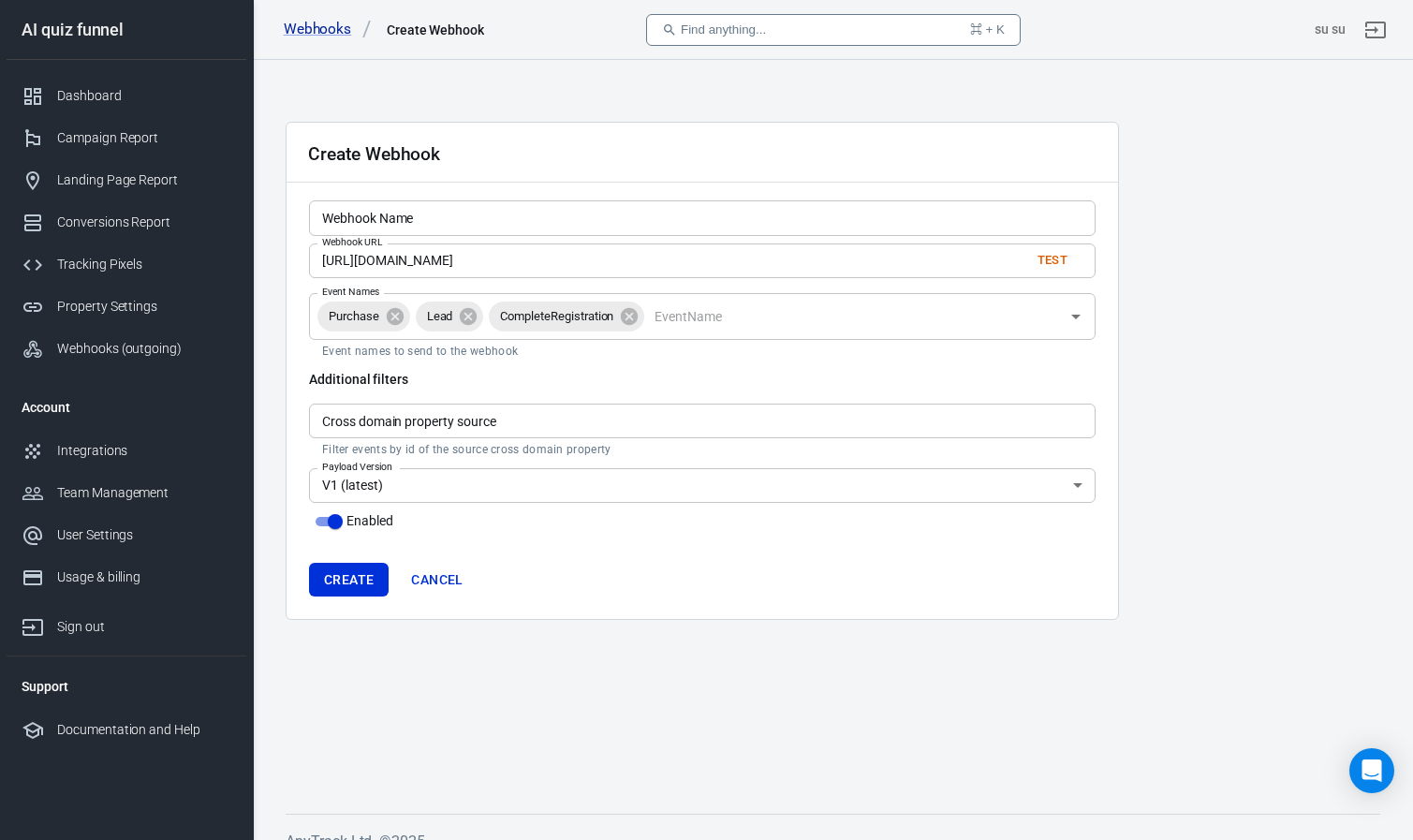 click on "Cross domain property source" at bounding box center [702, 420] 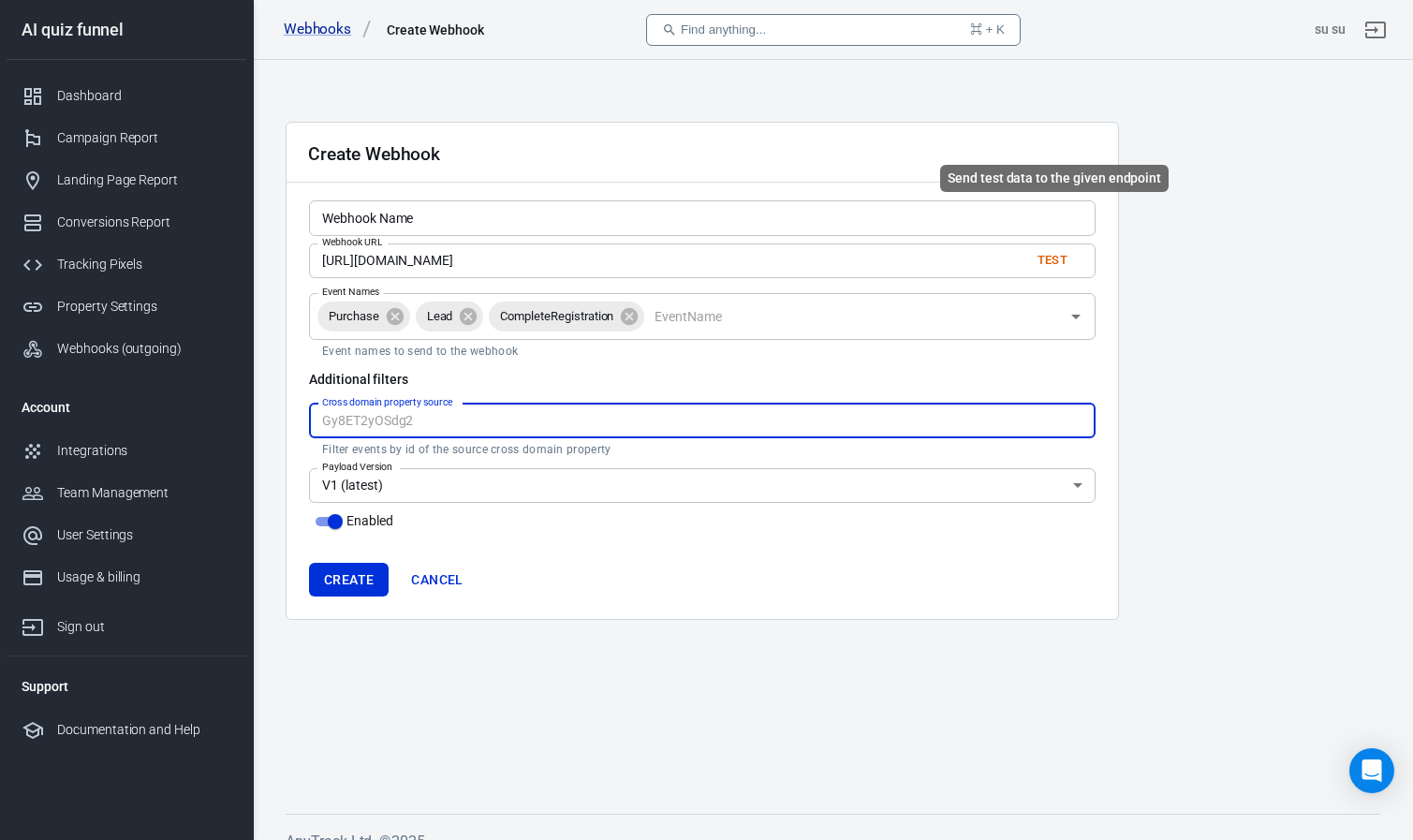 click on "Test" at bounding box center [1052, 260] 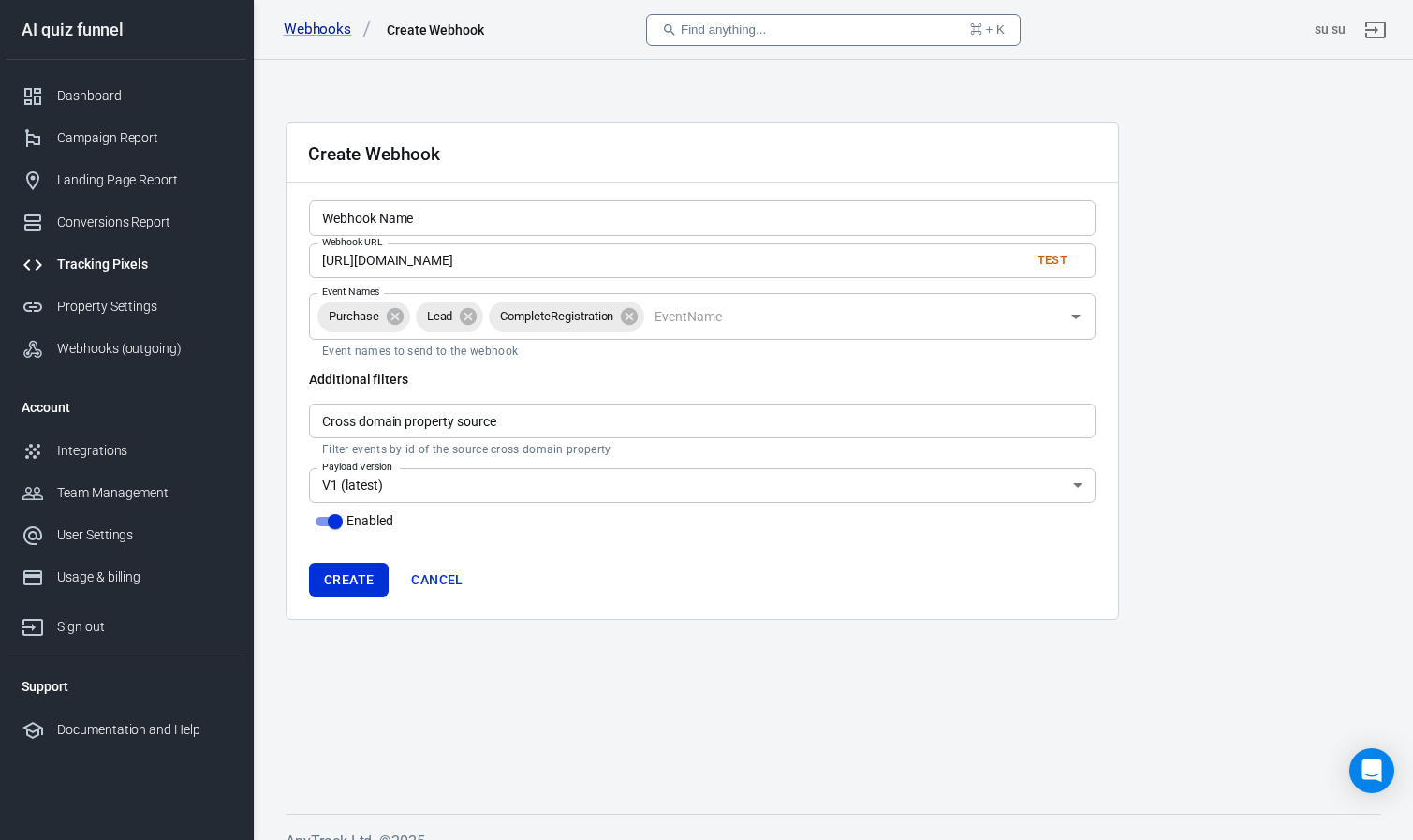 click on "Tracking Pixels" at bounding box center [144, 264] 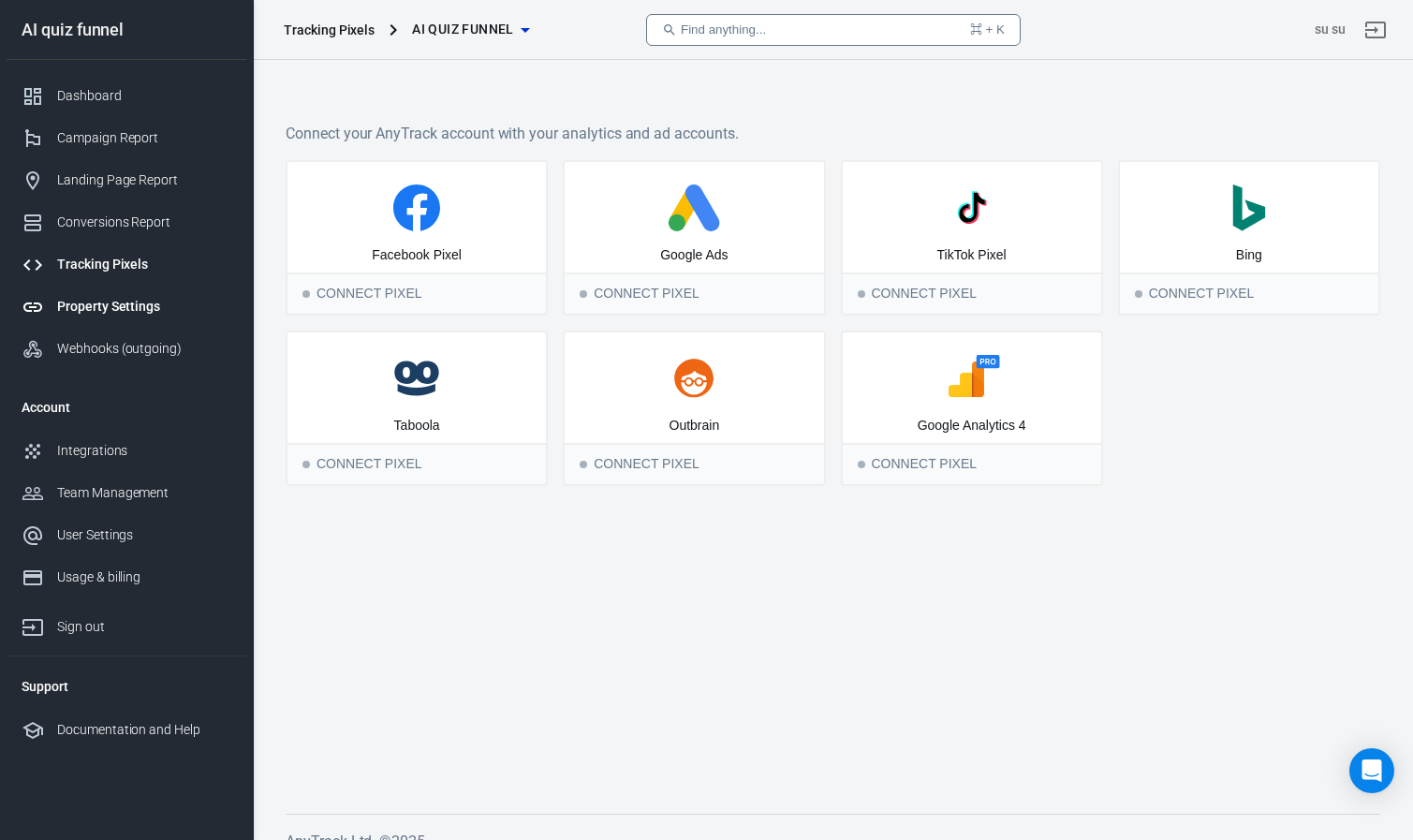 click on "Property Settings" at bounding box center (144, 306) 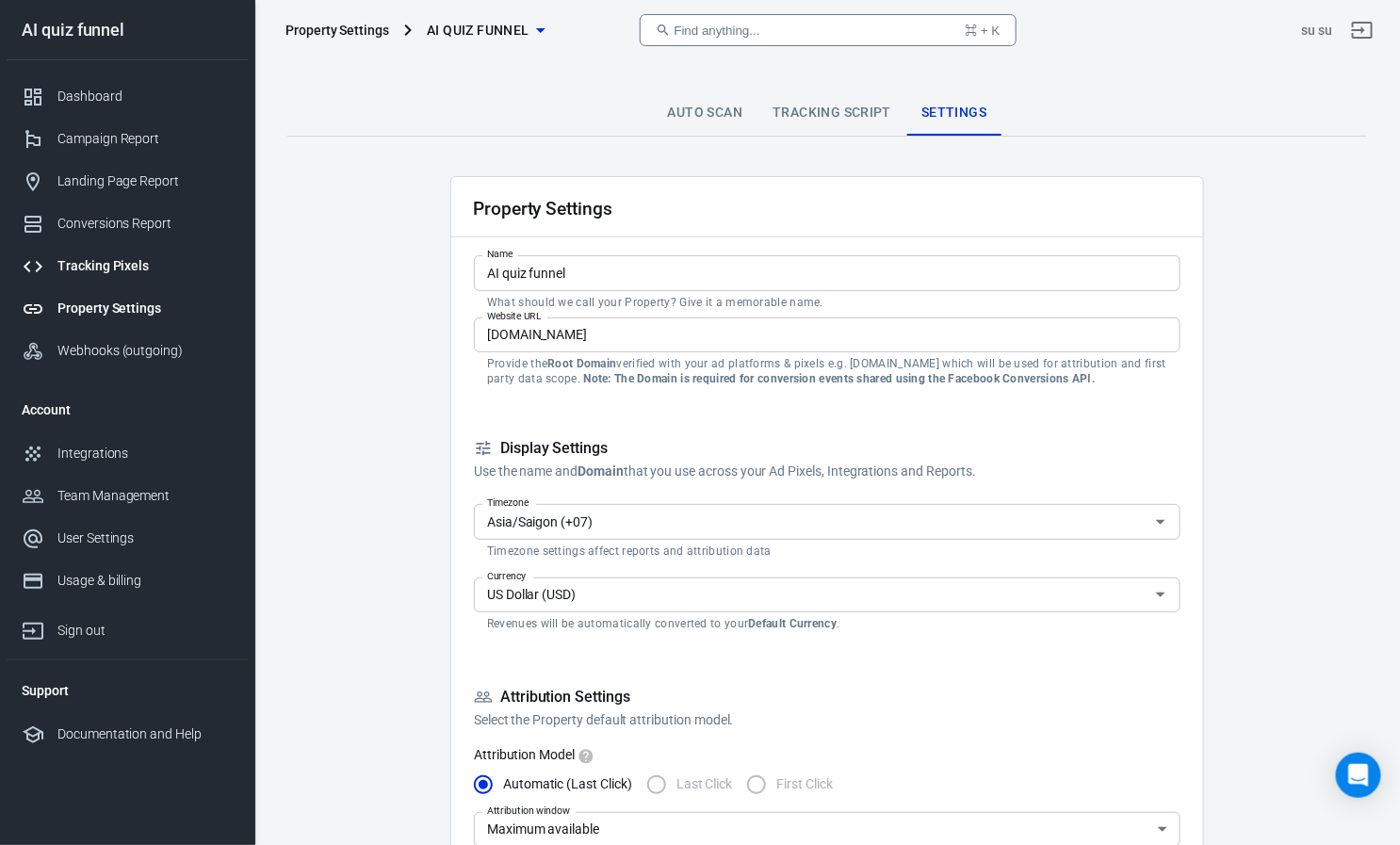 click on "Tracking Pixels" at bounding box center [127, 266] 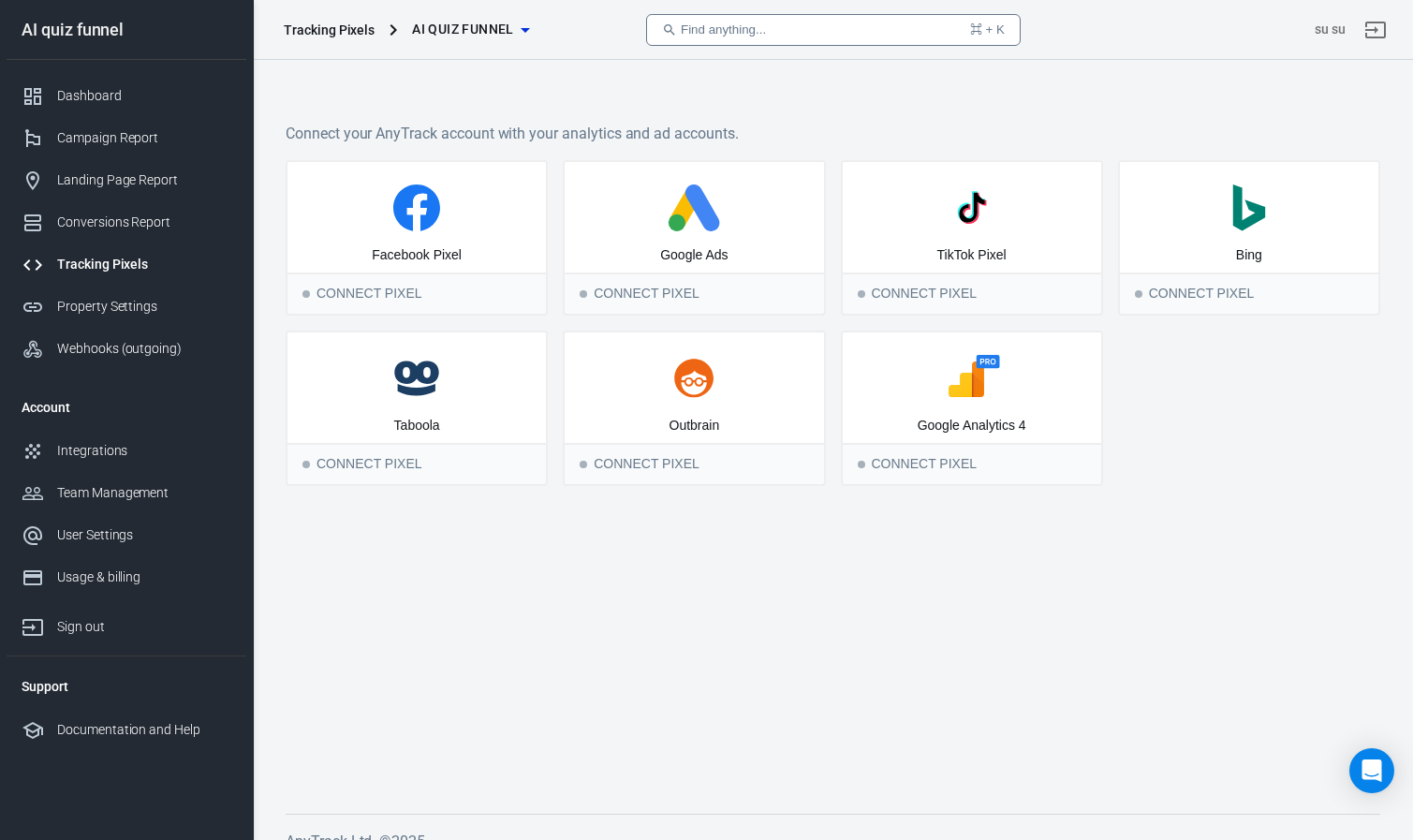 click on "Find anything... ⌘ + K" at bounding box center [833, 30] 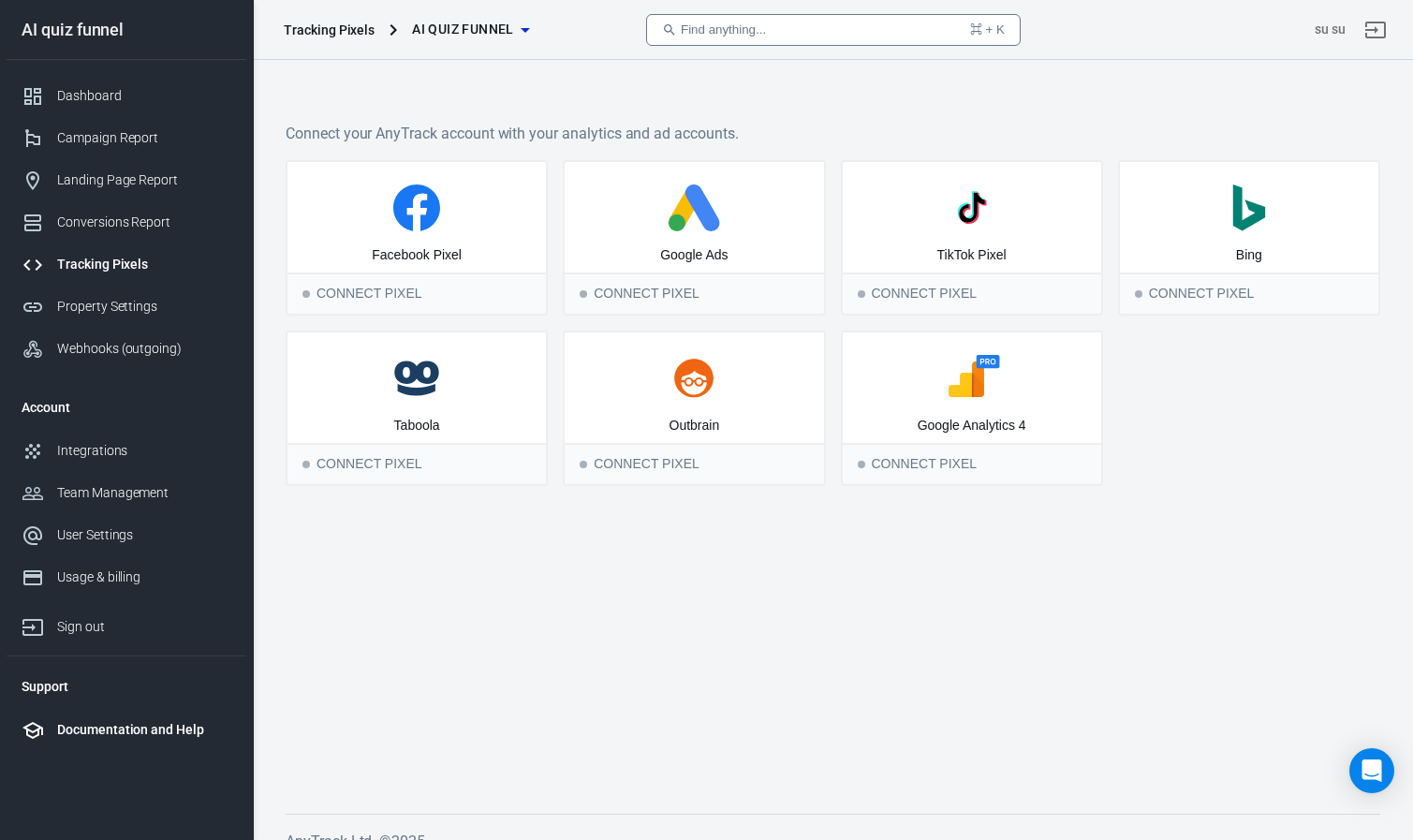 click on "Documentation and Help" at bounding box center (144, 729) 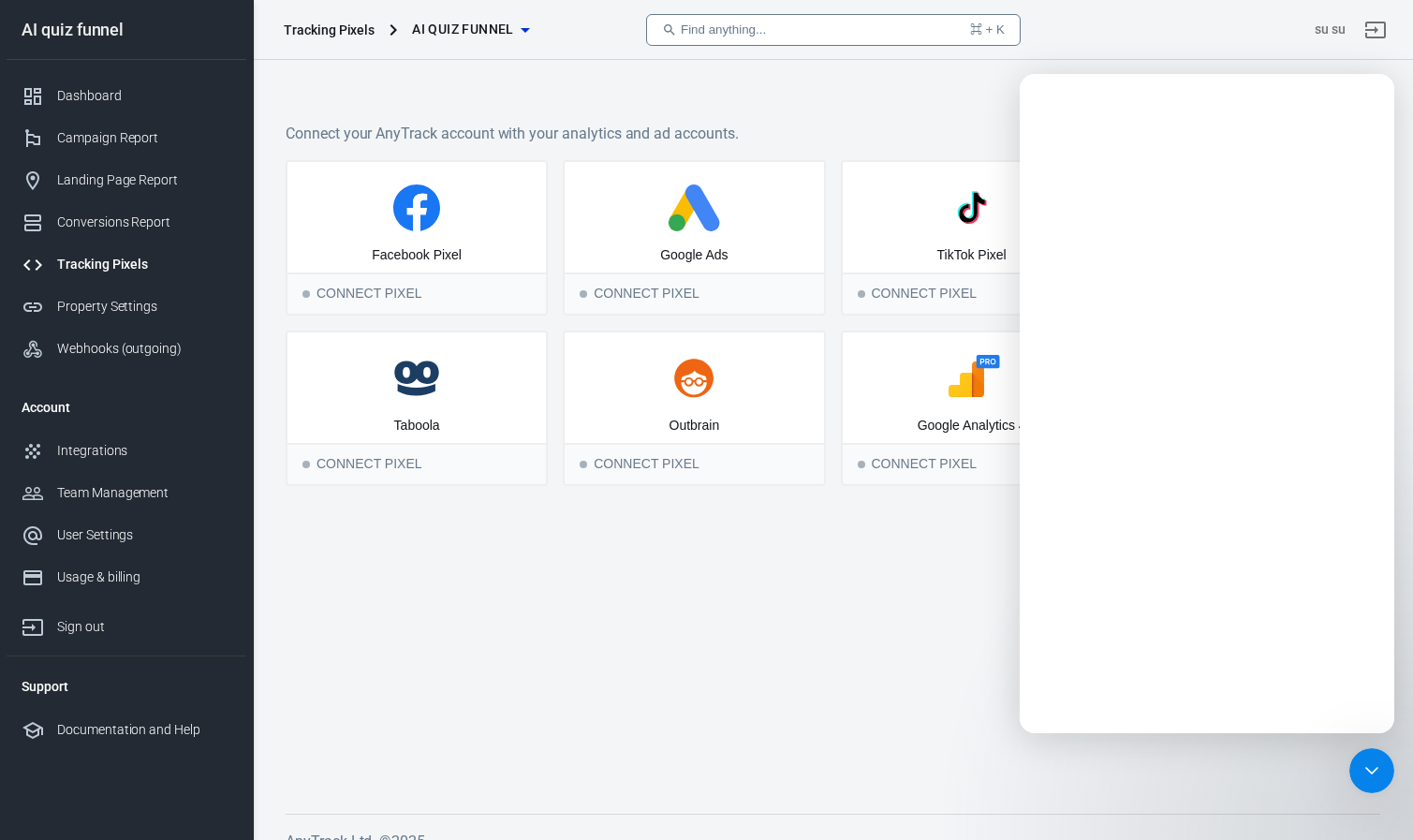 scroll, scrollTop: 0, scrollLeft: 0, axis: both 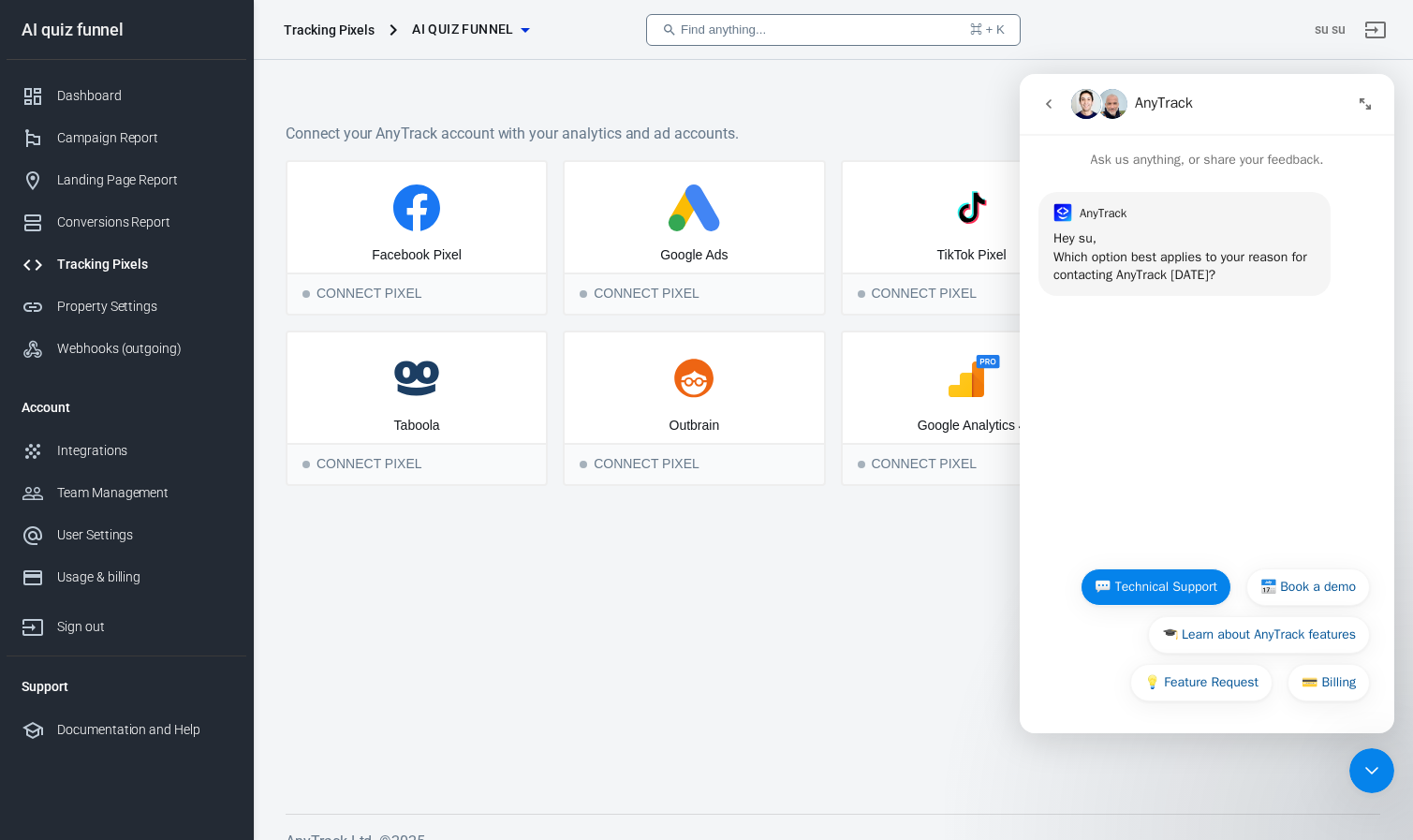 click on "💬 Technical Support" at bounding box center [1155, 587] 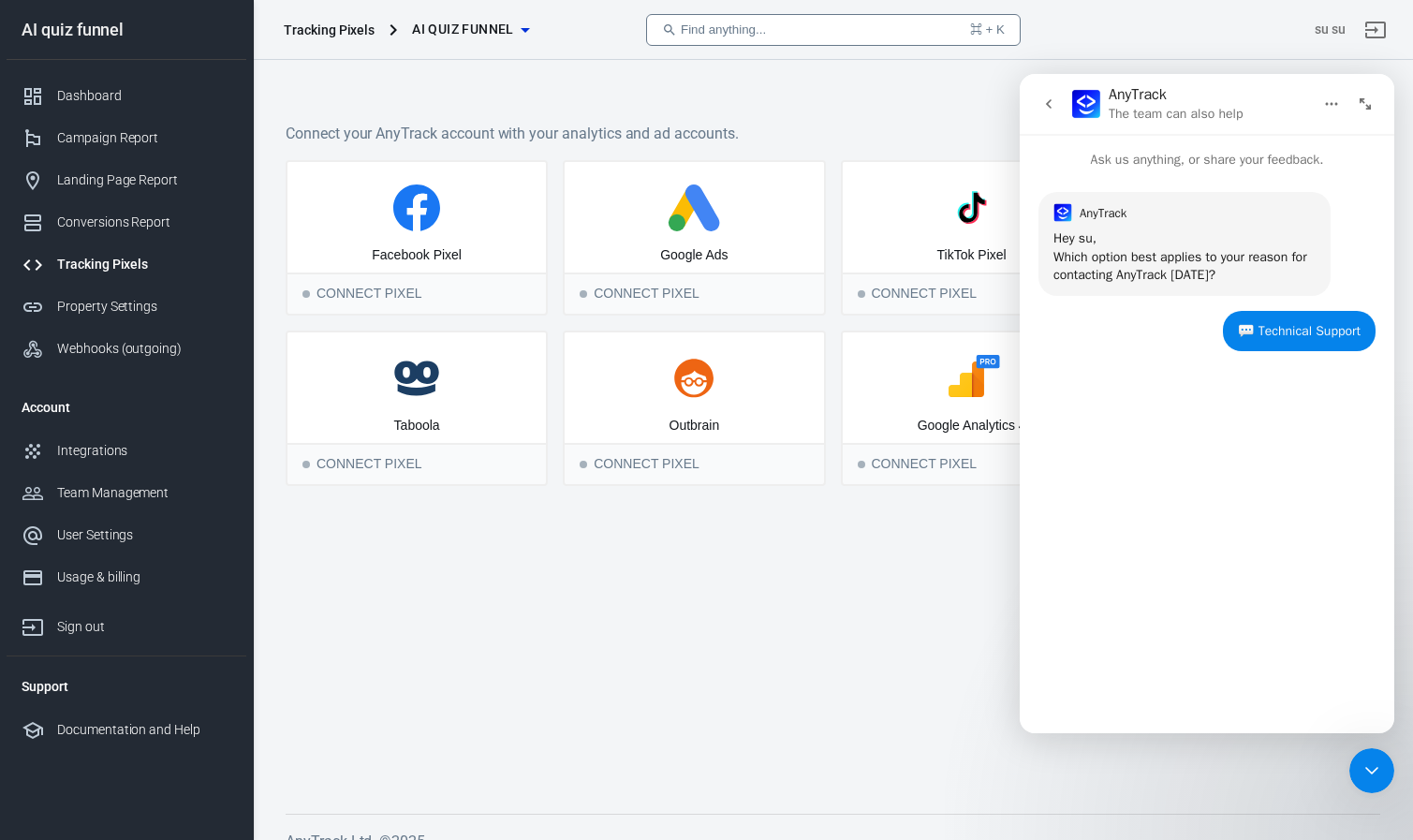 click on "AnyTrack Hey su, Which option best applies to your reason for contacting AnyTrack [DATE]? AnyTrack  •  Just now 💬 Technical Support su  •  Just now" at bounding box center [1207, 443] 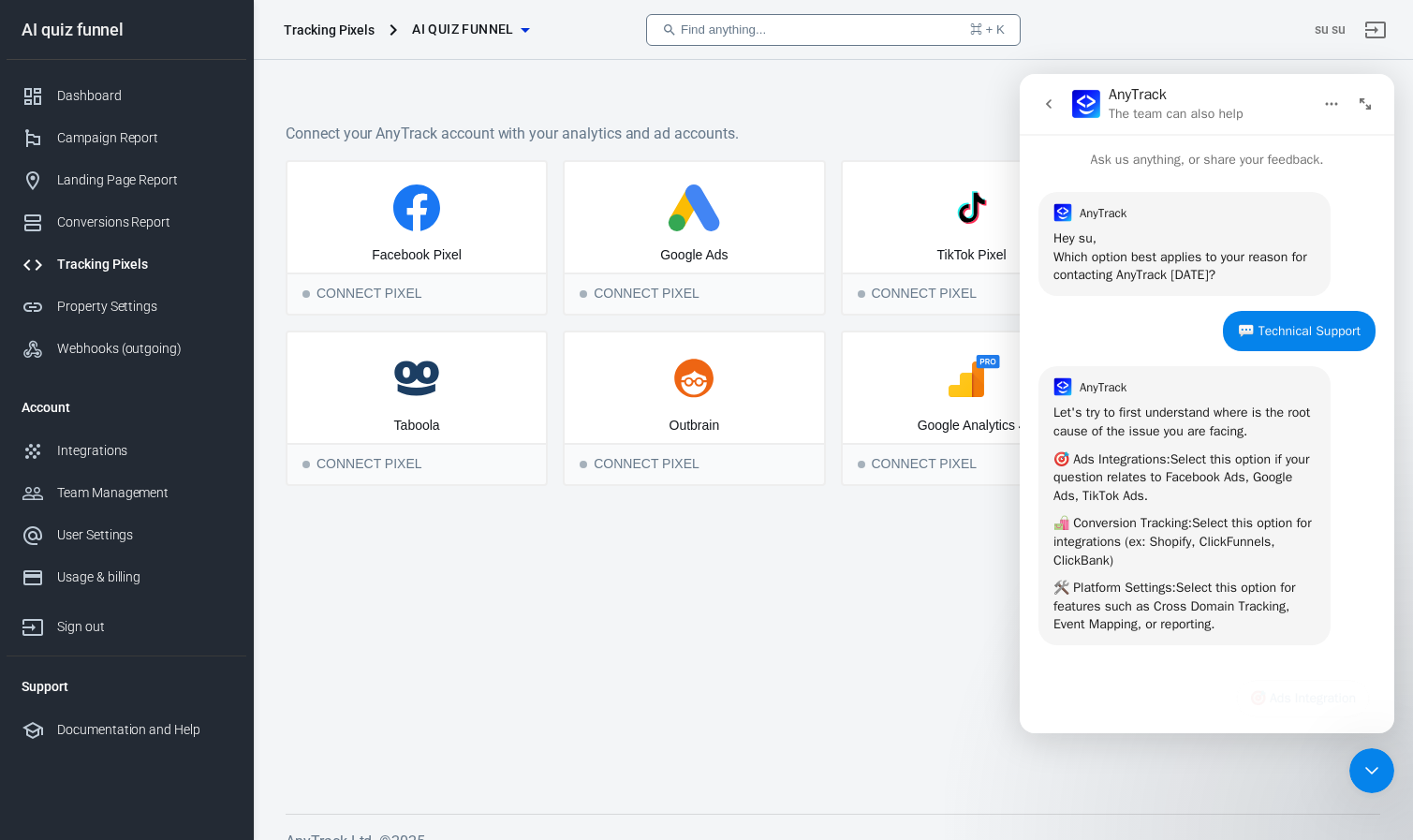 scroll, scrollTop: 112, scrollLeft: 0, axis: vertical 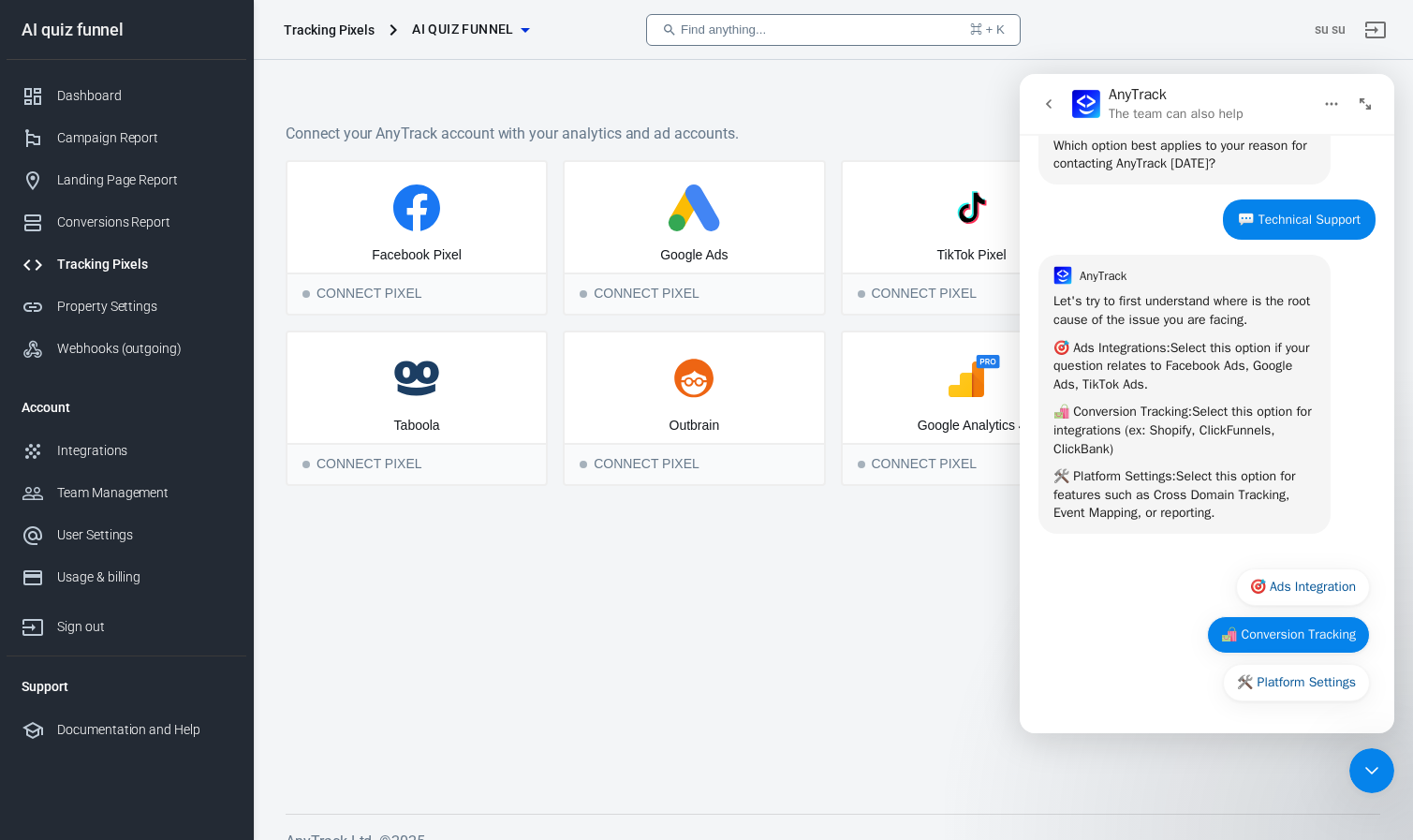 click on "🛍️ Conversion Tracking" at bounding box center (1288, 635) 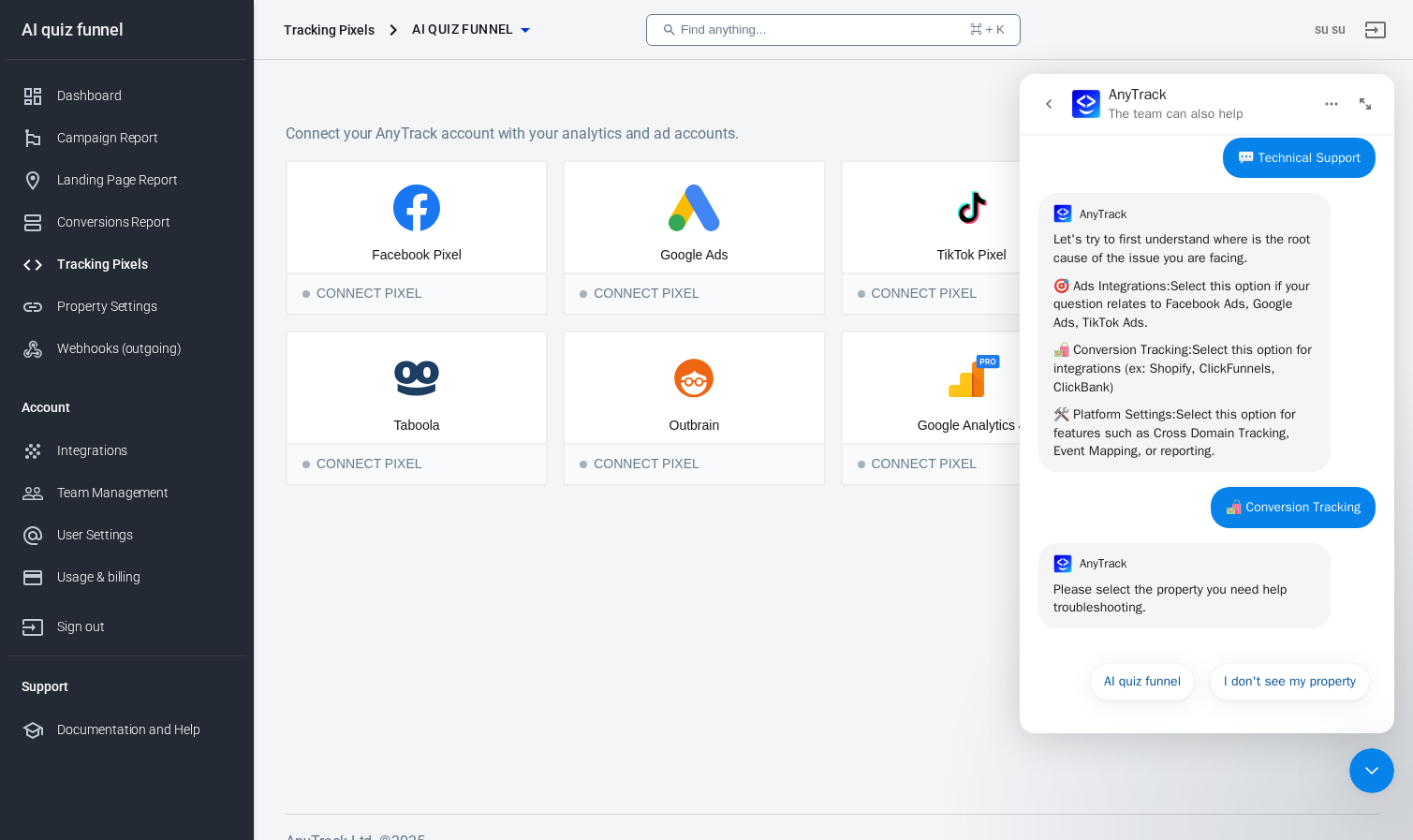 scroll, scrollTop: 172, scrollLeft: 0, axis: vertical 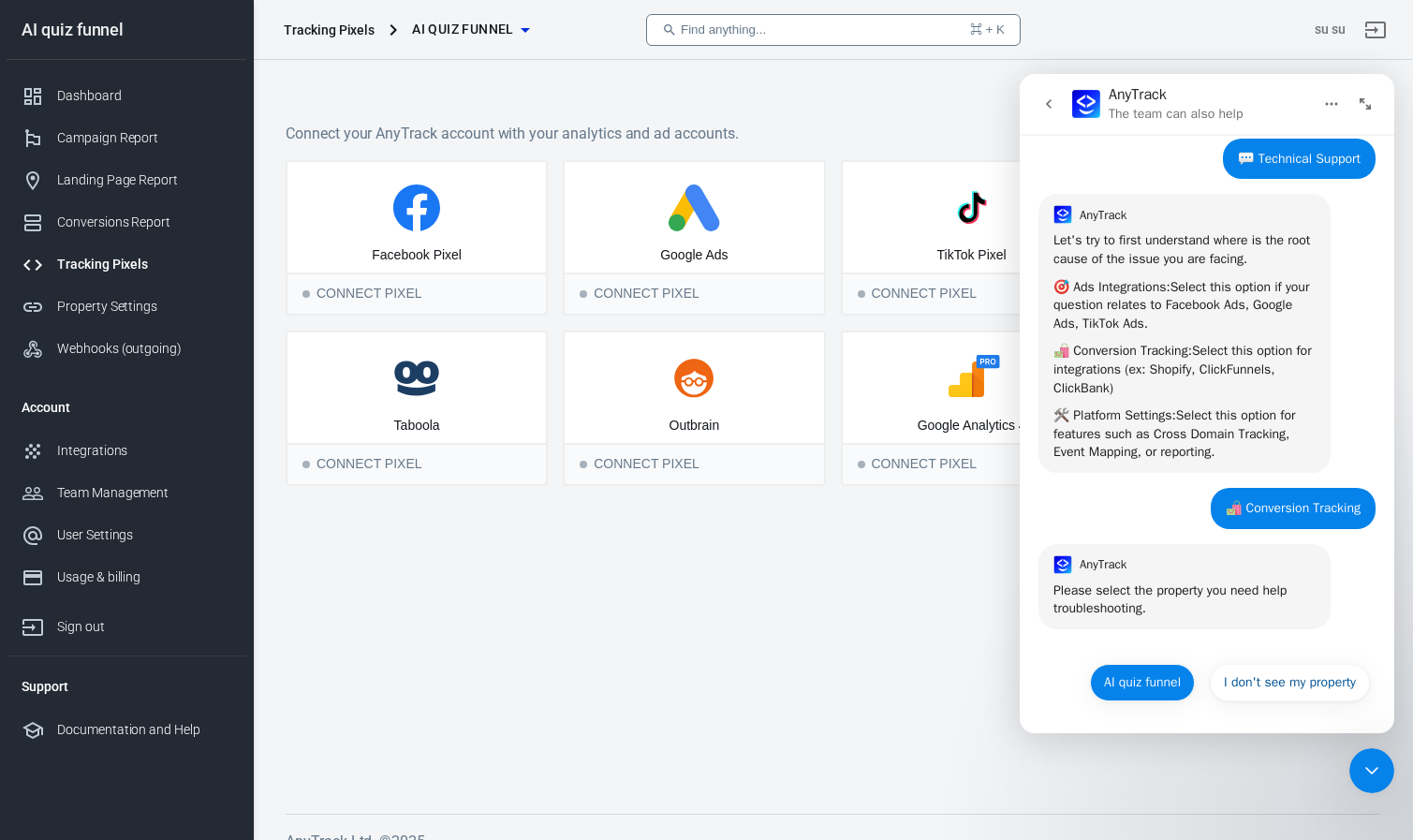 click on "AI quiz funnel" at bounding box center [1142, 683] 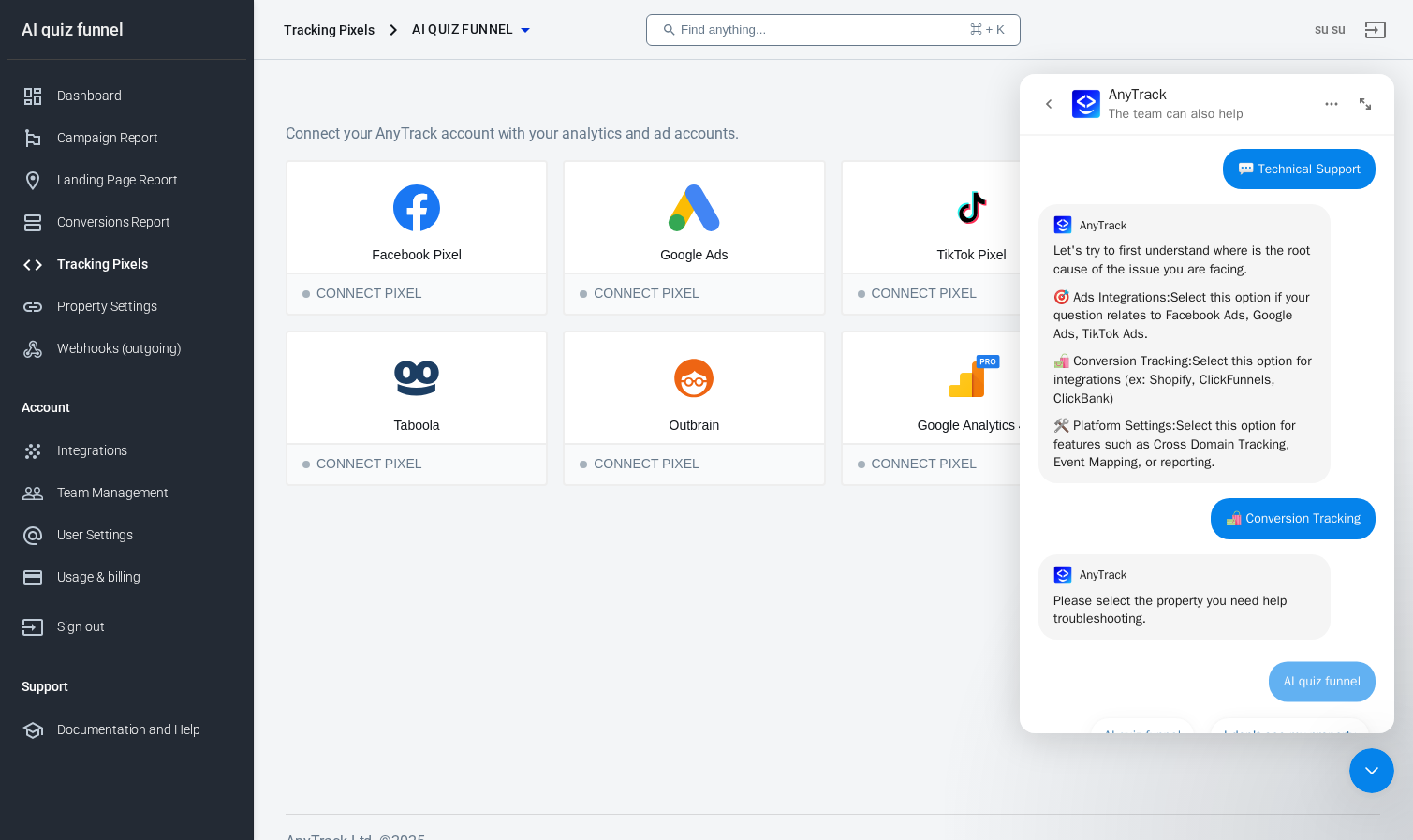click on "AI quiz funnel  •  Just now" at bounding box center (1207, 693) 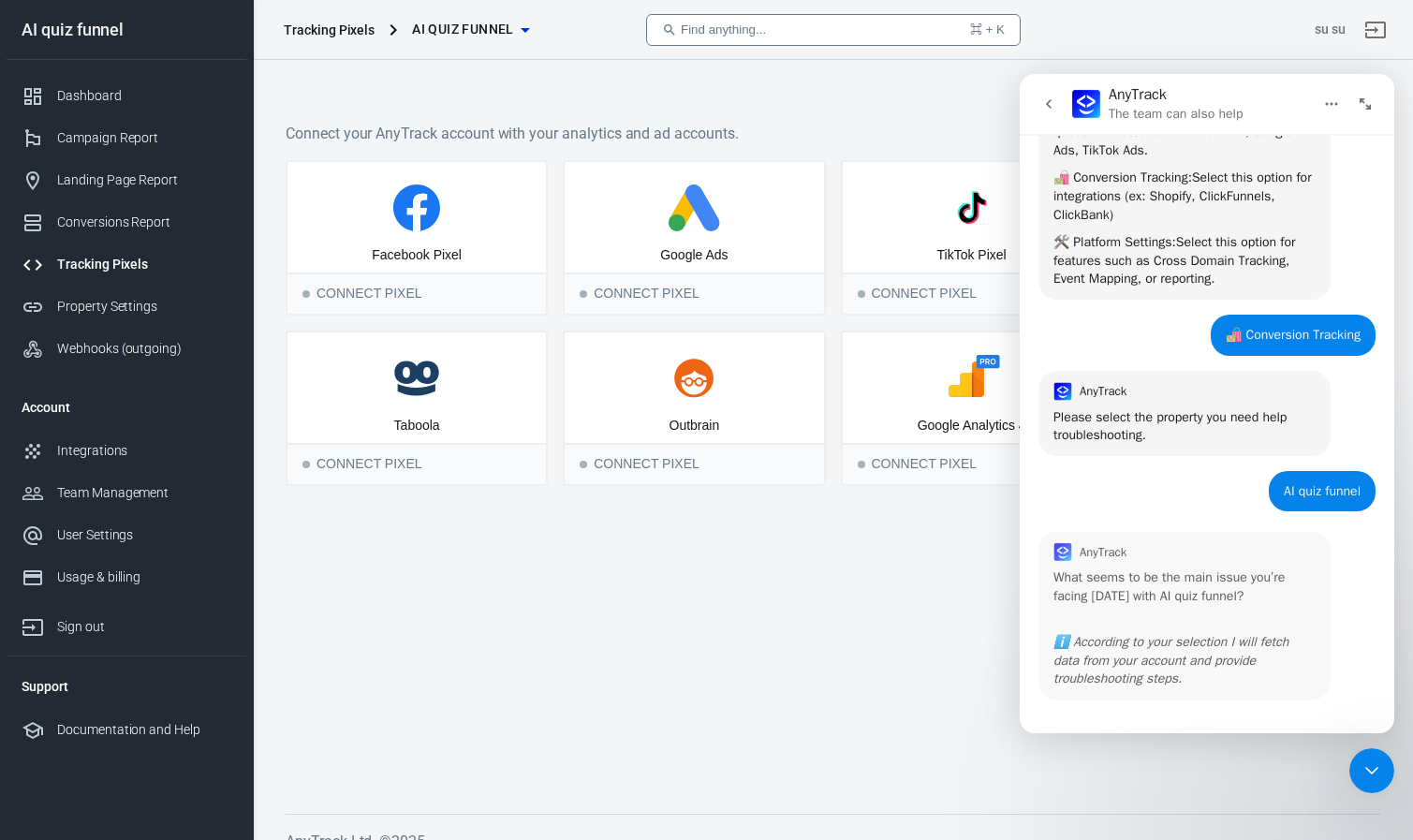 scroll, scrollTop: 459, scrollLeft: 0, axis: vertical 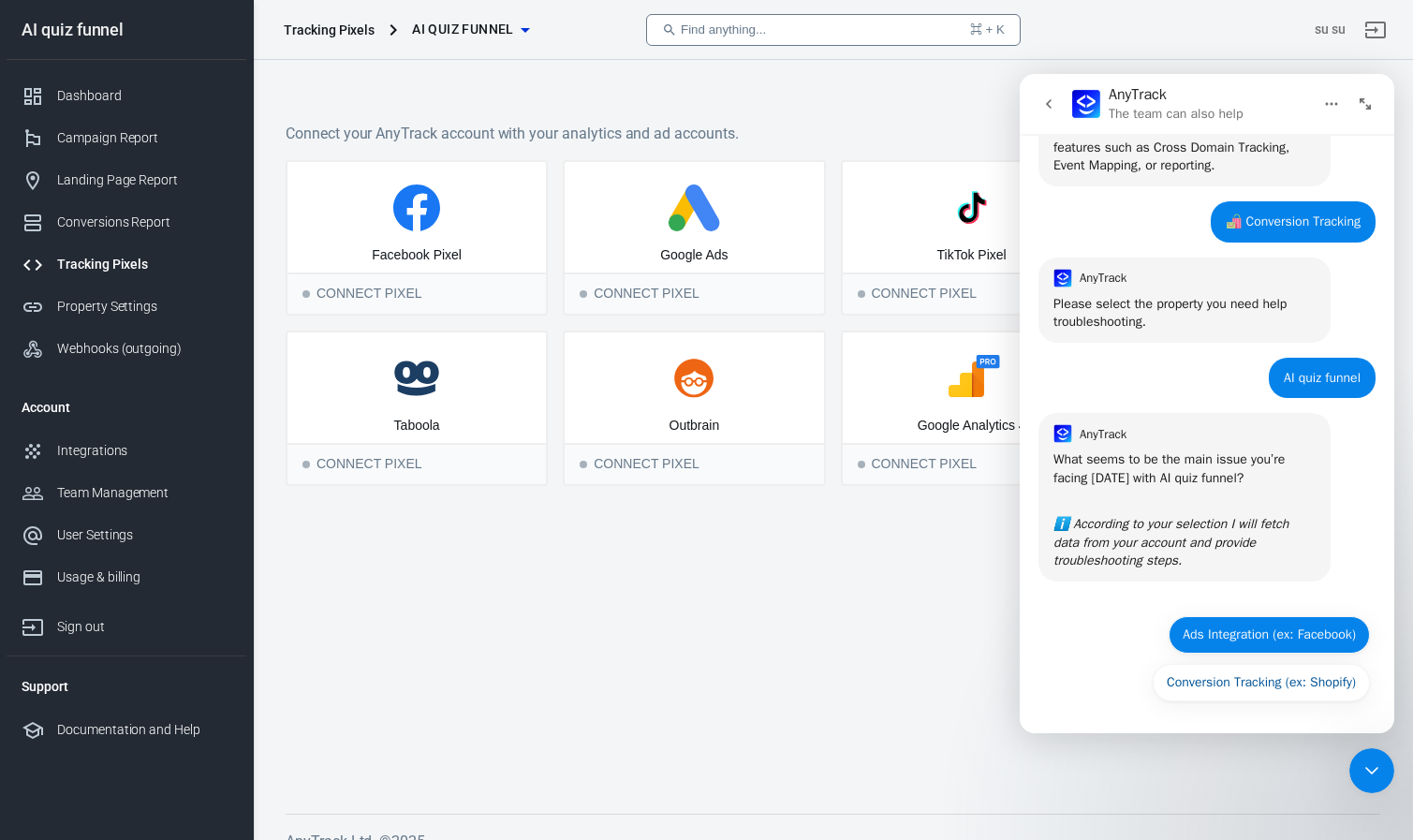 click on "Ads Integration (ex: Facebook)" at bounding box center [1269, 635] 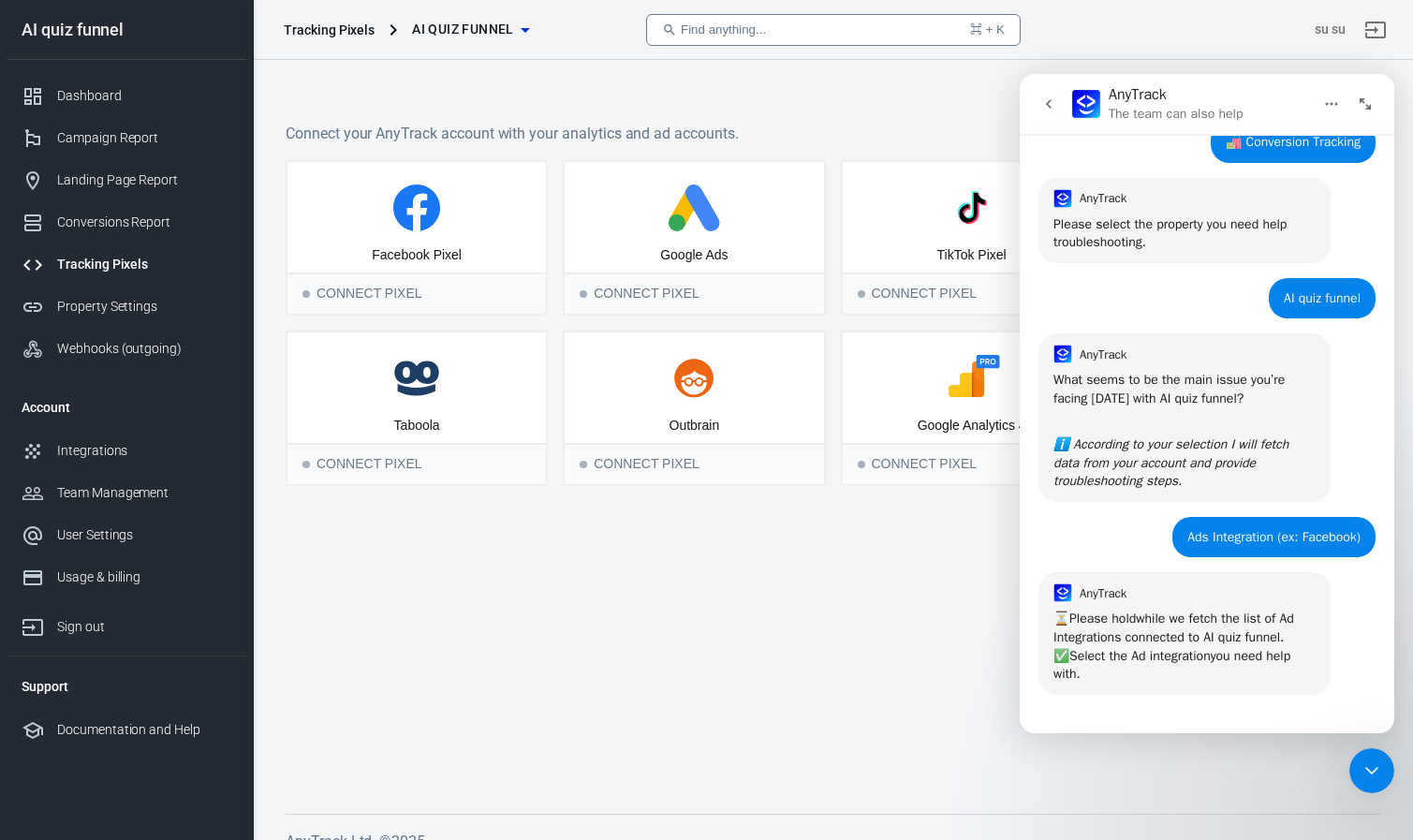 scroll, scrollTop: 538, scrollLeft: 0, axis: vertical 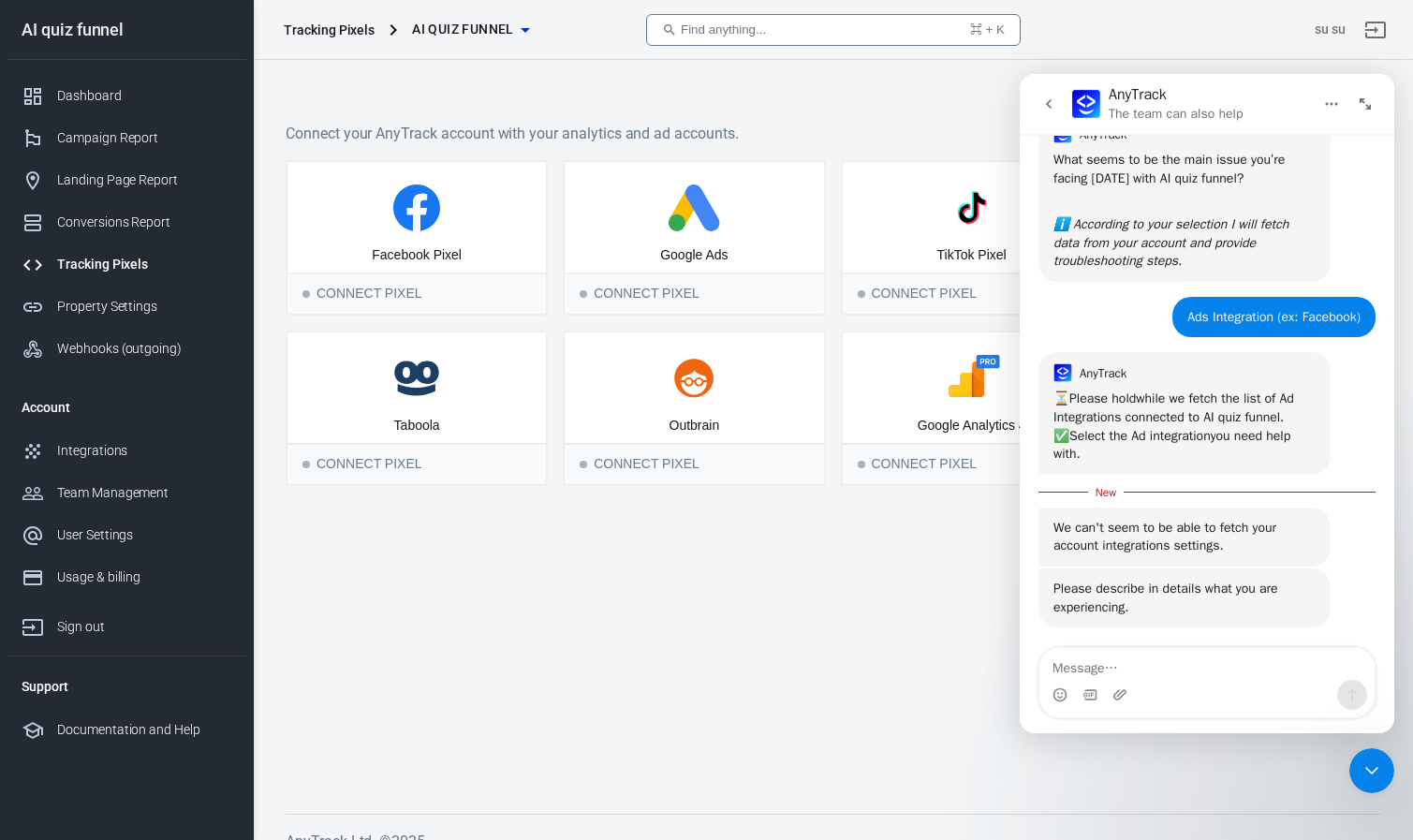 click at bounding box center (1207, 695) 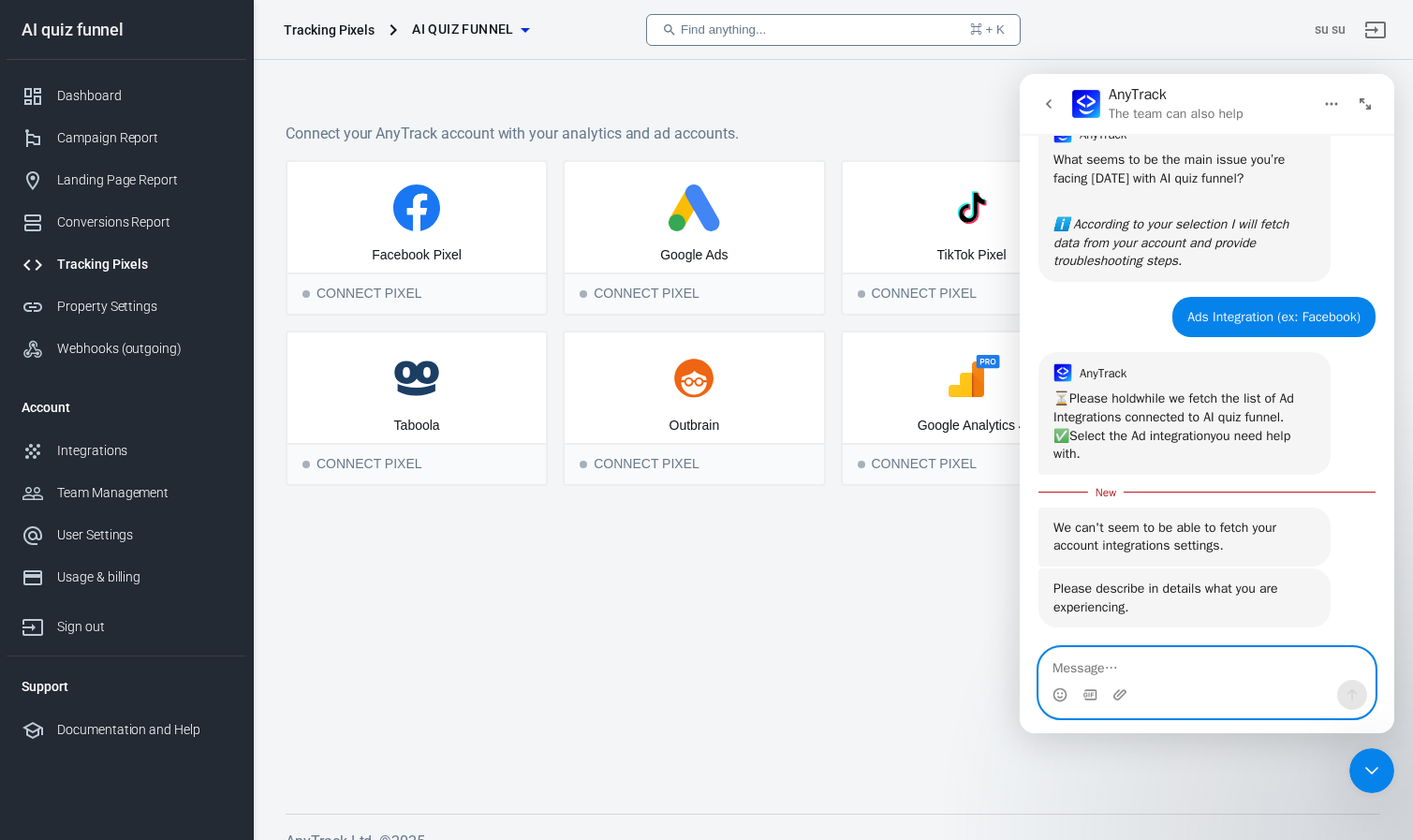 click at bounding box center [1207, 664] 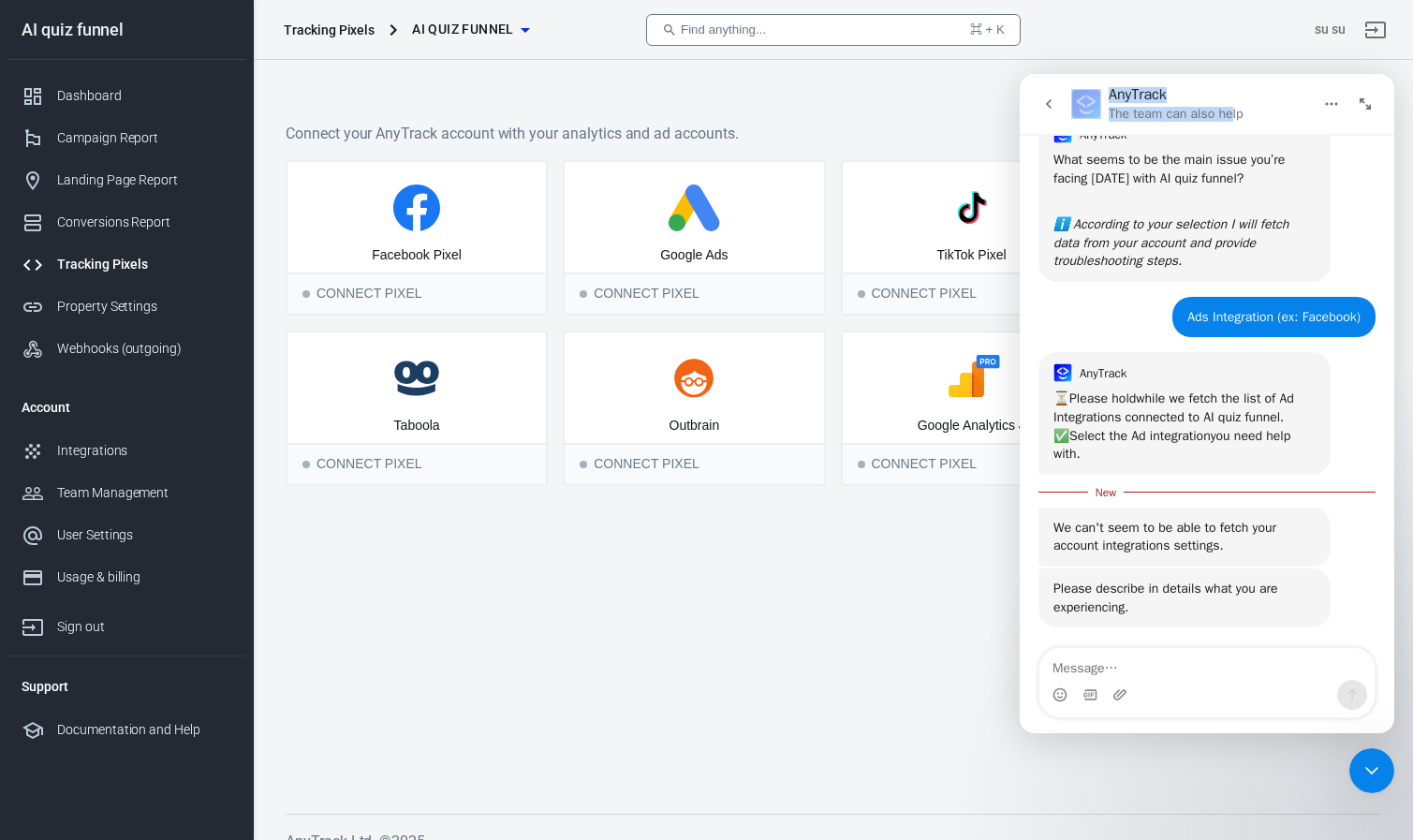 drag, startPoint x: 1229, startPoint y: 86, endPoint x: 830, endPoint y: 64, distance: 399.6061 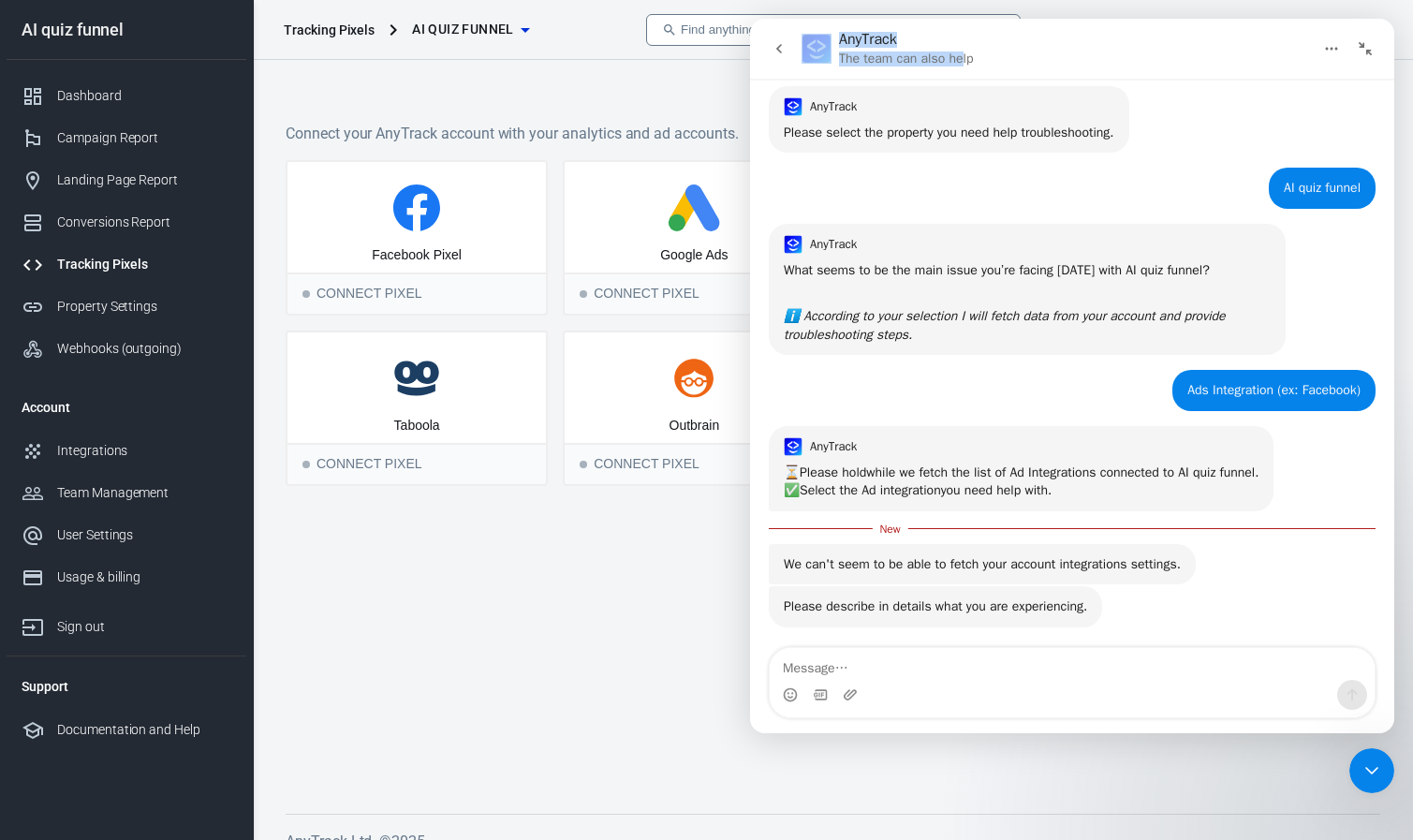 click on "AnyTrack Hey su, Which option best applies to your reason for contacting AnyTrack [DATE]? AnyTrack  •  Just now 💬 Technical Support su  •  Just now AnyTrack Let's try to first understand where is the root cause of the issue you are facing.  🎯 Ads Integrations:  Select this option if your question relates to Facebook Ads, Google Ads, TikTok Ads. 🛍️ Conversion Tracking:  Select this option for integrations (ex: Shopify, ClickFunnels, ClickBank) 🛠️ Platform Settings:  Select this option for features such as Cross Domain Tracking, Event Mapping, or reporting. AnyTrack  •  Just now 🛍️ Conversion Tracking su  •  Just now AnyTrack Please select the property you need help troubleshooting. AnyTrack  •  Just now AI quiz funnel su  •  Just now AnyTrack What seems to be the main issue you’re facing [DATE] with AI quiz funnel? ​ ℹ️ According to your selection I will fetch data from your account and provide troubleshooting steps. AnyTrack  •  Just now Ads Integration (ex: Facebook)" at bounding box center (1072, 140) 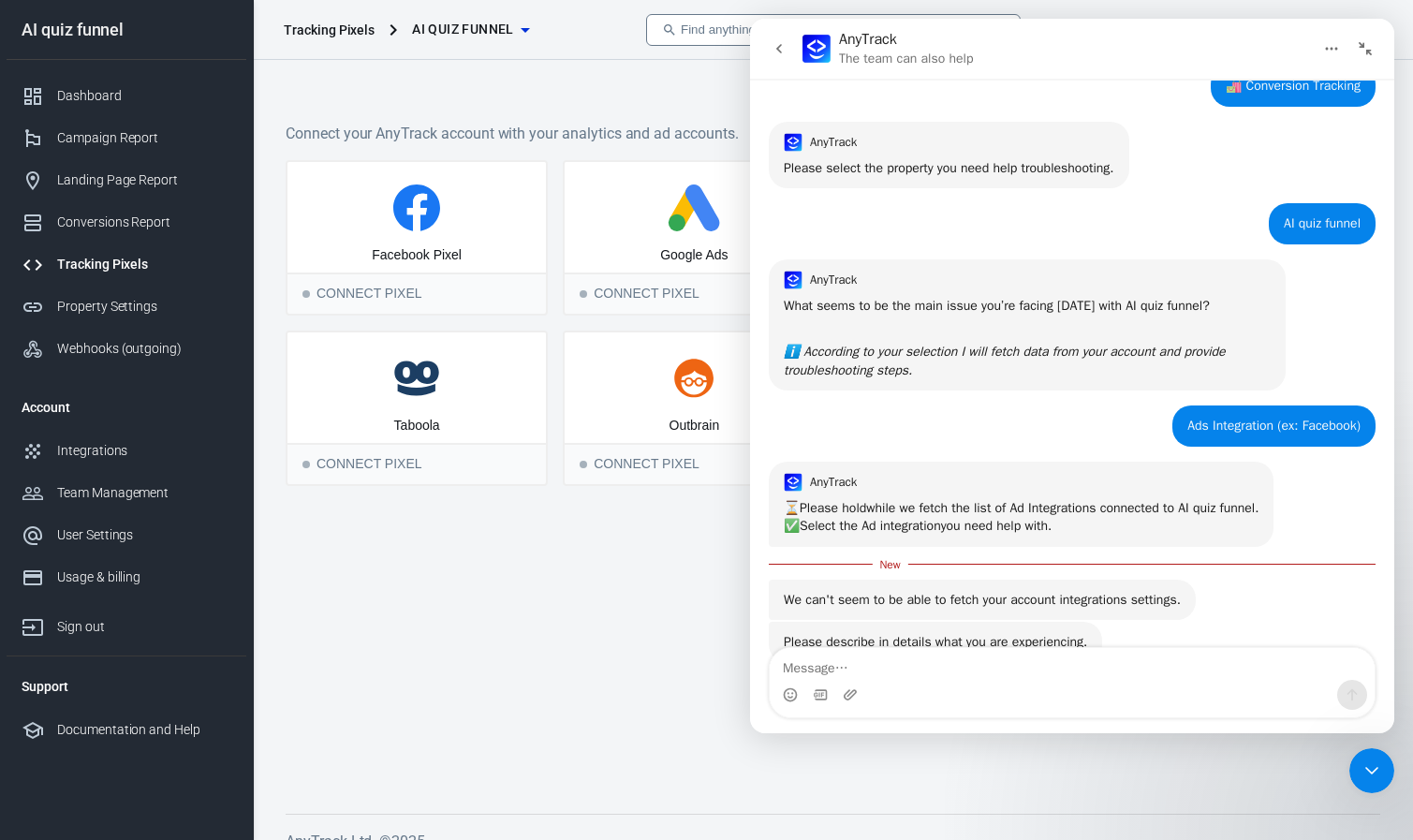 scroll, scrollTop: 445, scrollLeft: 0, axis: vertical 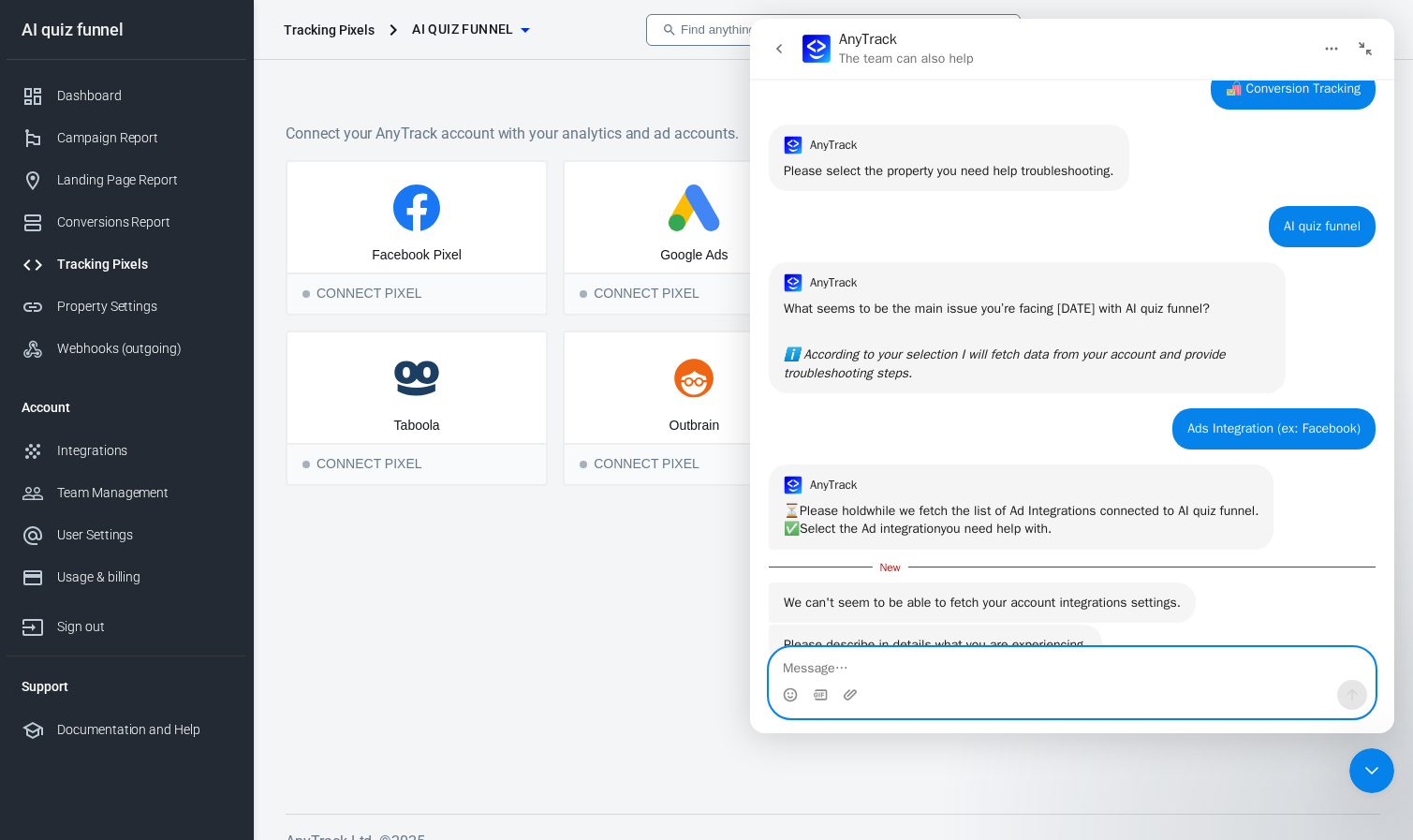 click at bounding box center (1072, 664) 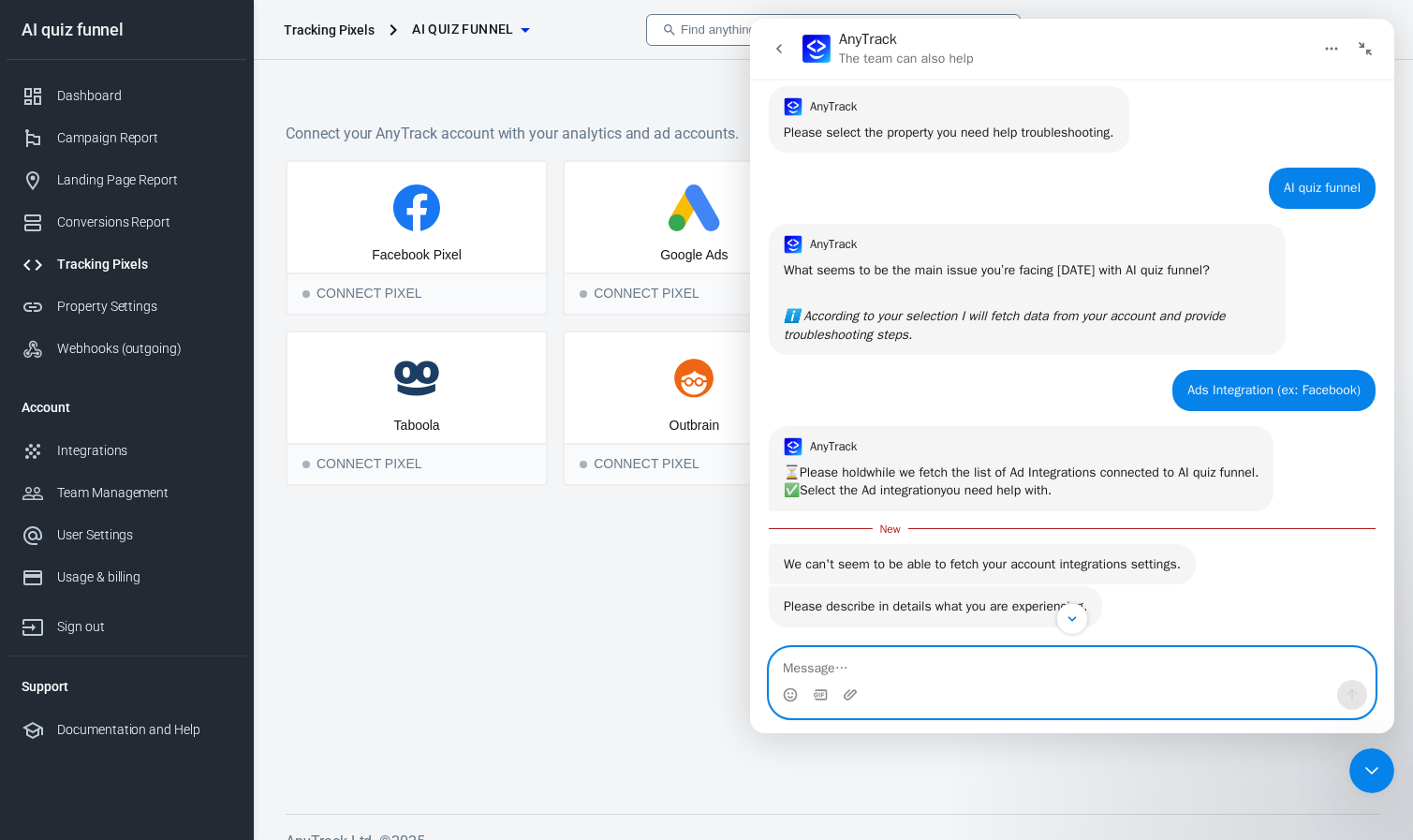scroll, scrollTop: 501, scrollLeft: 0, axis: vertical 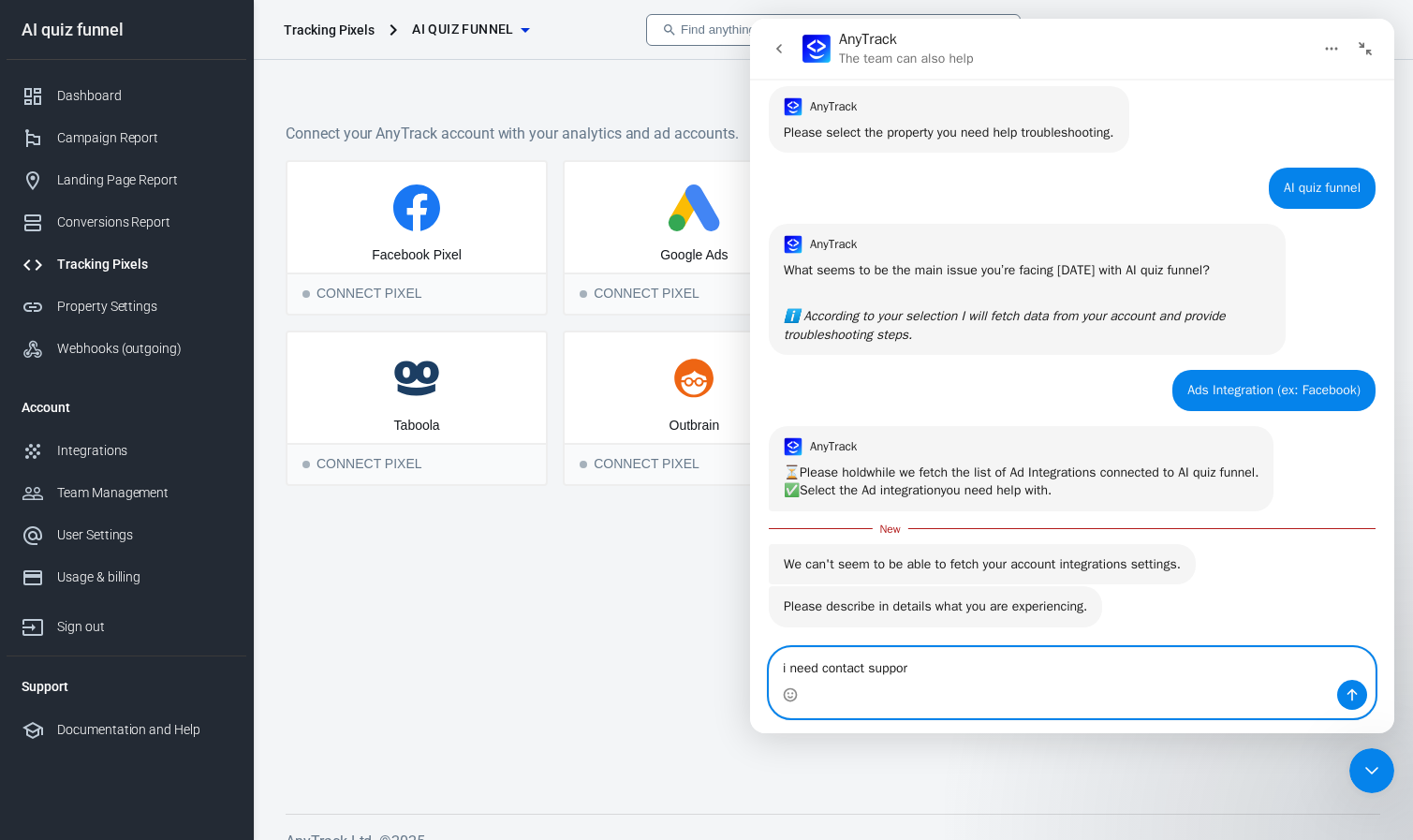 type on "i need contact support" 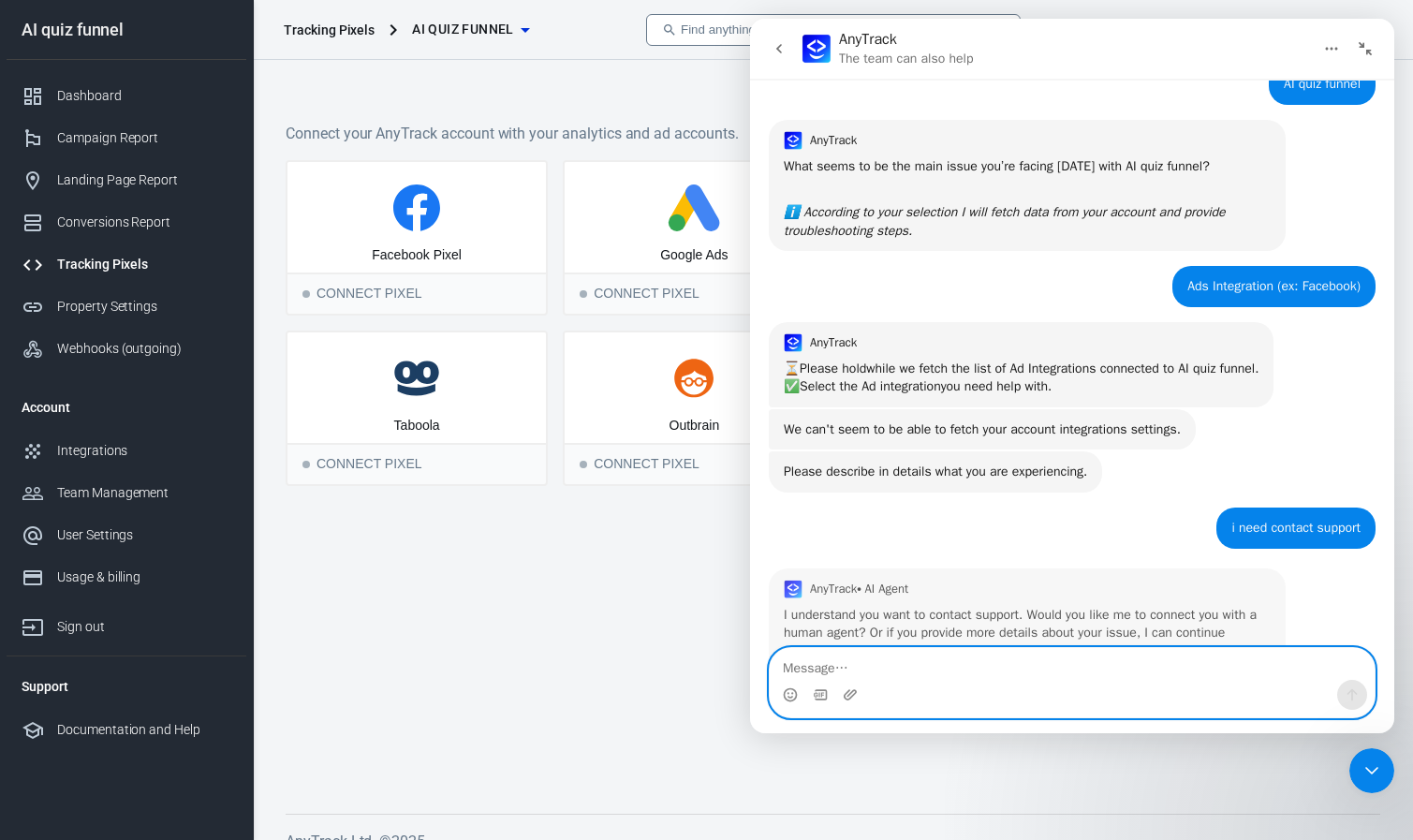 scroll, scrollTop: 644, scrollLeft: 0, axis: vertical 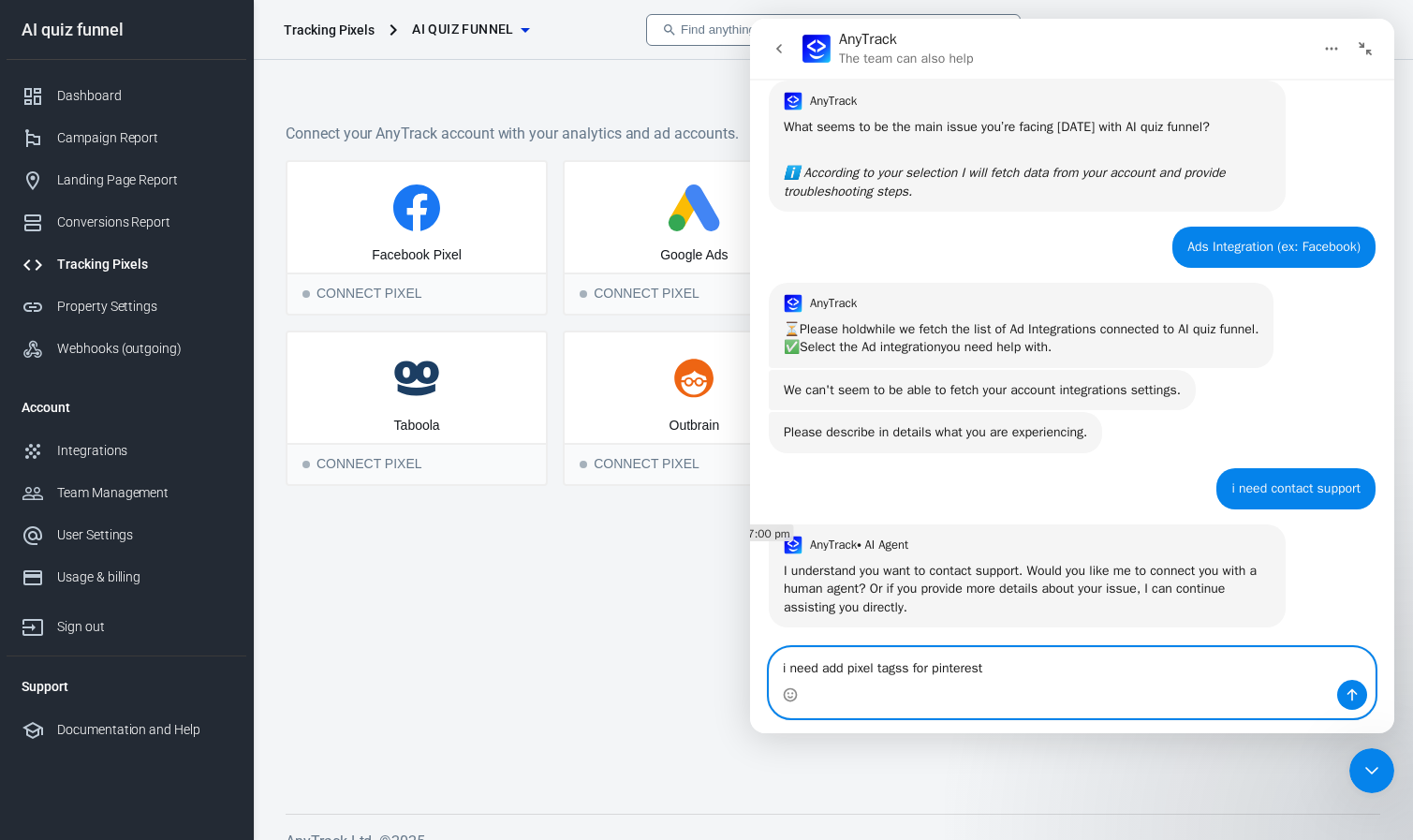 type on "i need add pixel tags for pinterest" 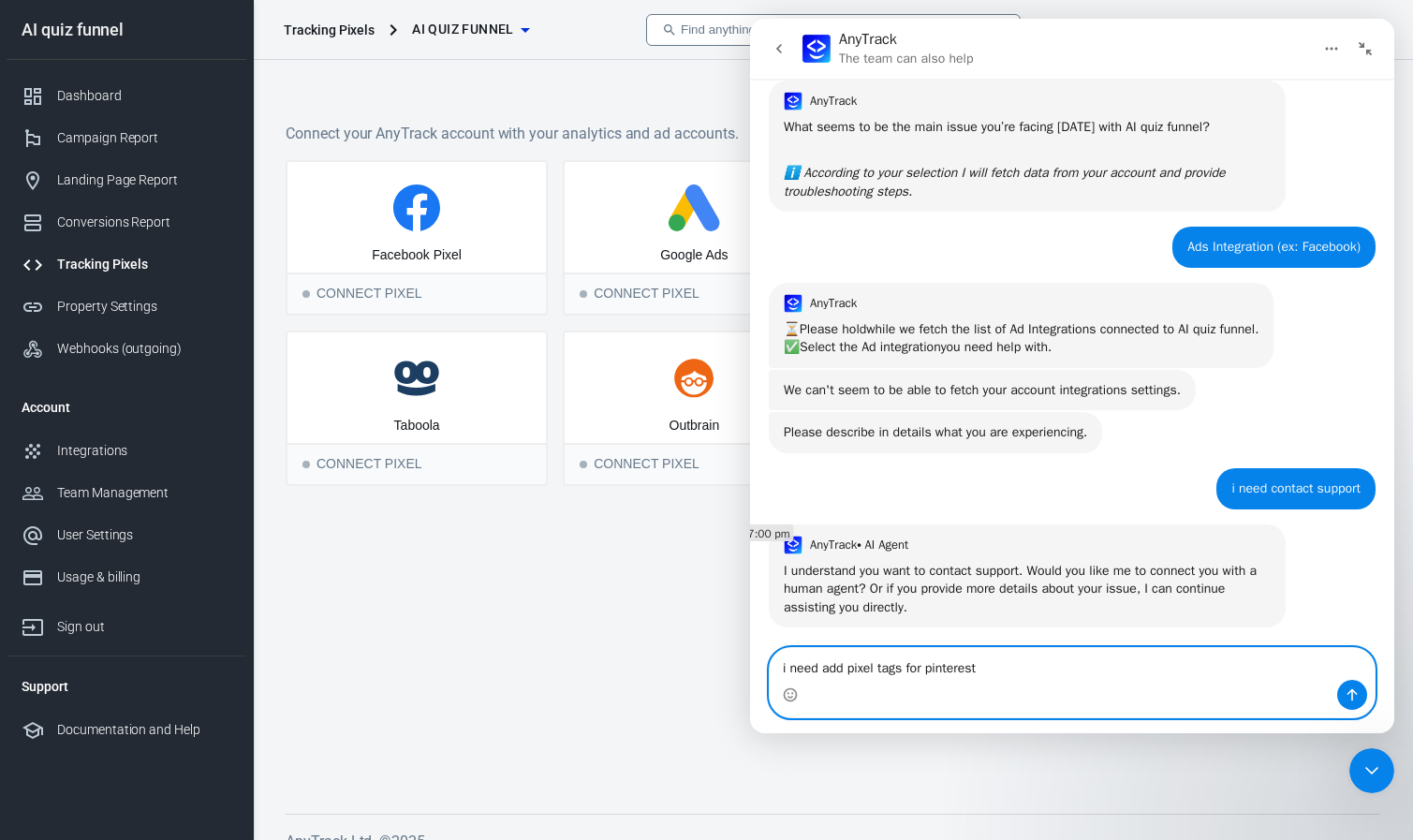 type 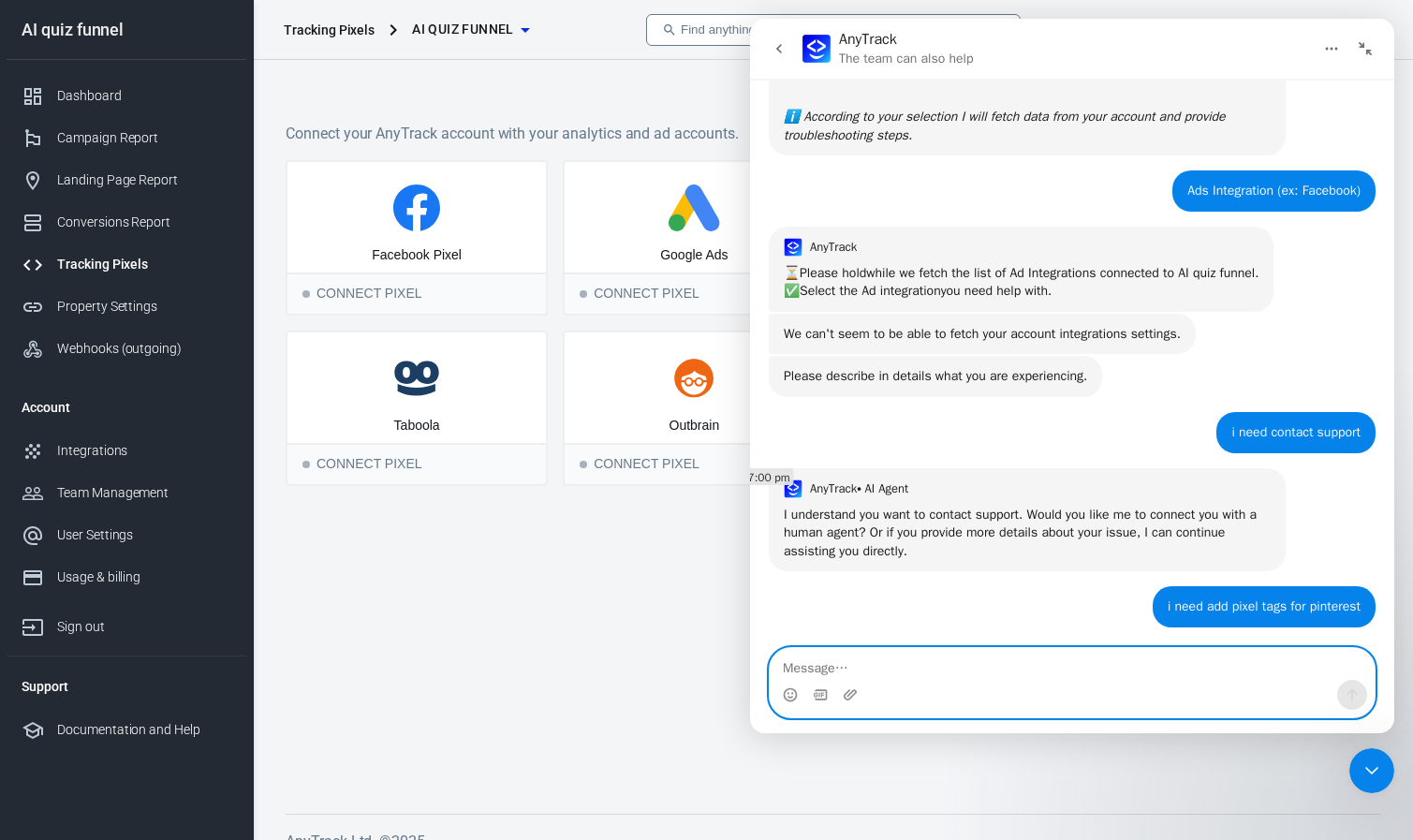 scroll, scrollTop: 761, scrollLeft: 0, axis: vertical 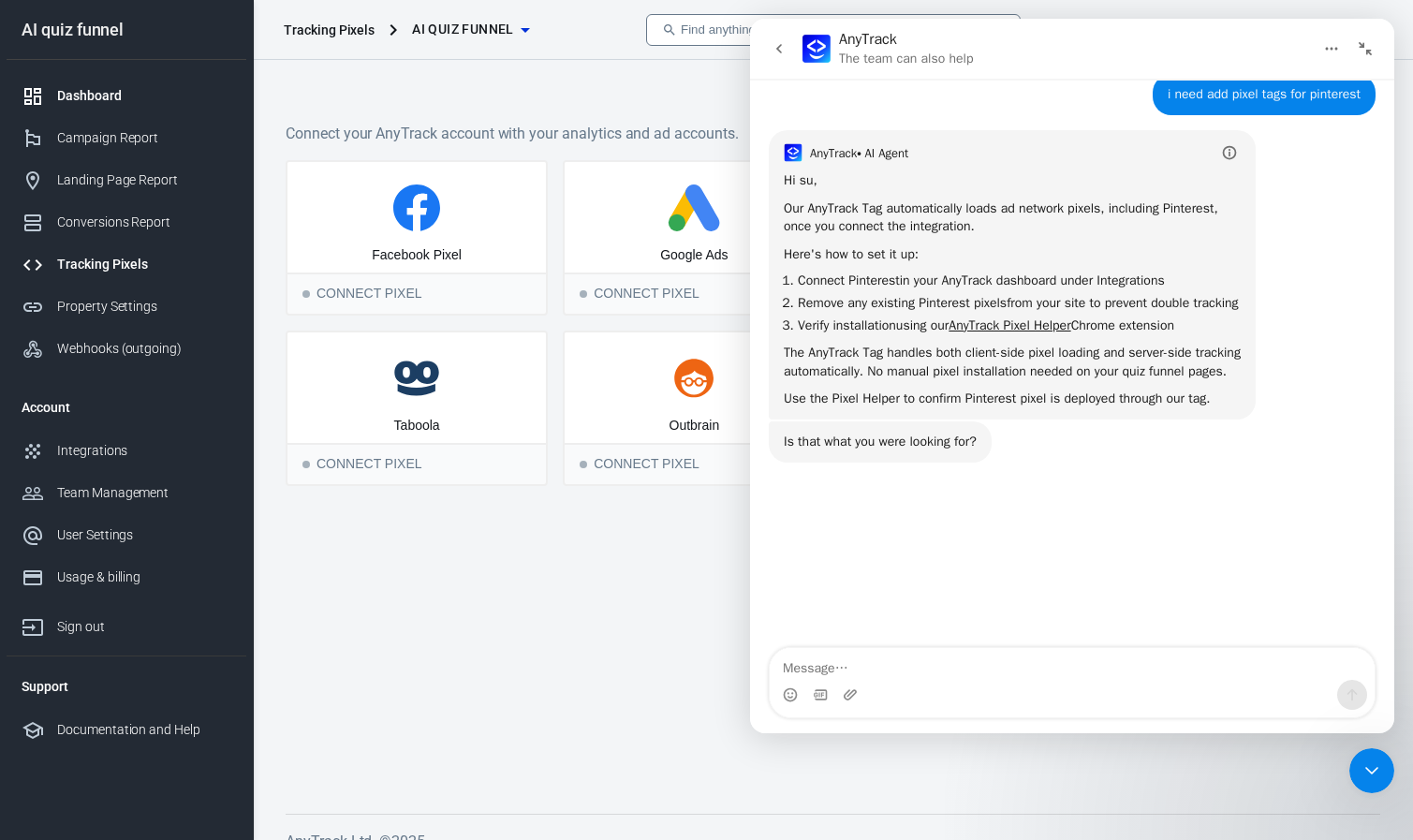 click on "Dashboard" at bounding box center (144, 96) 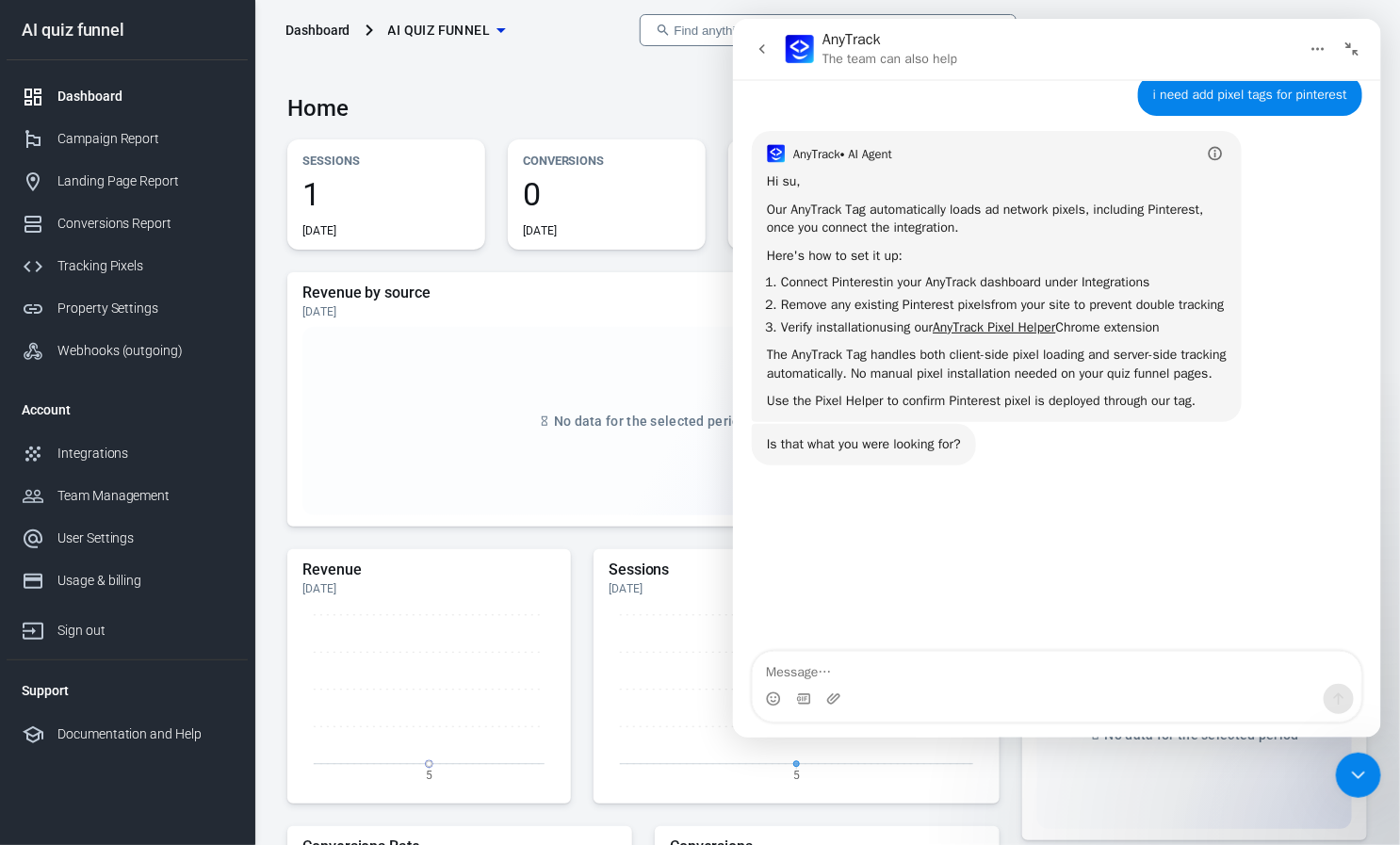 scroll, scrollTop: 0, scrollLeft: 0, axis: both 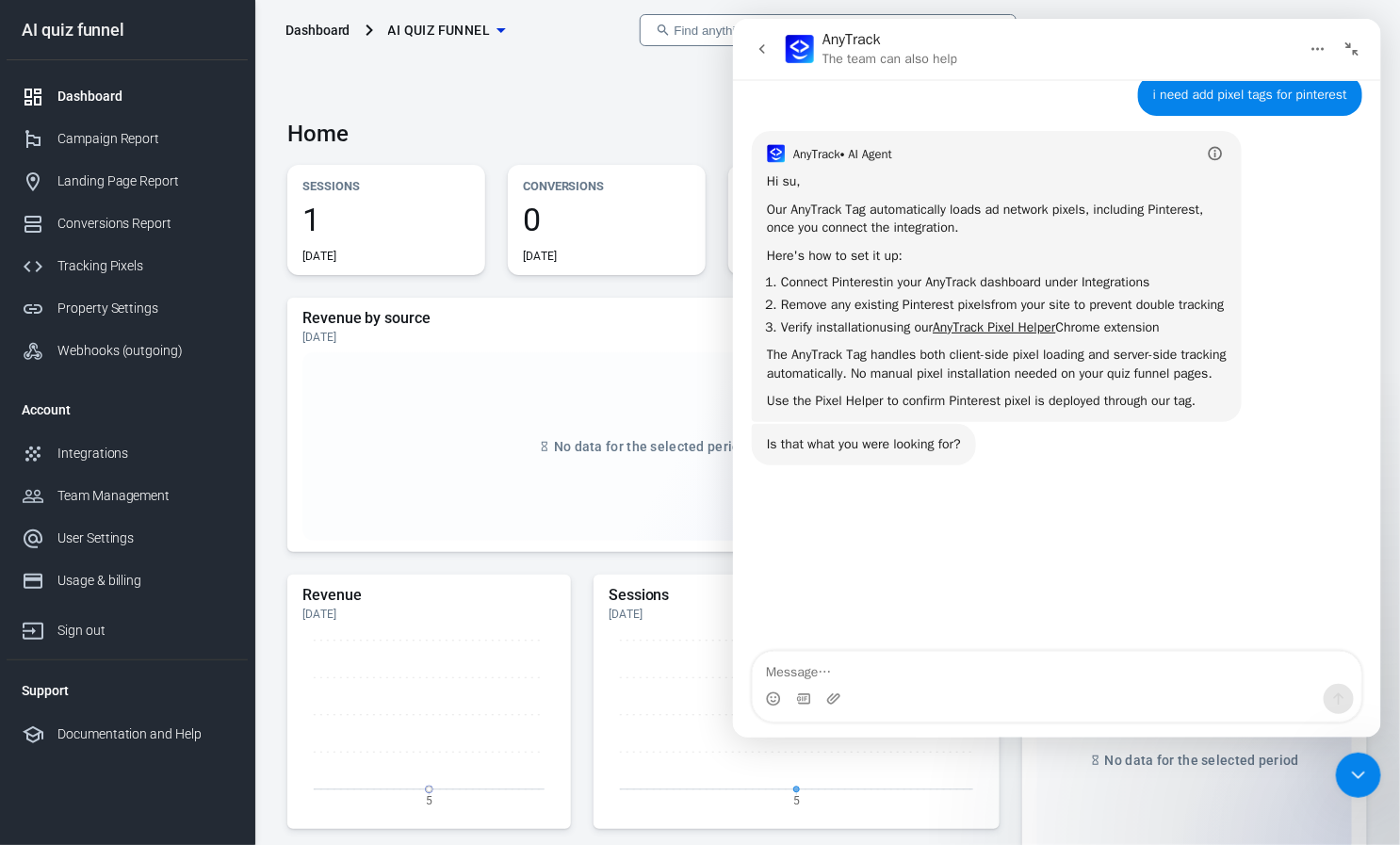 click at bounding box center (1351, 49) 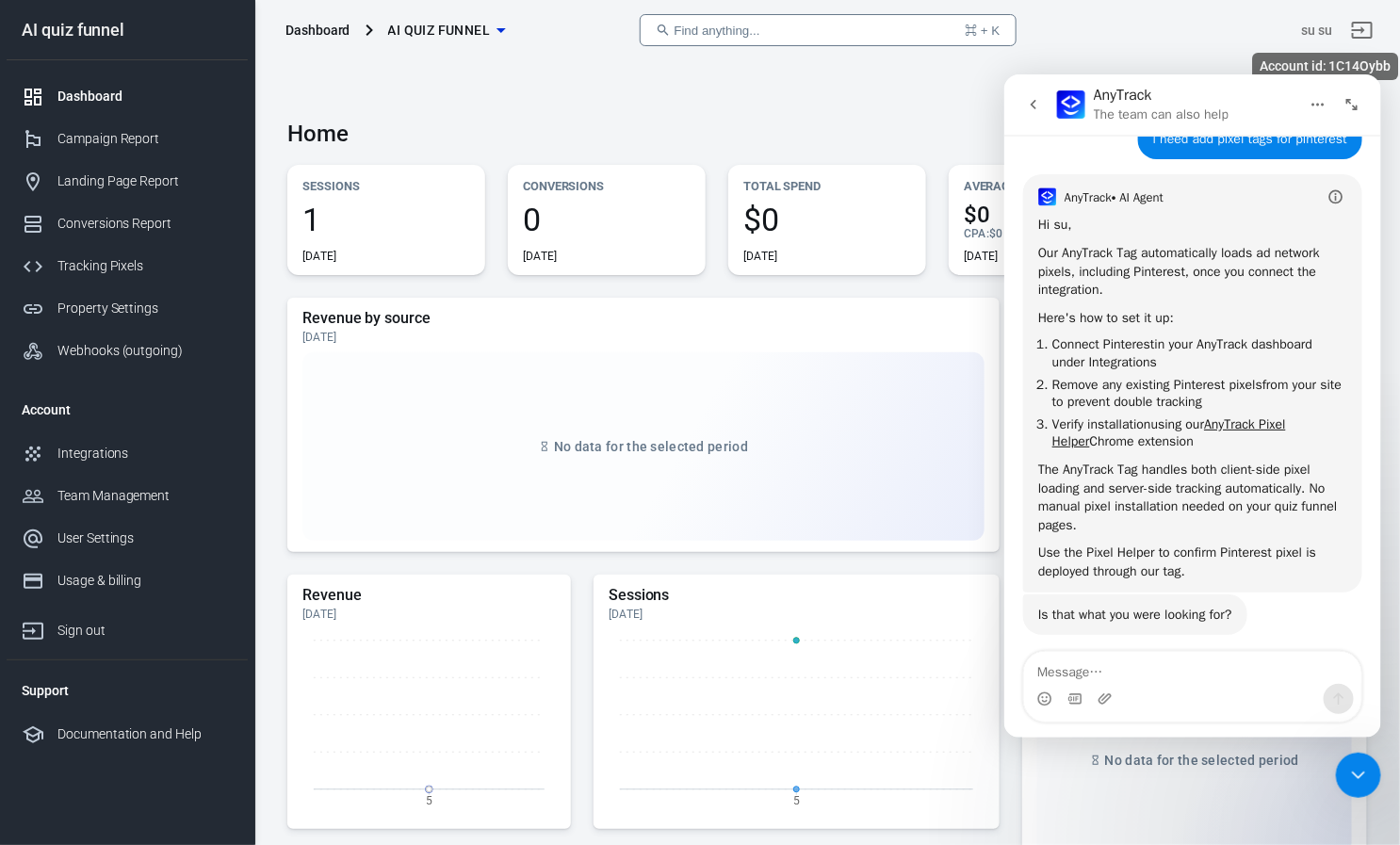 scroll, scrollTop: 1476, scrollLeft: 0, axis: vertical 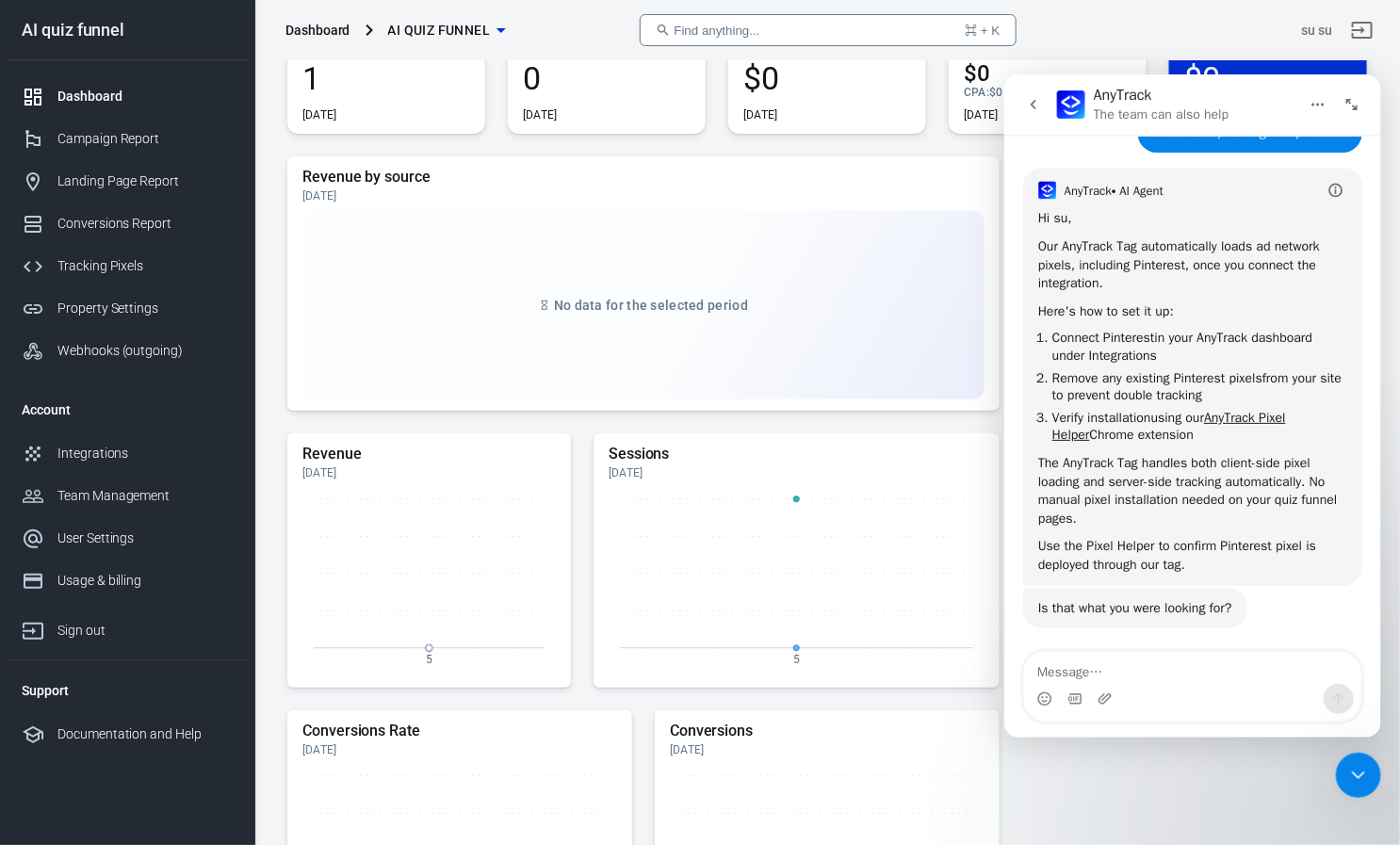 click at bounding box center [1358, 774] 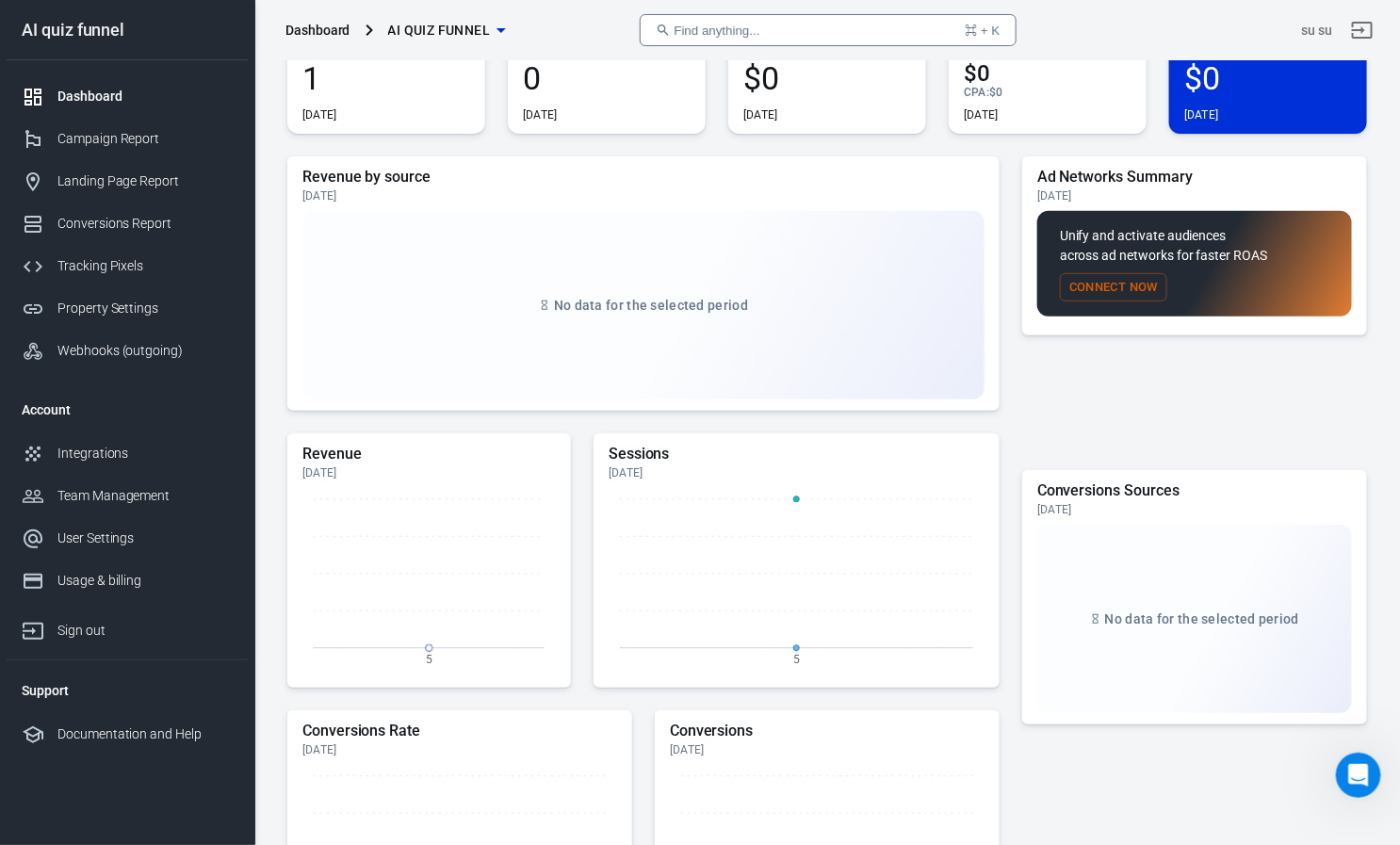scroll, scrollTop: 0, scrollLeft: 0, axis: both 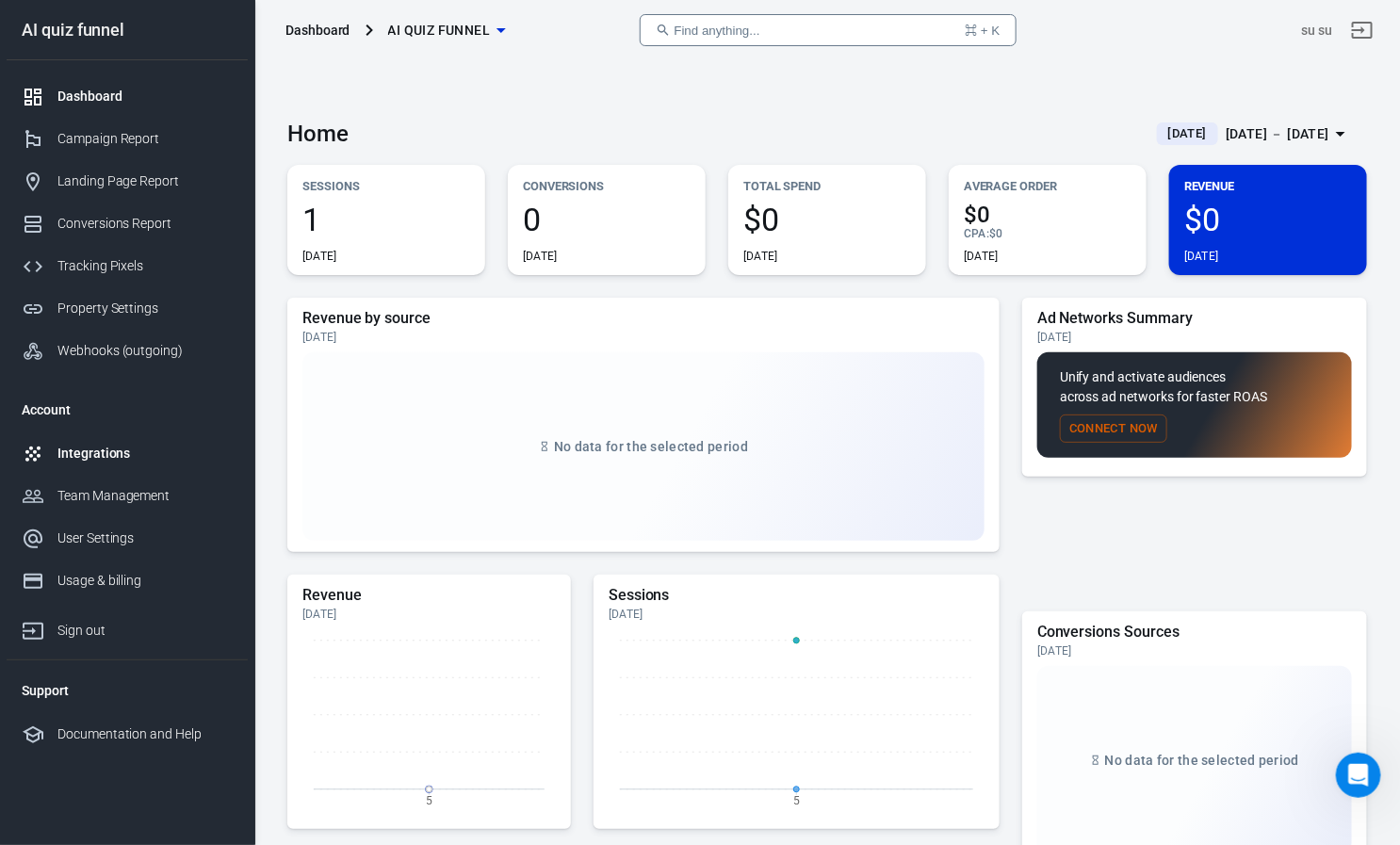 click on "Integrations" at bounding box center (145, 453) 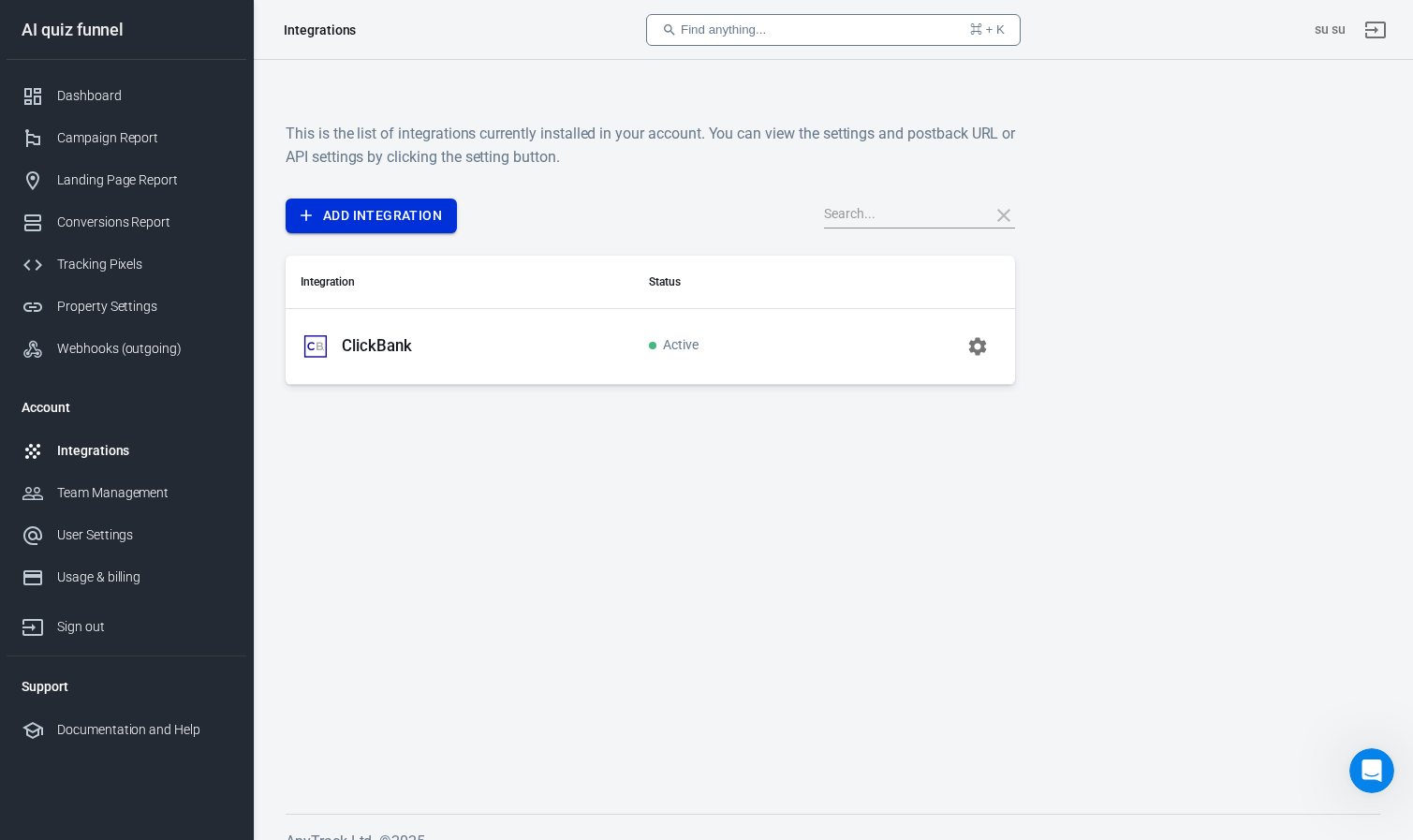 click on "Add Integration" at bounding box center (371, 215) 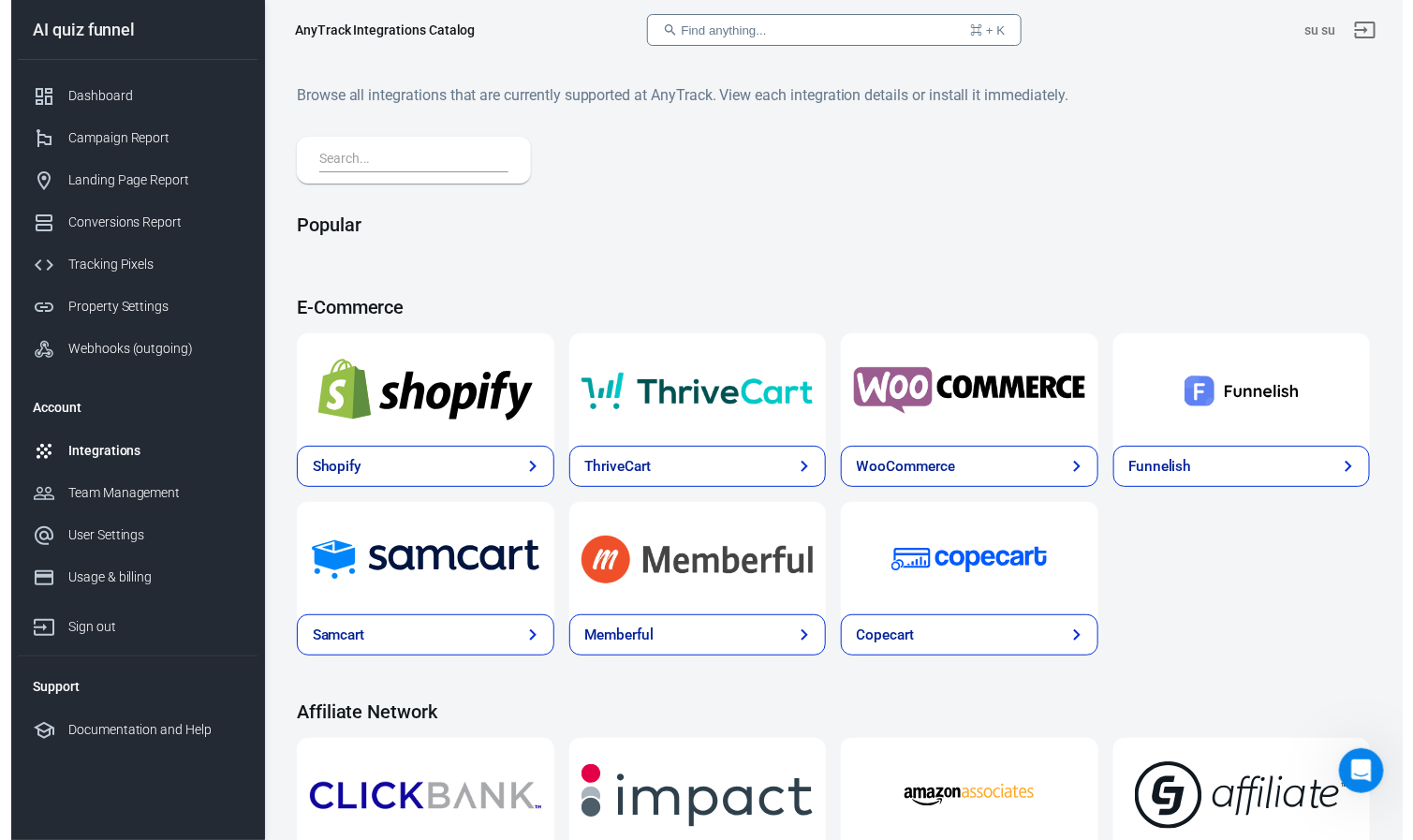 scroll, scrollTop: 0, scrollLeft: 0, axis: both 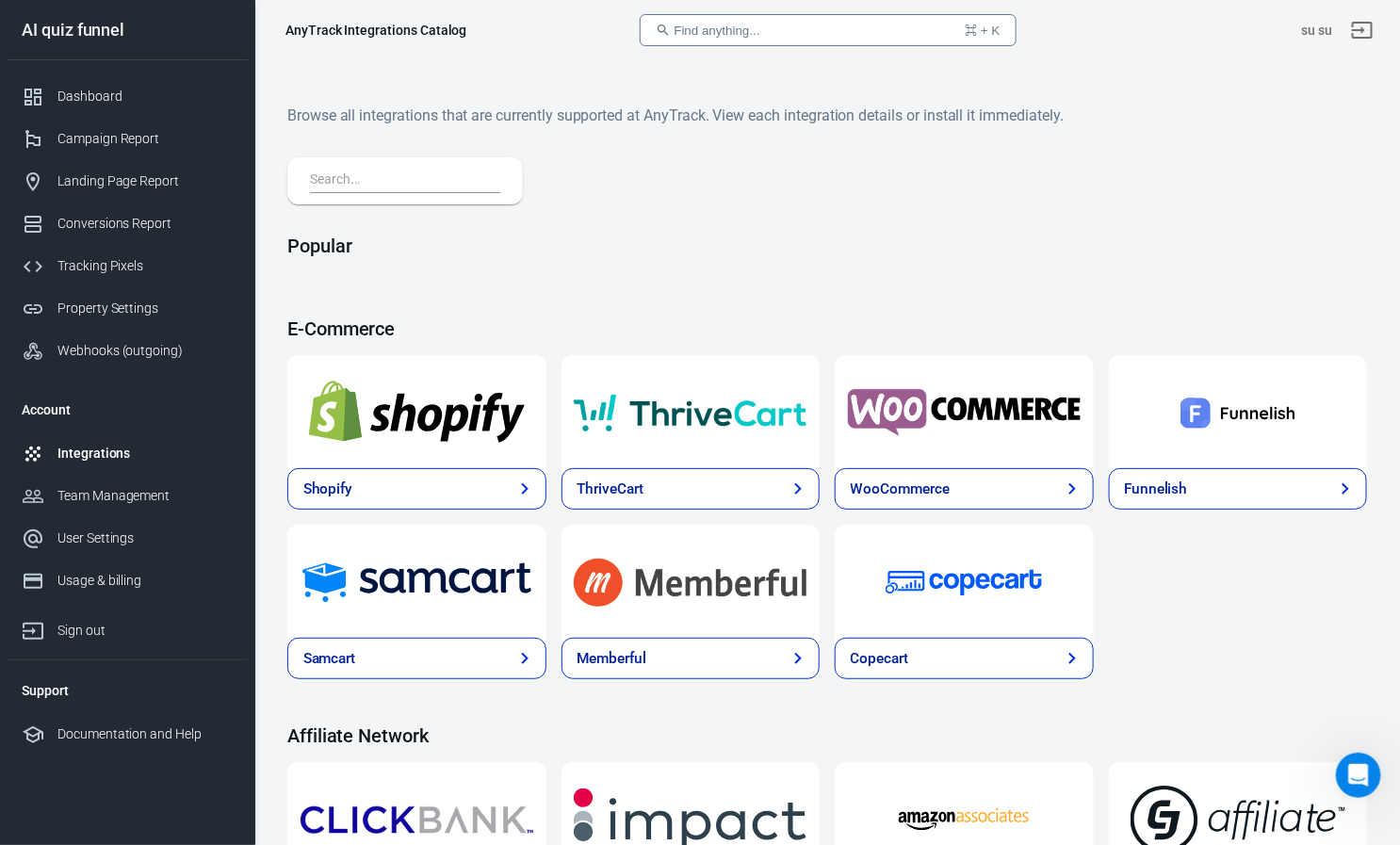 click on "Integrations" at bounding box center (145, 453) 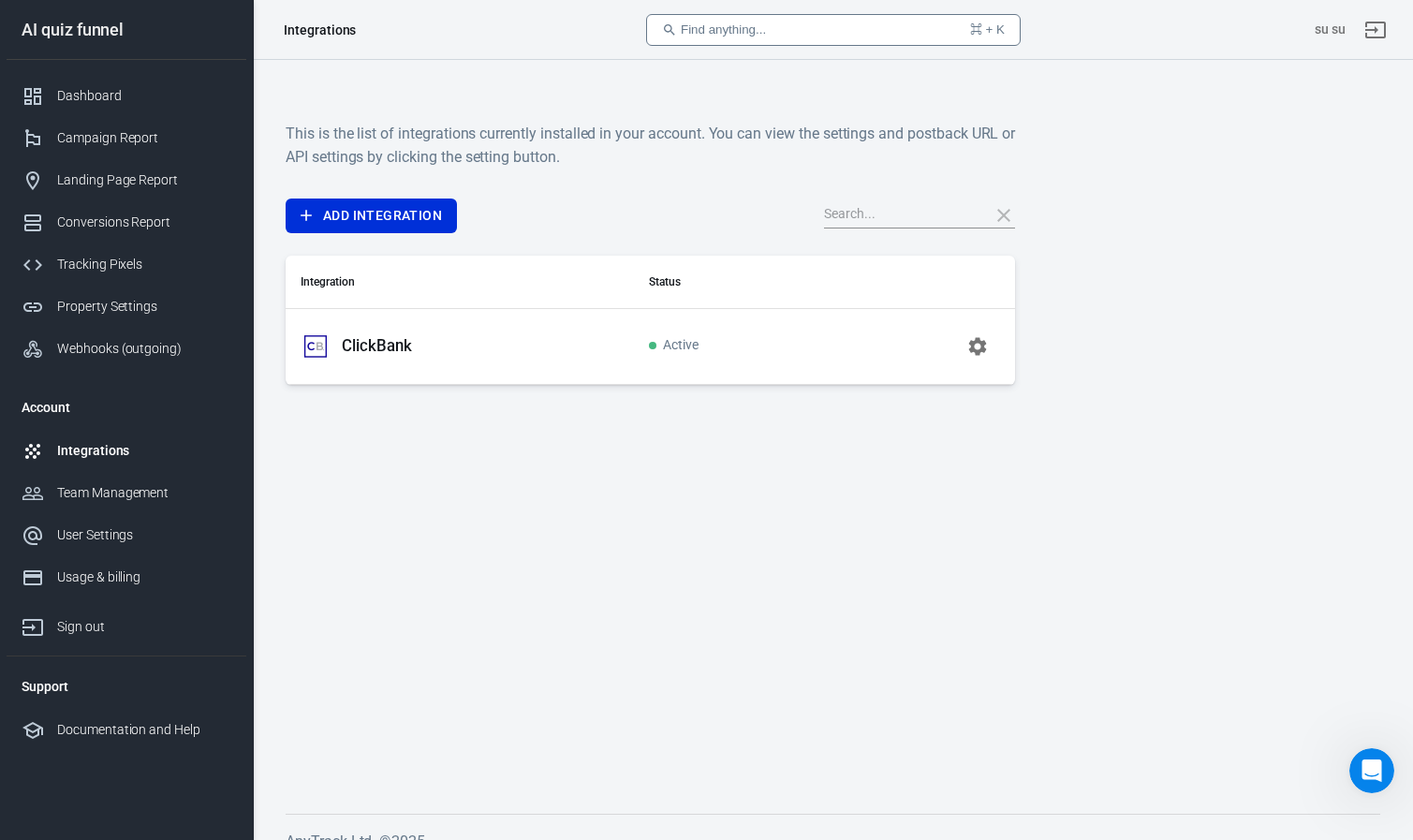 click on "Add Integration" at bounding box center (650, 215) 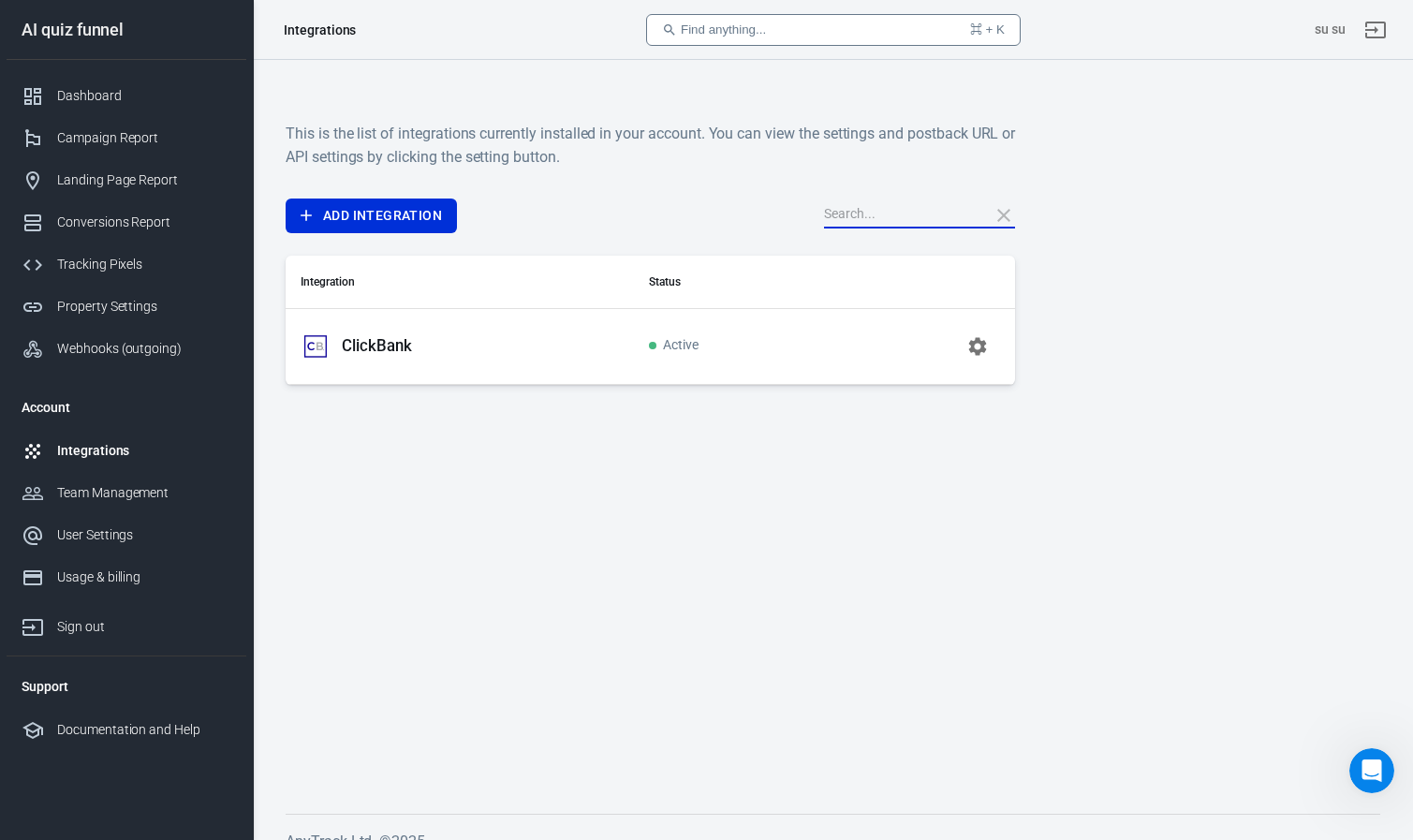 click 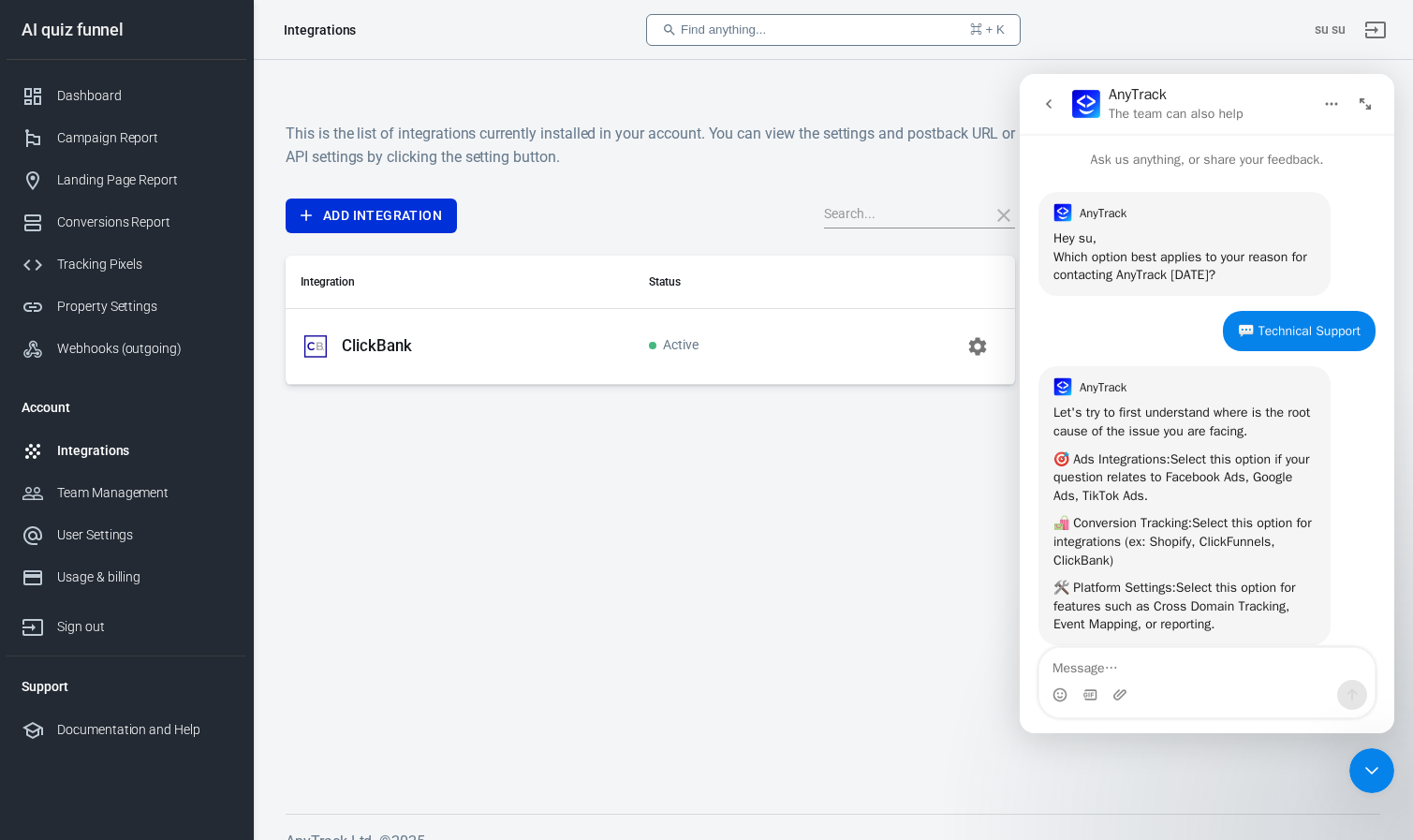 scroll, scrollTop: 1467, scrollLeft: 0, axis: vertical 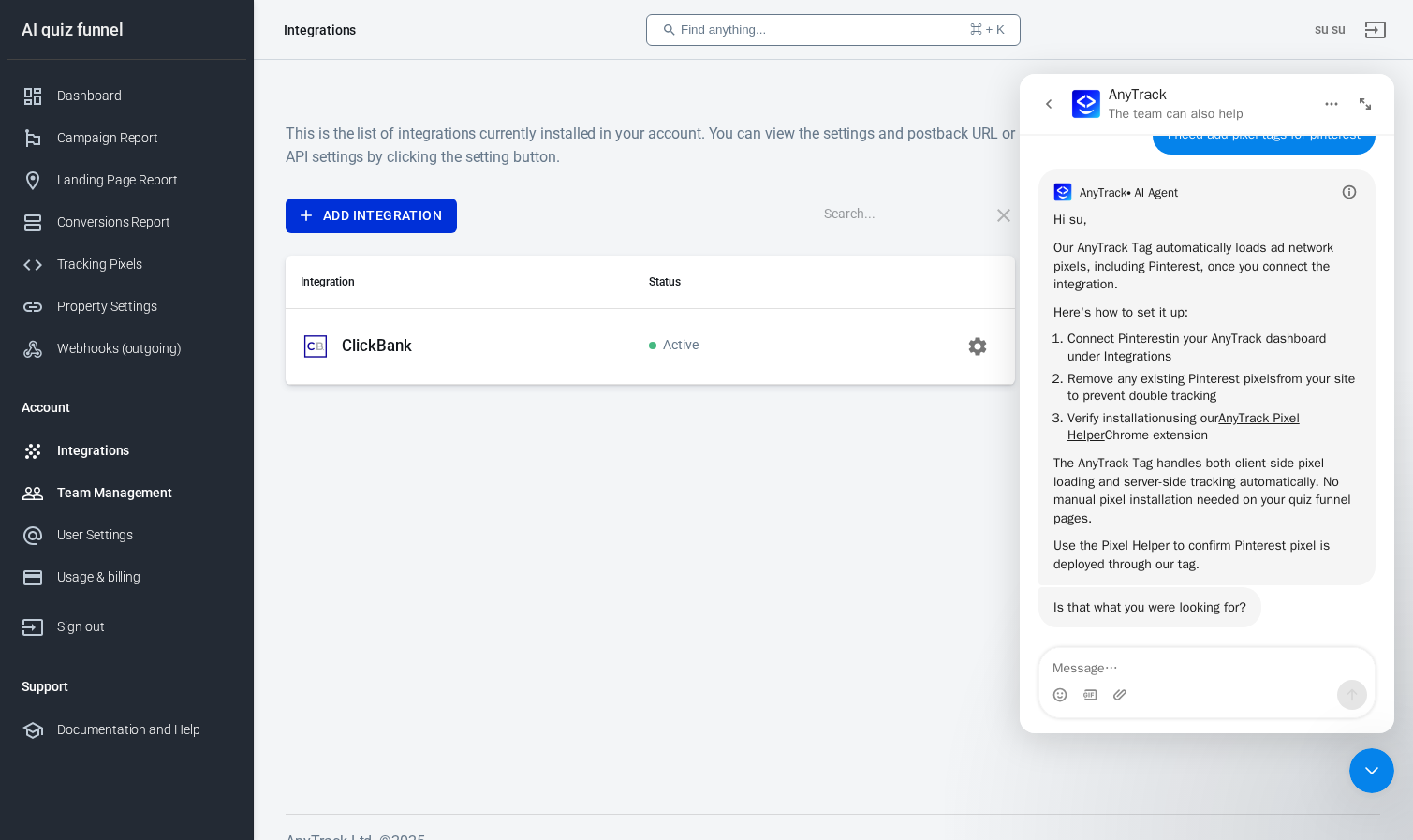 click on "Team Management" at bounding box center [144, 493] 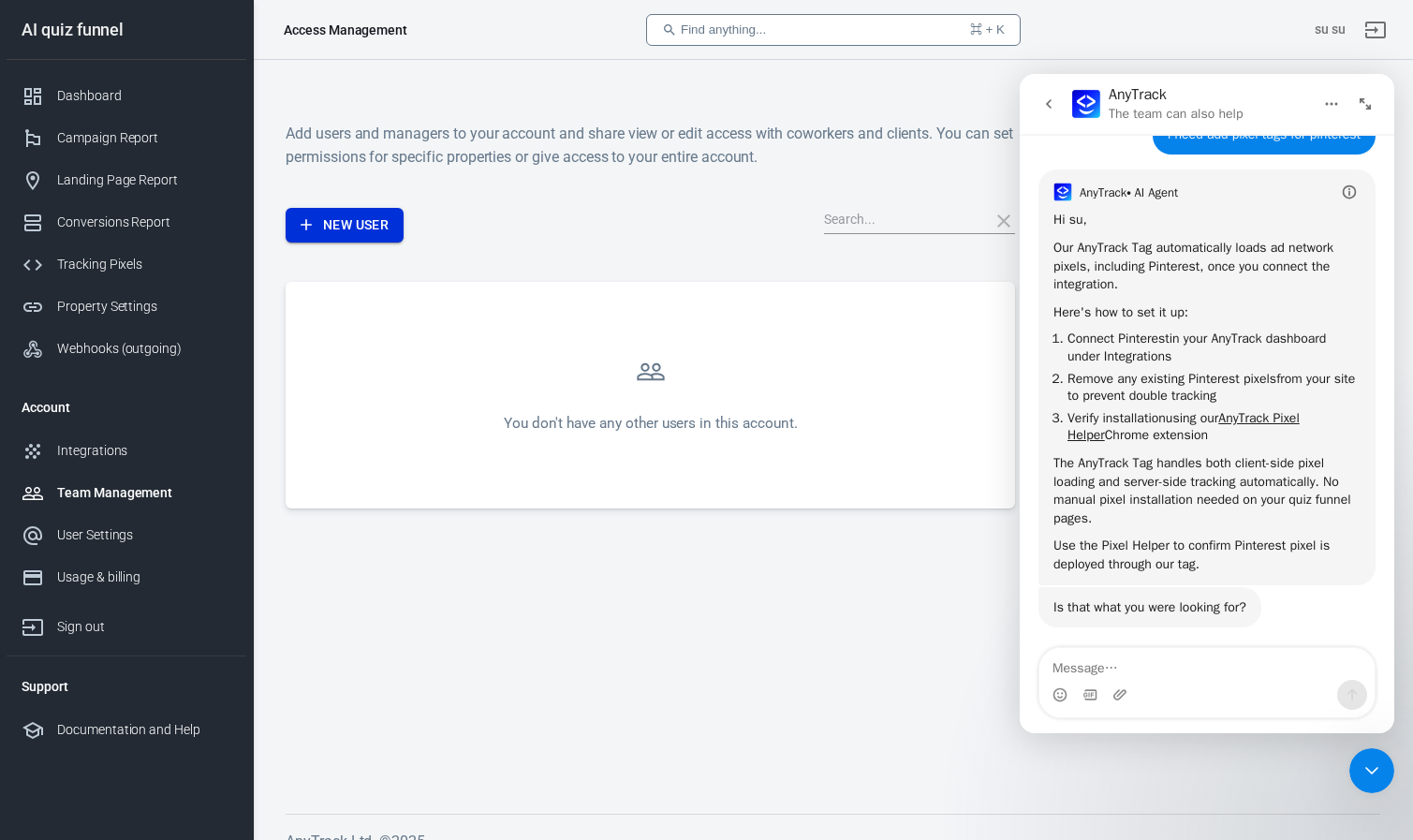 click on "New User" at bounding box center (345, 225) 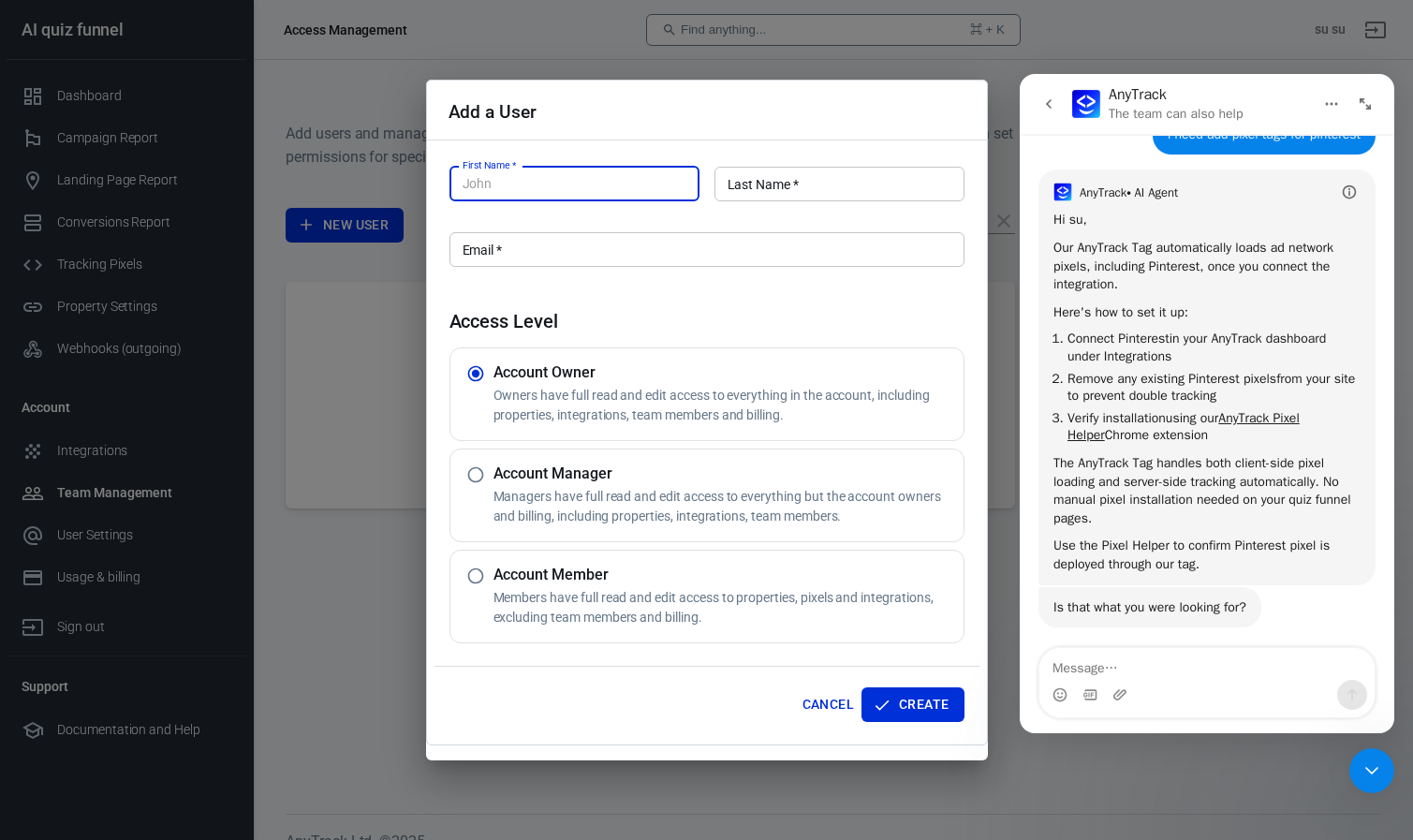 click on "Cancel" at bounding box center [828, 704] 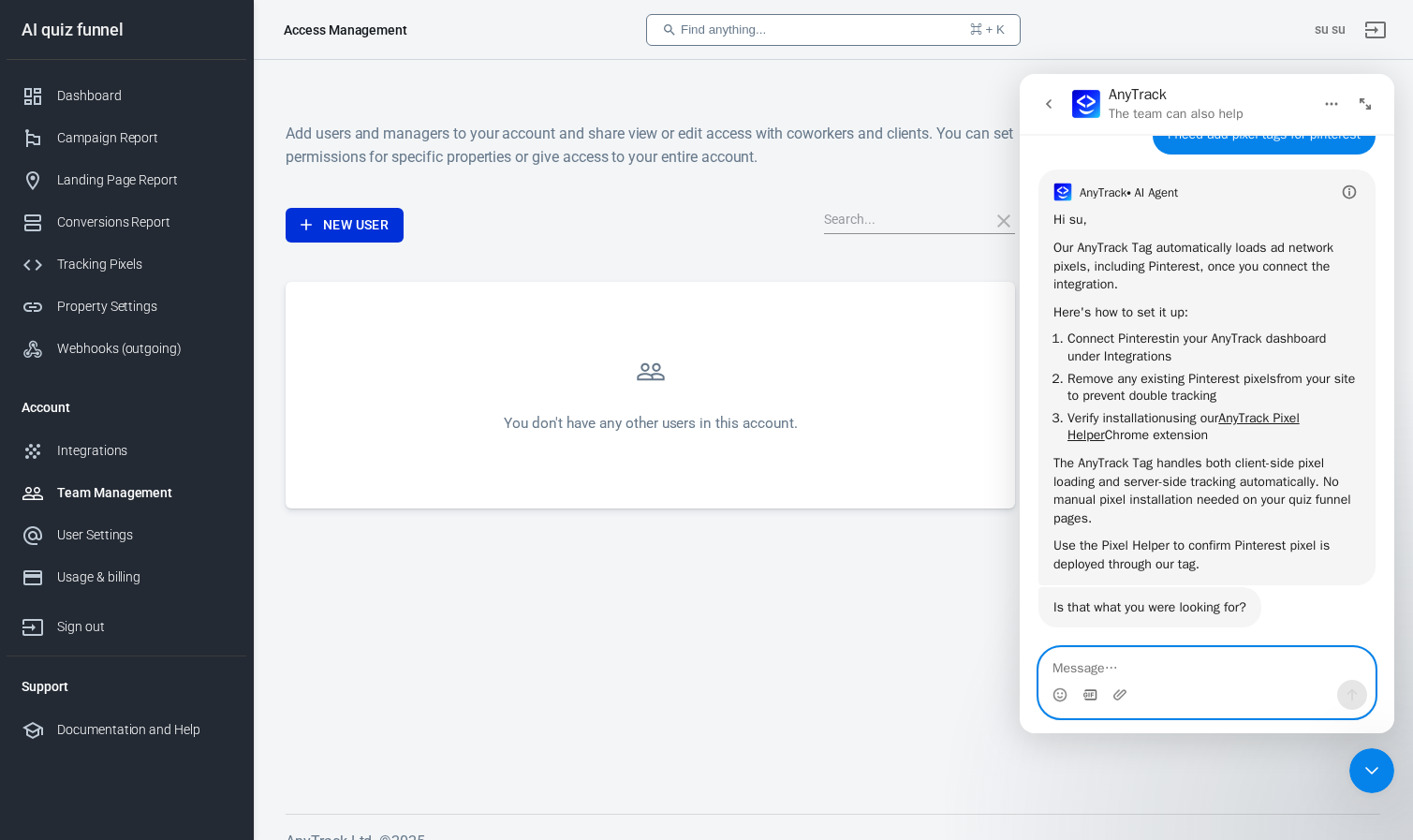 click at bounding box center [1090, 695] 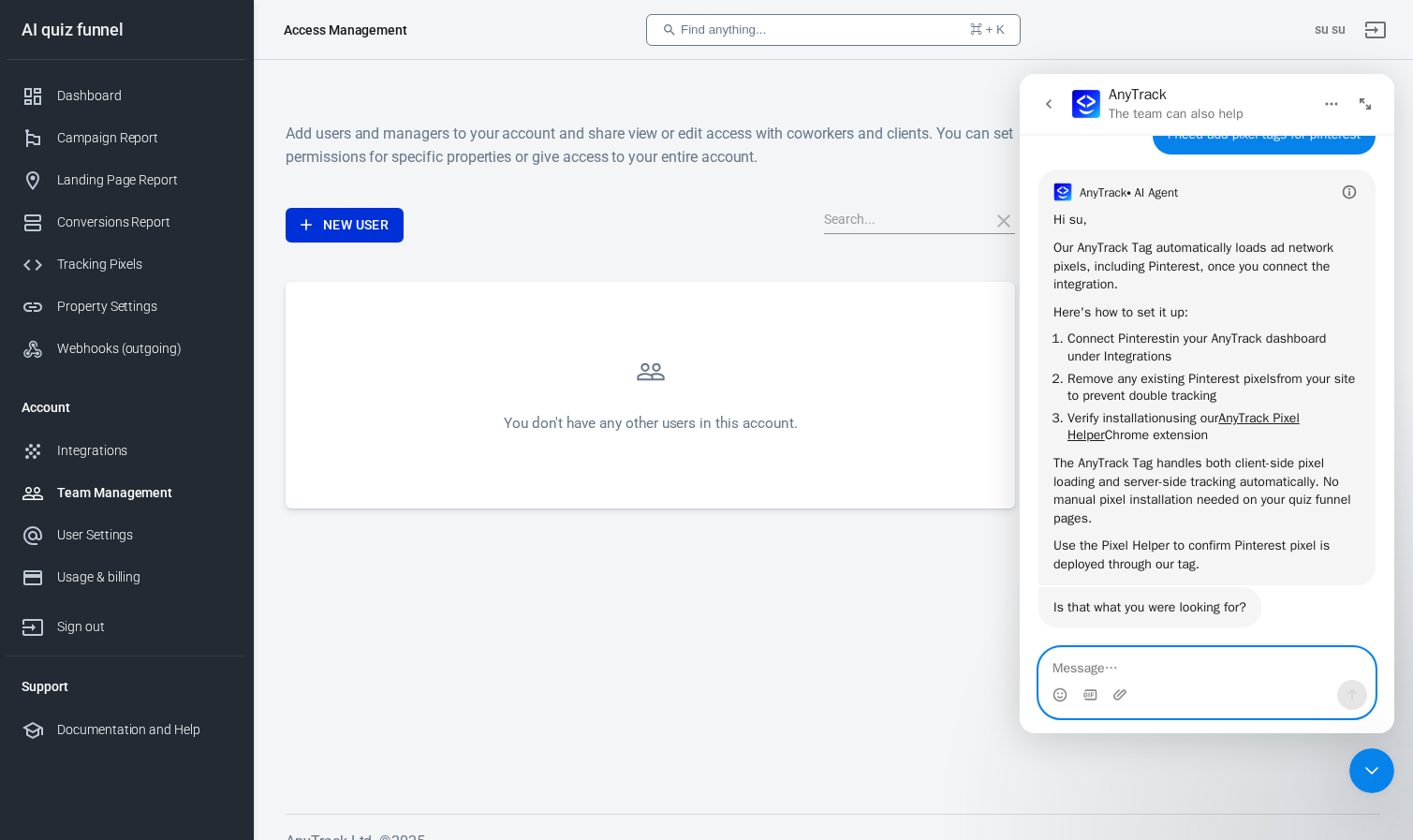 click at bounding box center [1207, 664] 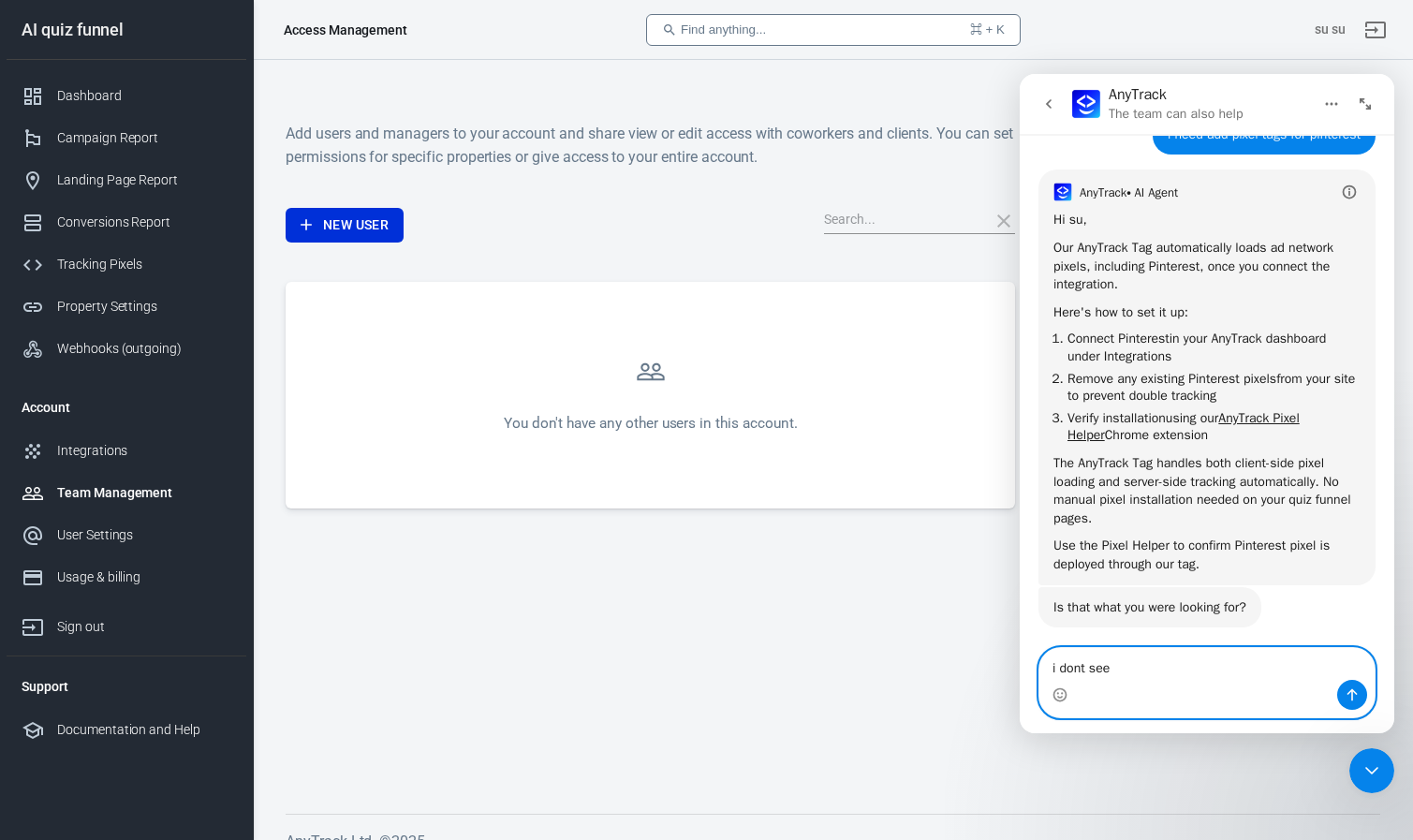 type on "i dont see 1" 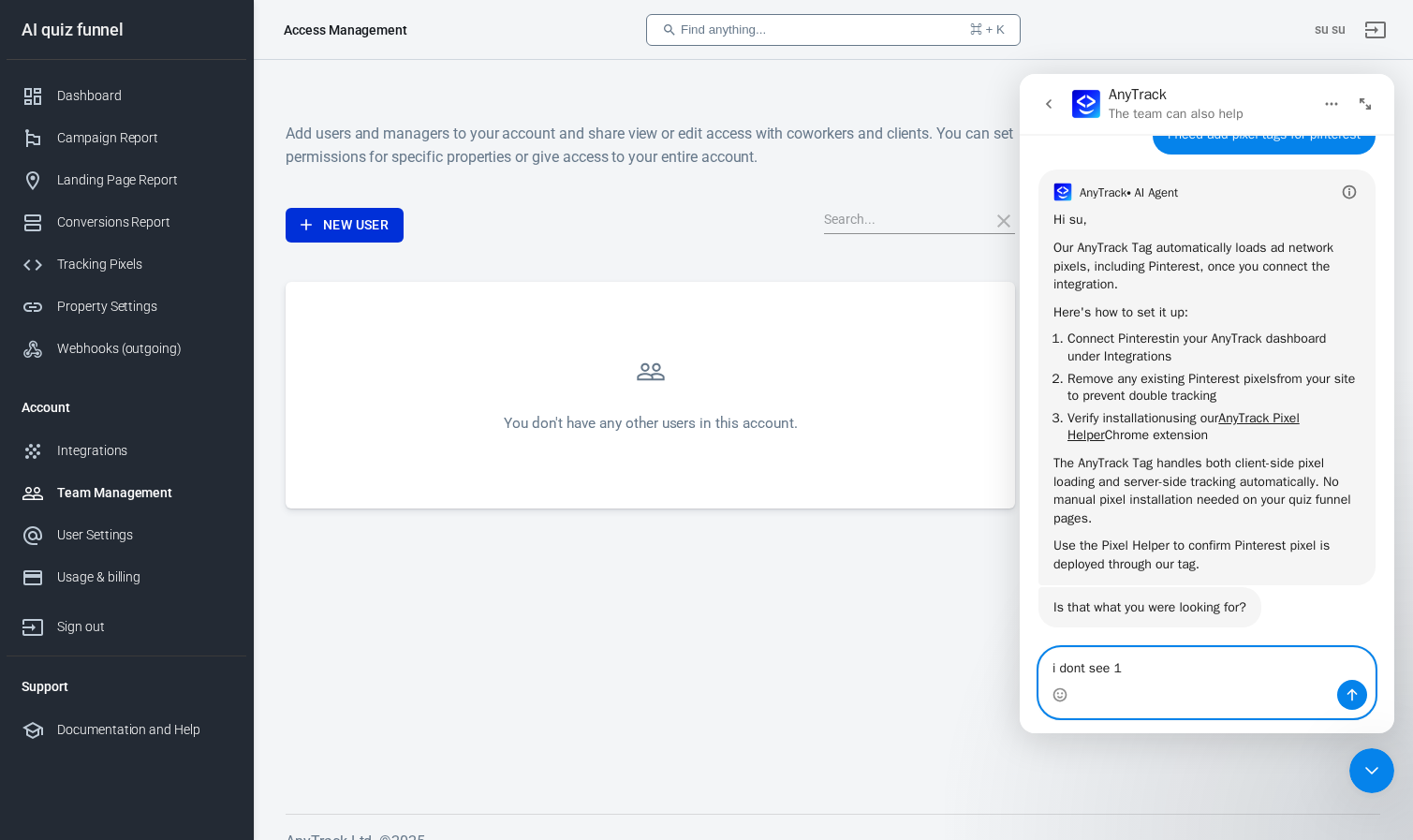 type 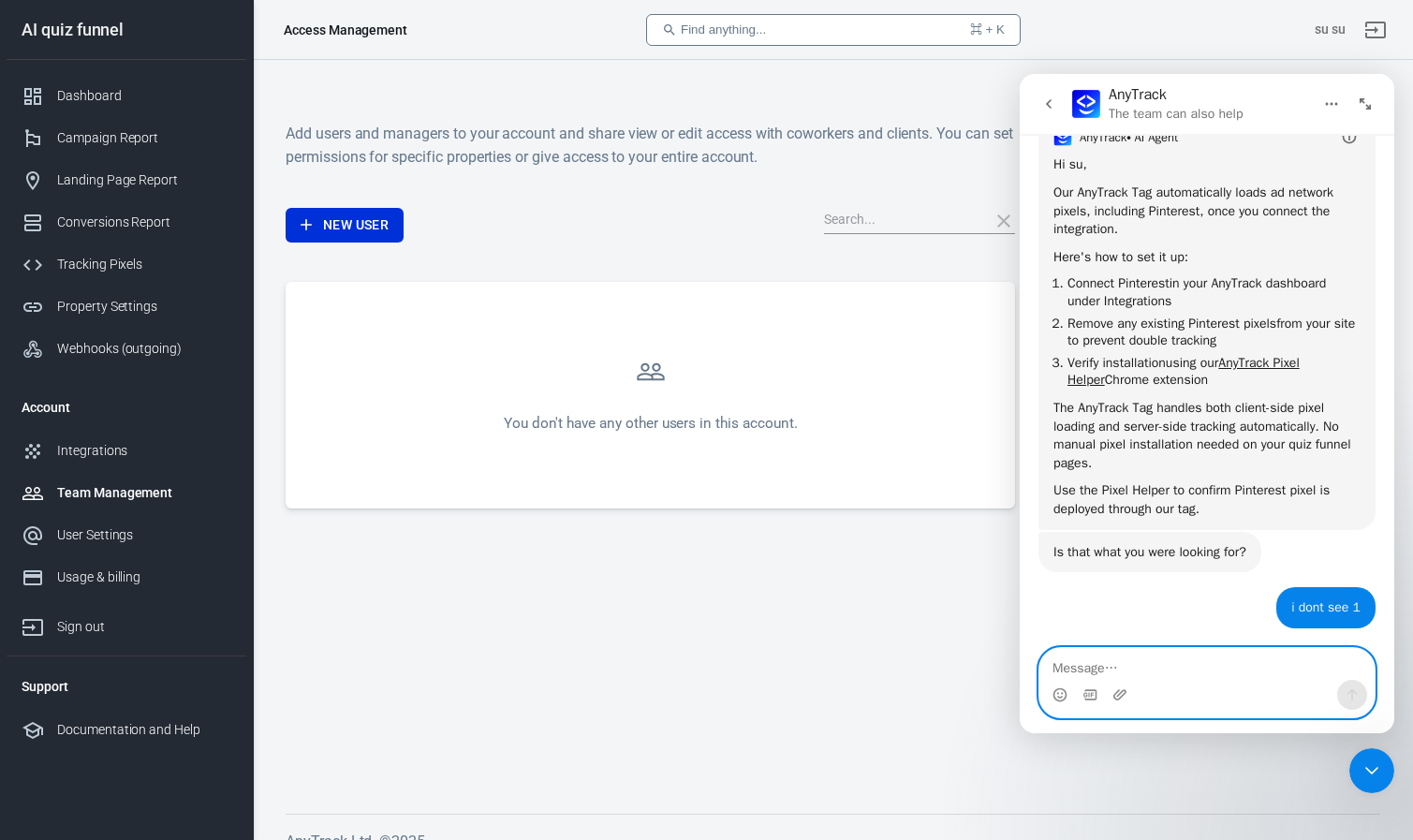 scroll, scrollTop: 1584, scrollLeft: 0, axis: vertical 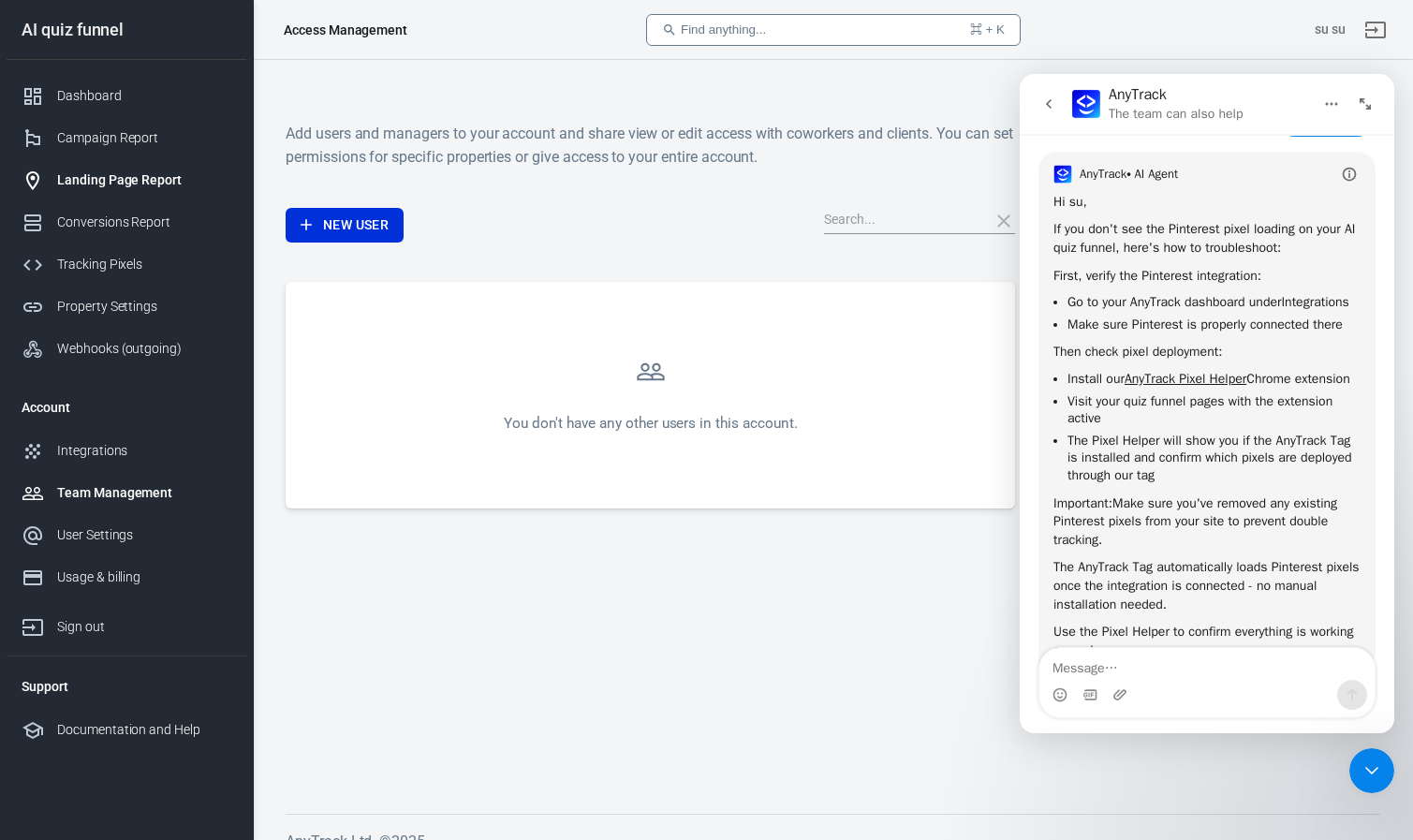 click on "Landing Page Report" at bounding box center [144, 180] 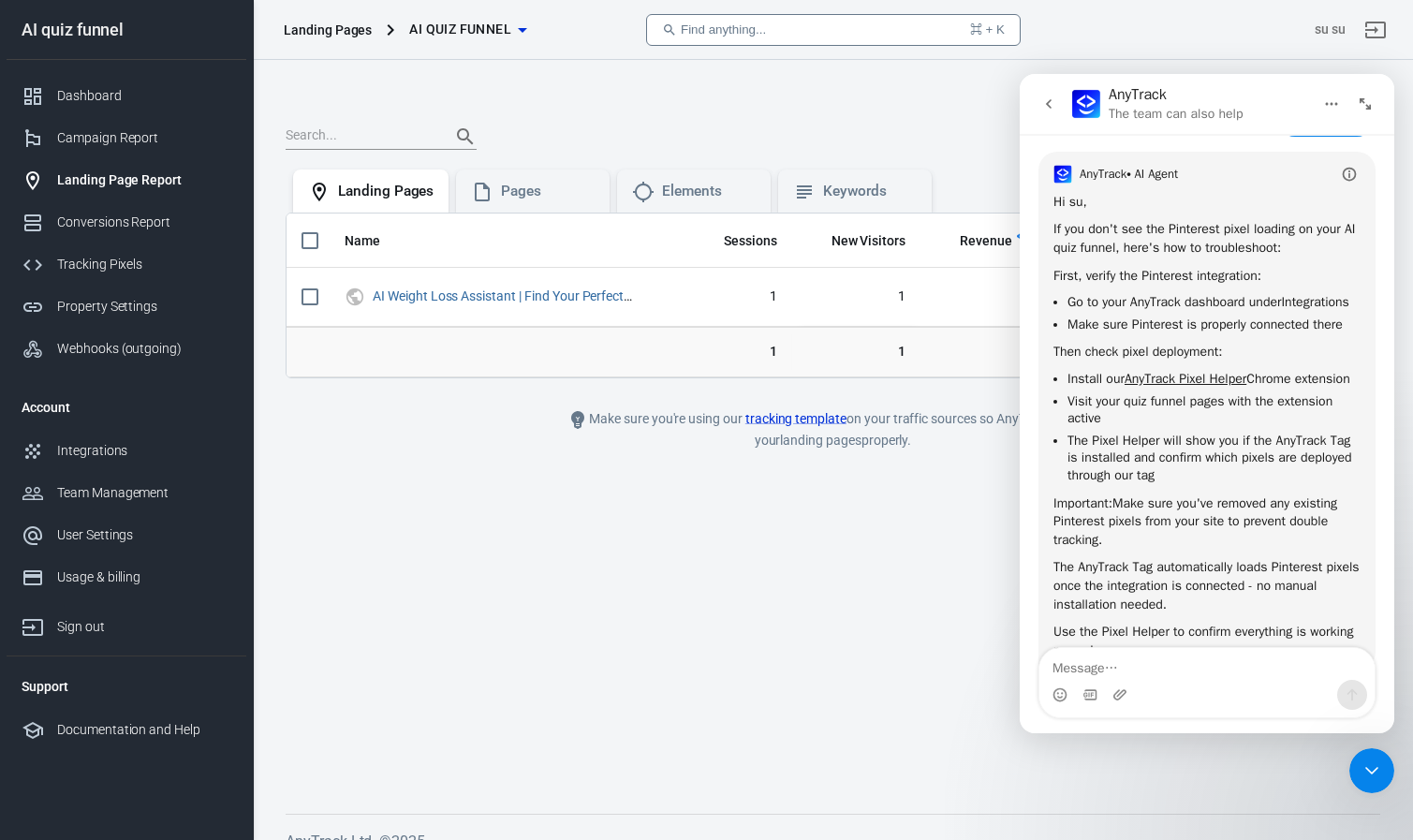 scroll, scrollTop: 0, scrollLeft: 54, axis: horizontal 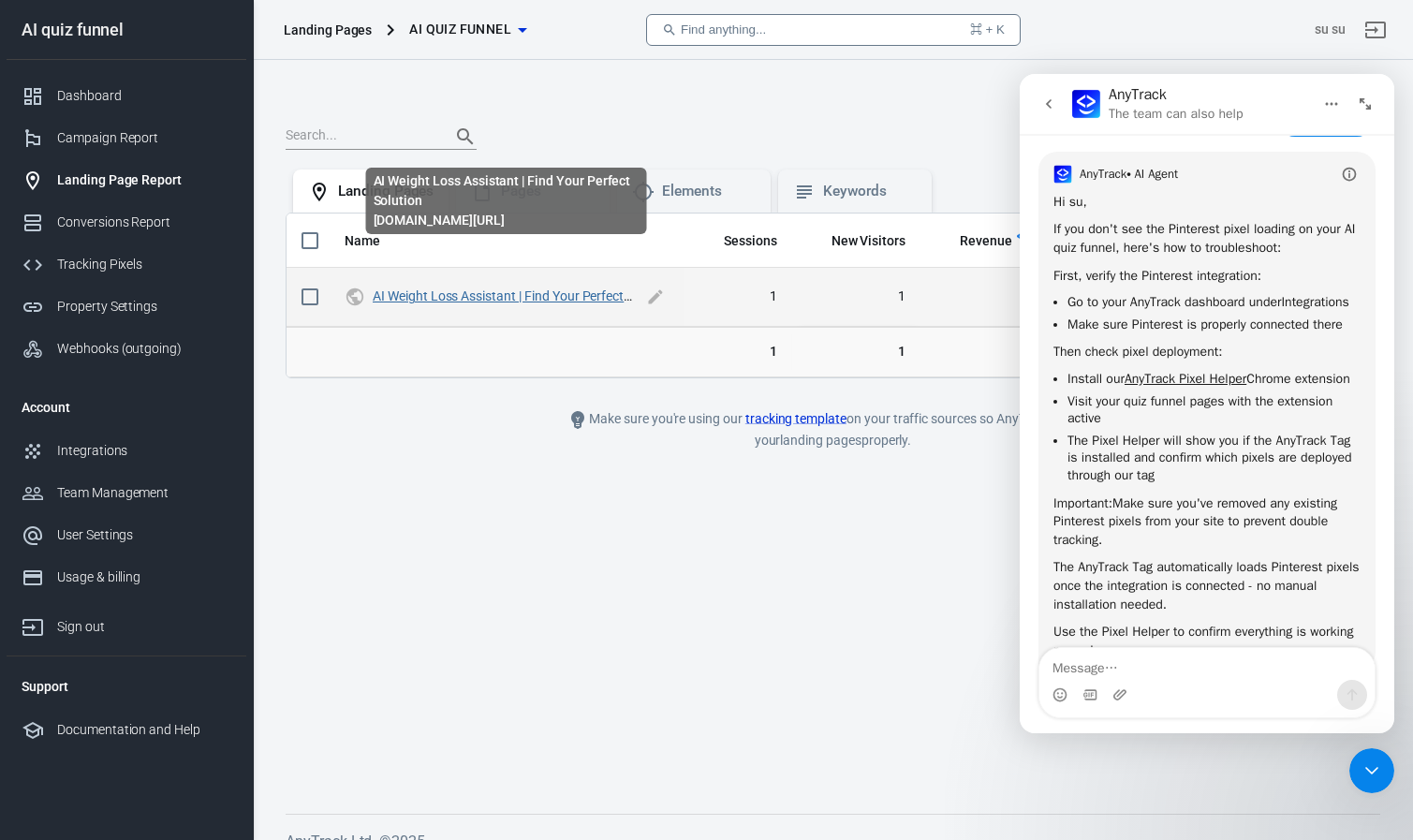 click on "AI Weight Loss Assistant | Find Your Perfect Solution" at bounding box center (523, 296) 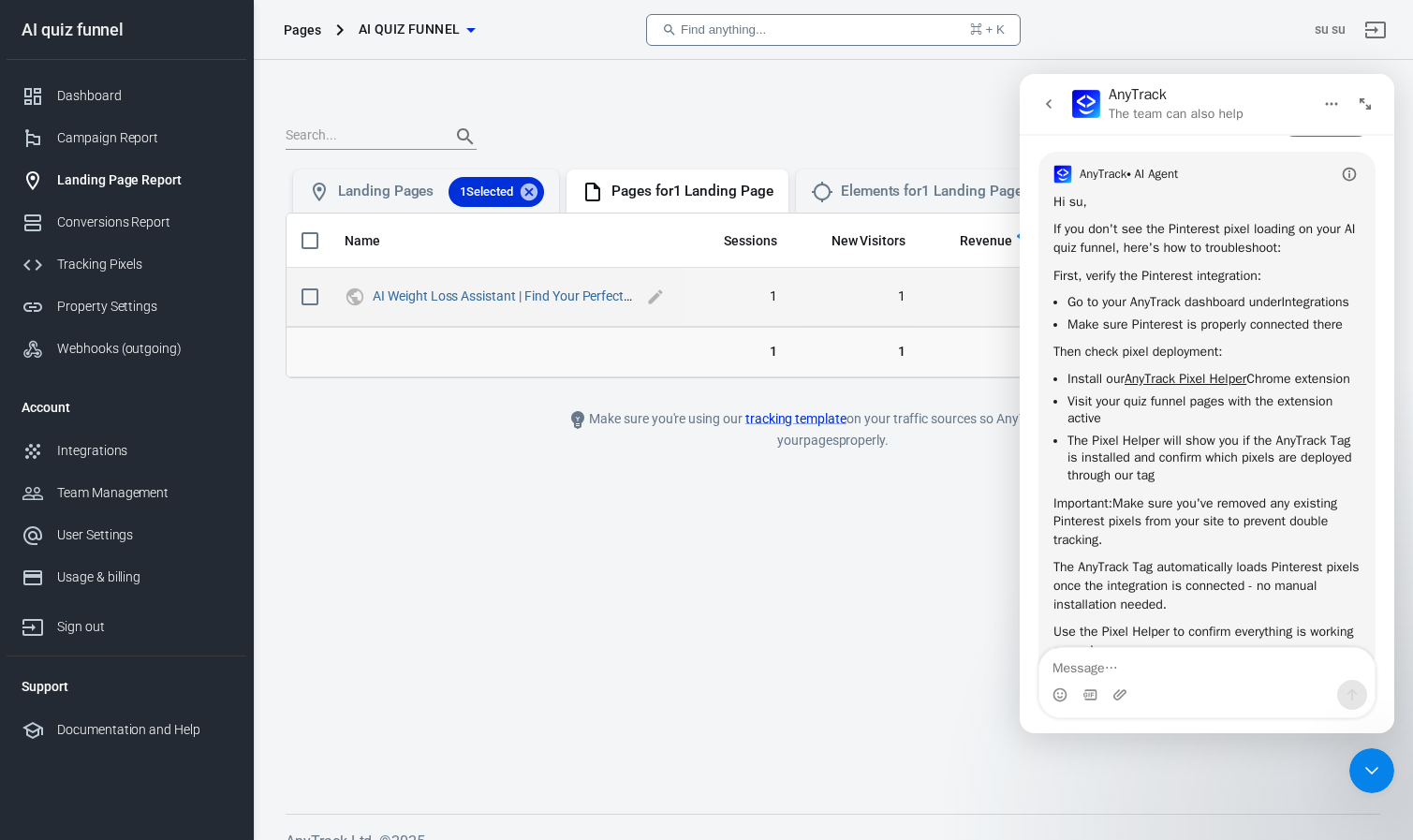 click on "AI Weight Loss Assistant | Find Your Perfect Solution" at bounding box center [521, 297] 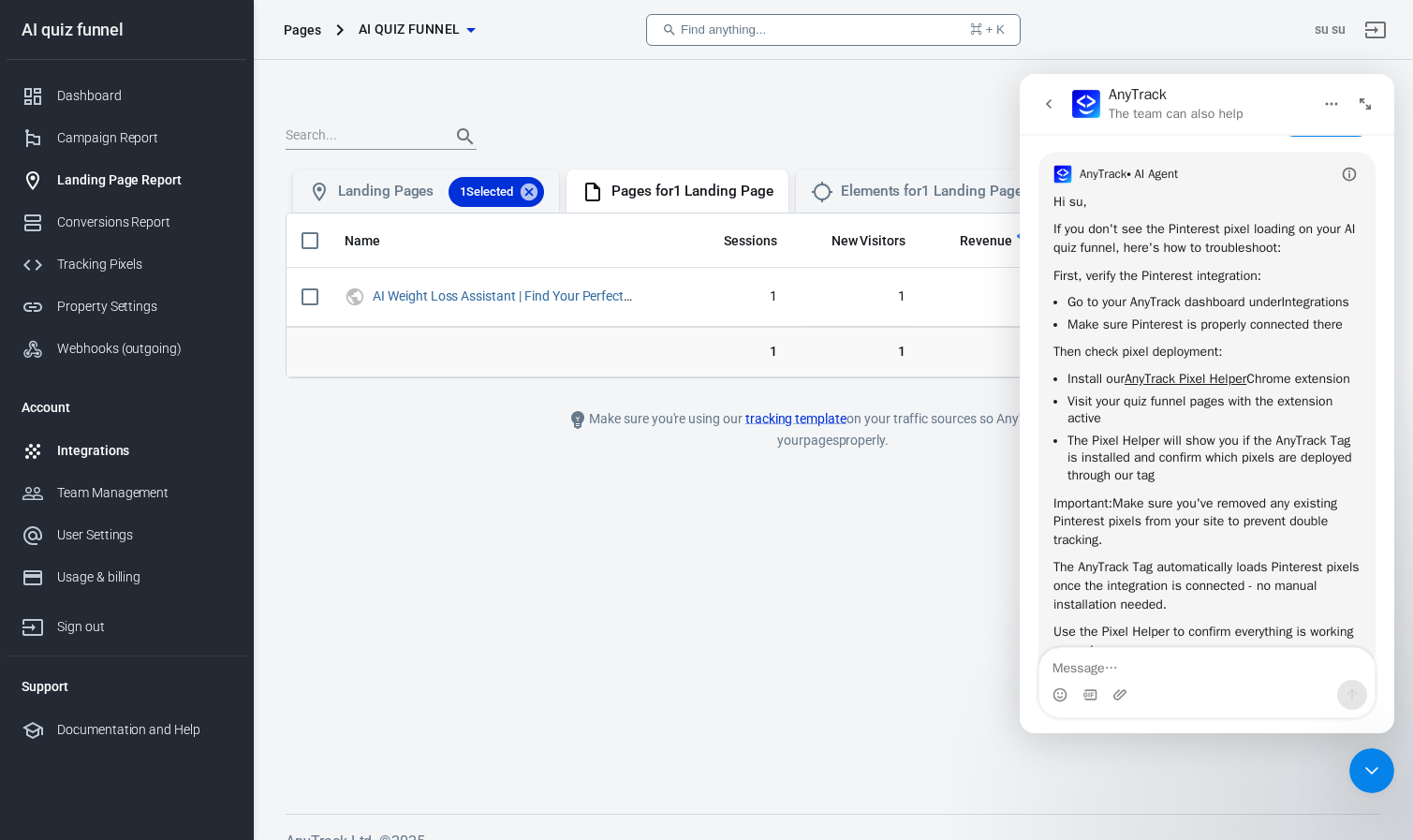 click on "Integrations" at bounding box center [144, 450] 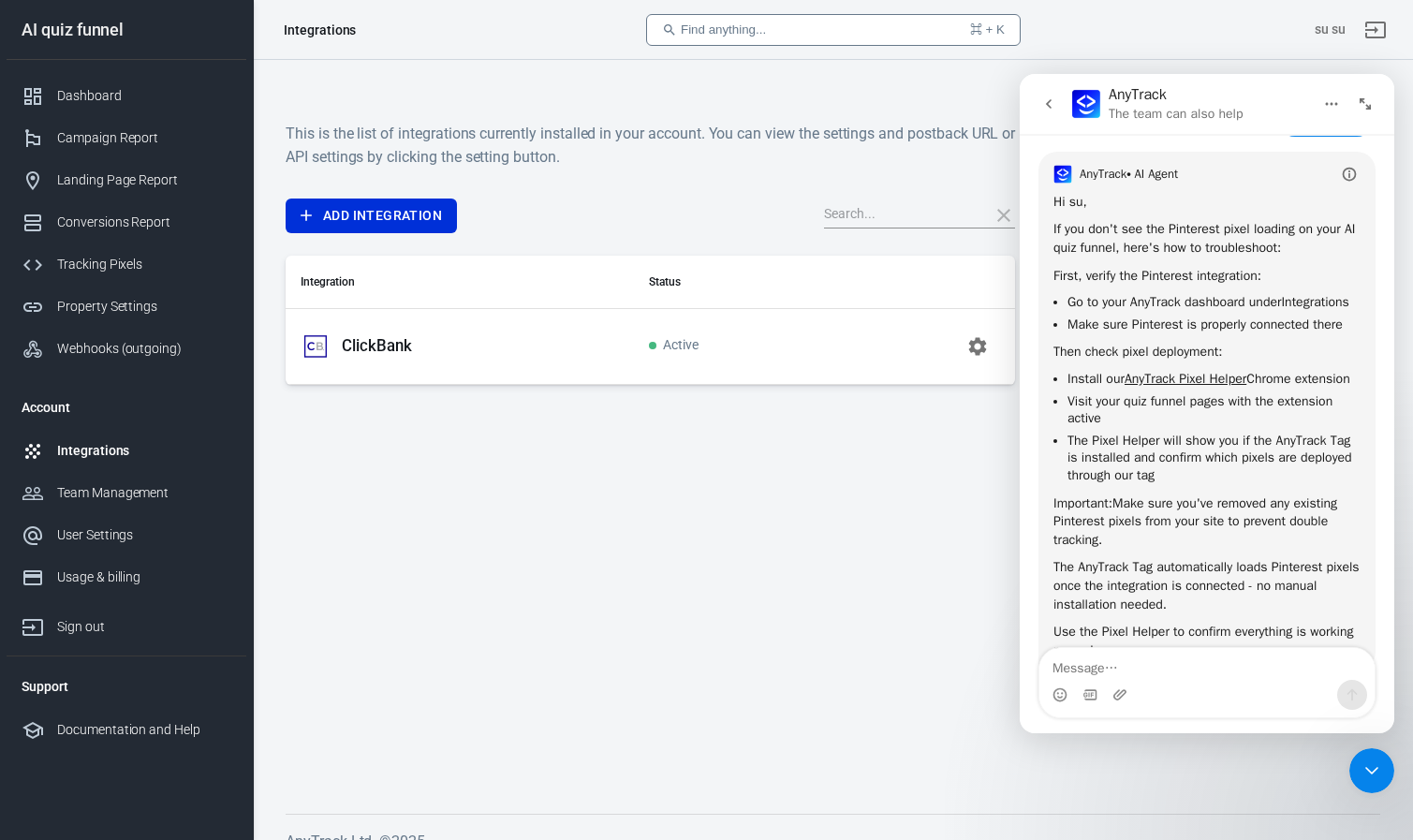 click 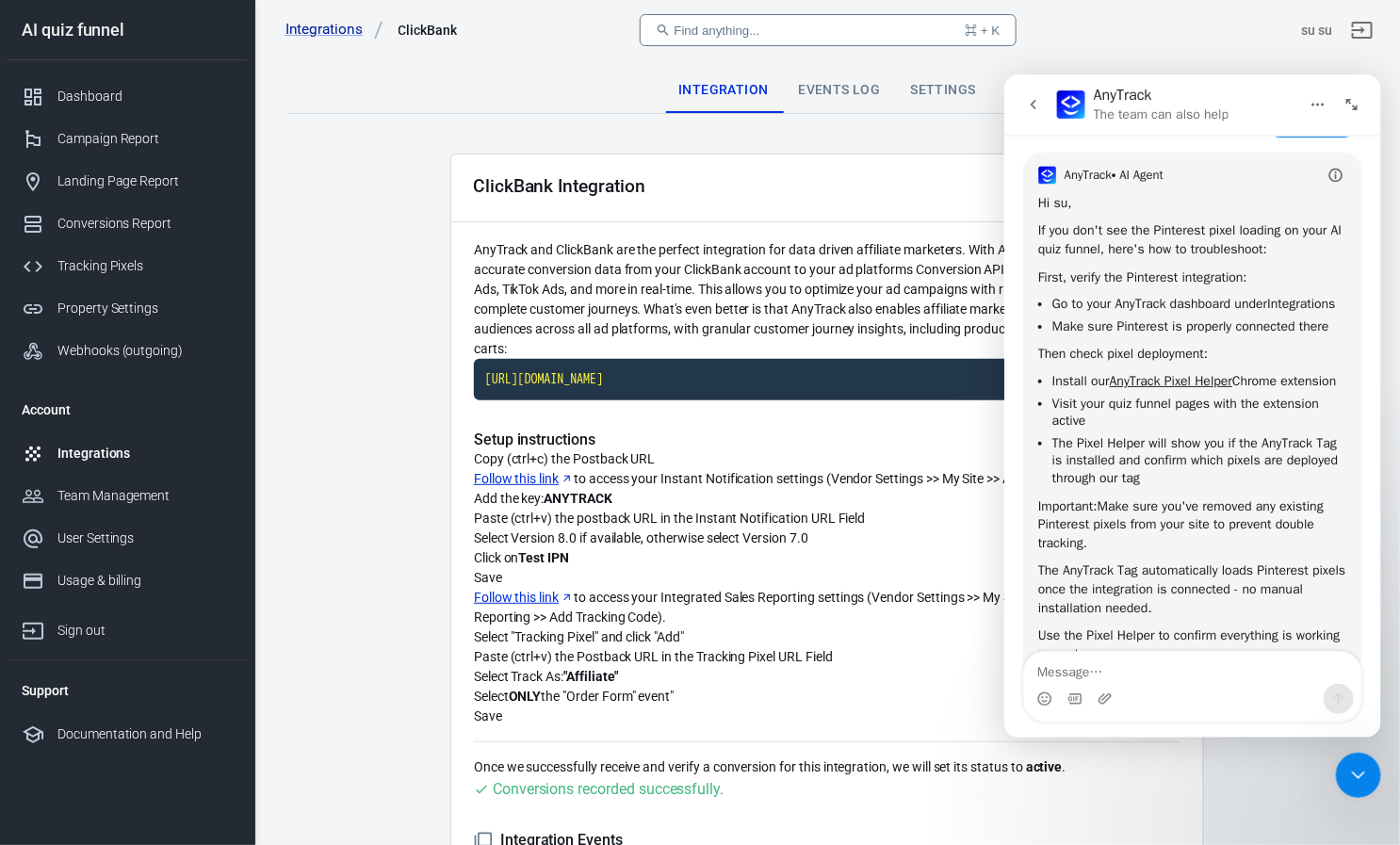 scroll, scrollTop: 0, scrollLeft: 0, axis: both 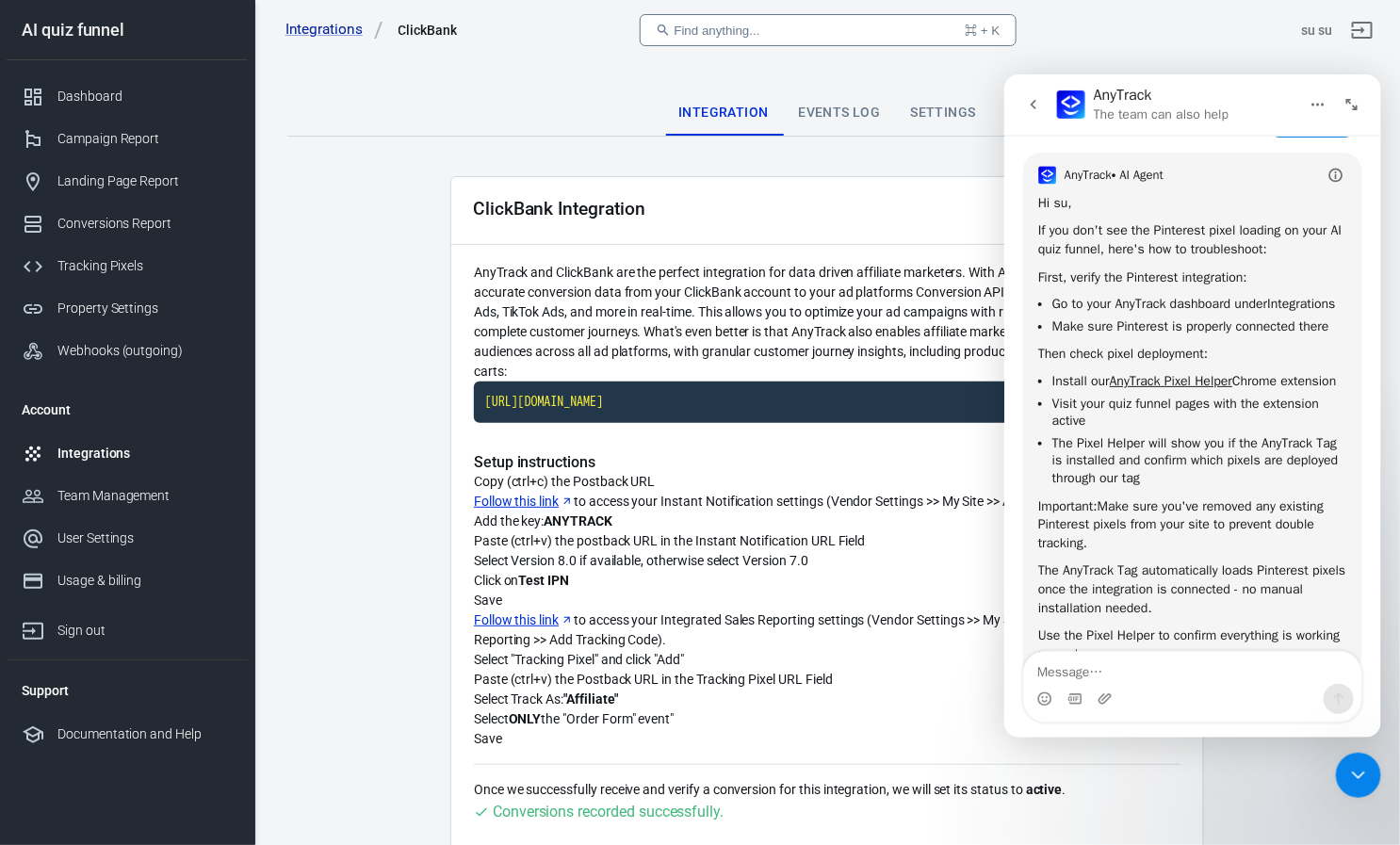 click on "Settings" at bounding box center [943, 113] 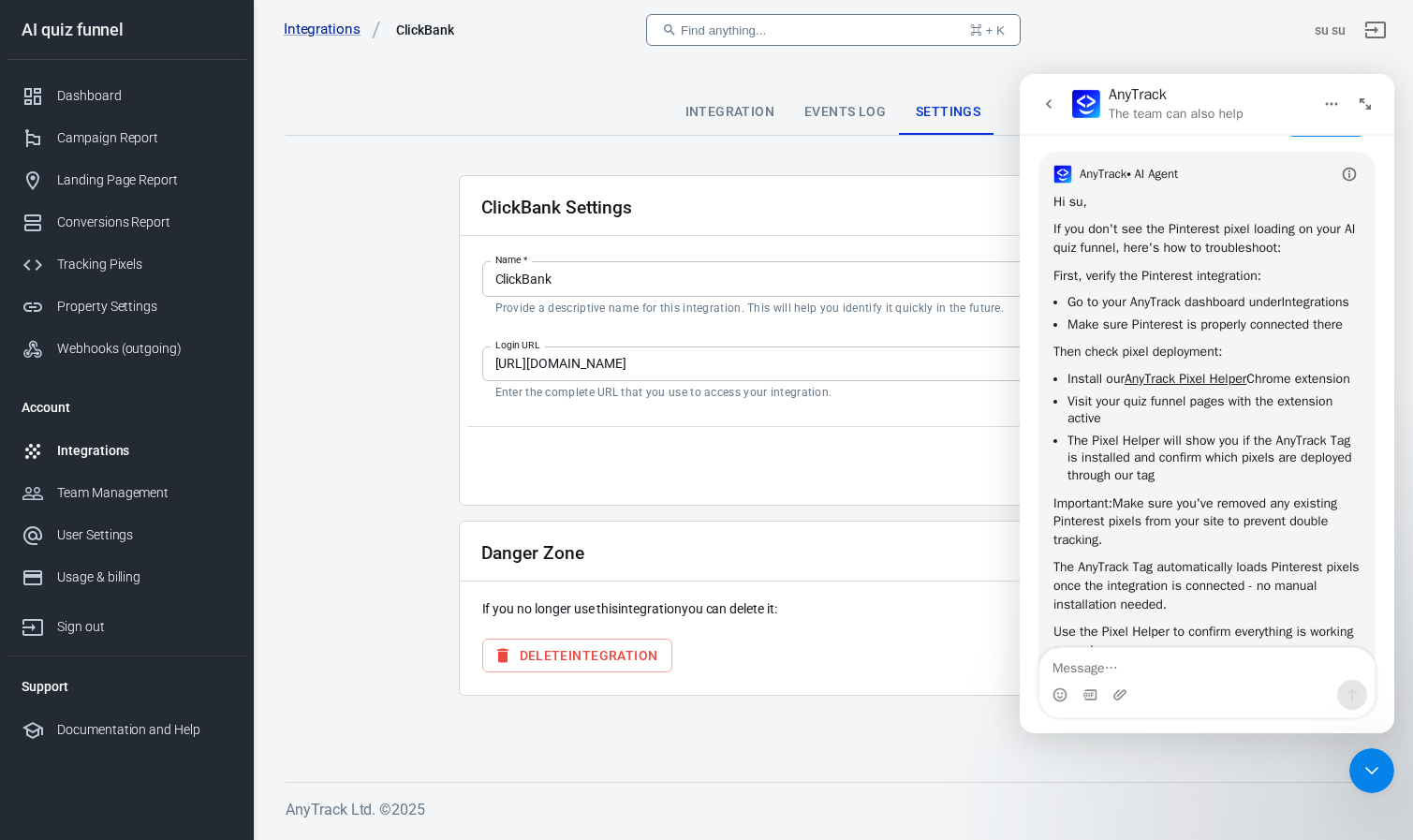 click on "Integrations" at bounding box center (144, 450) 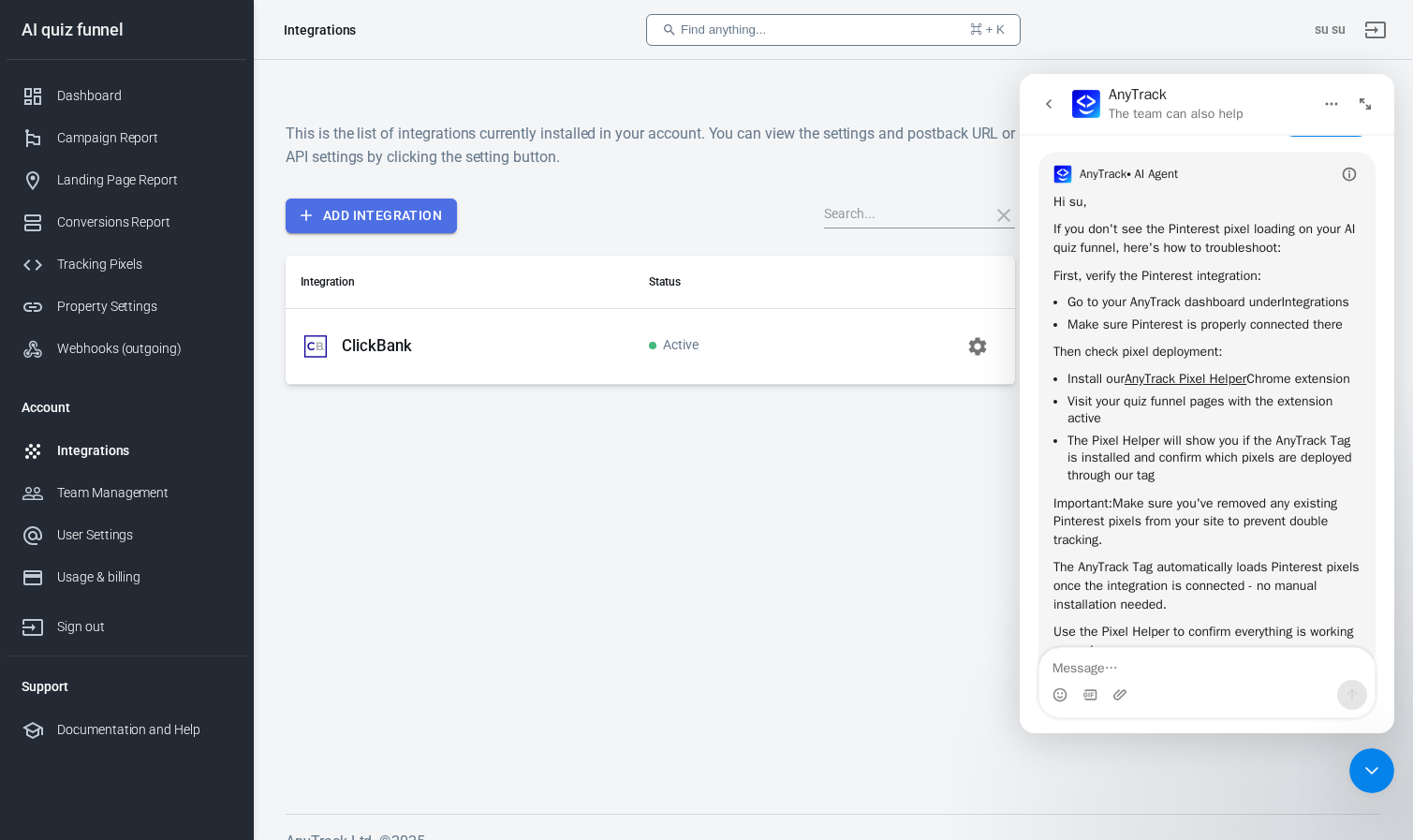 click on "Add Integration" at bounding box center (371, 215) 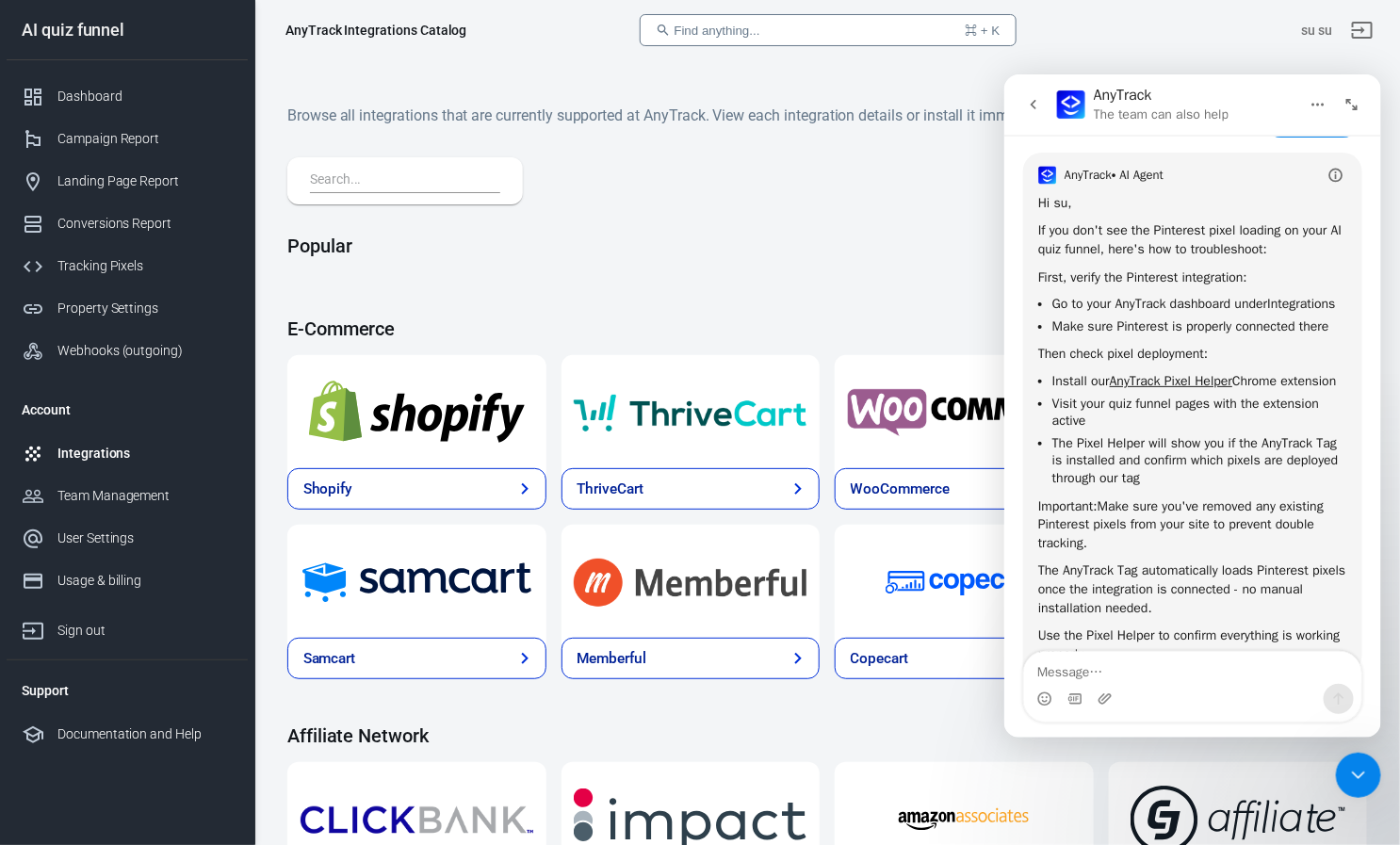 click at bounding box center [401, 181] 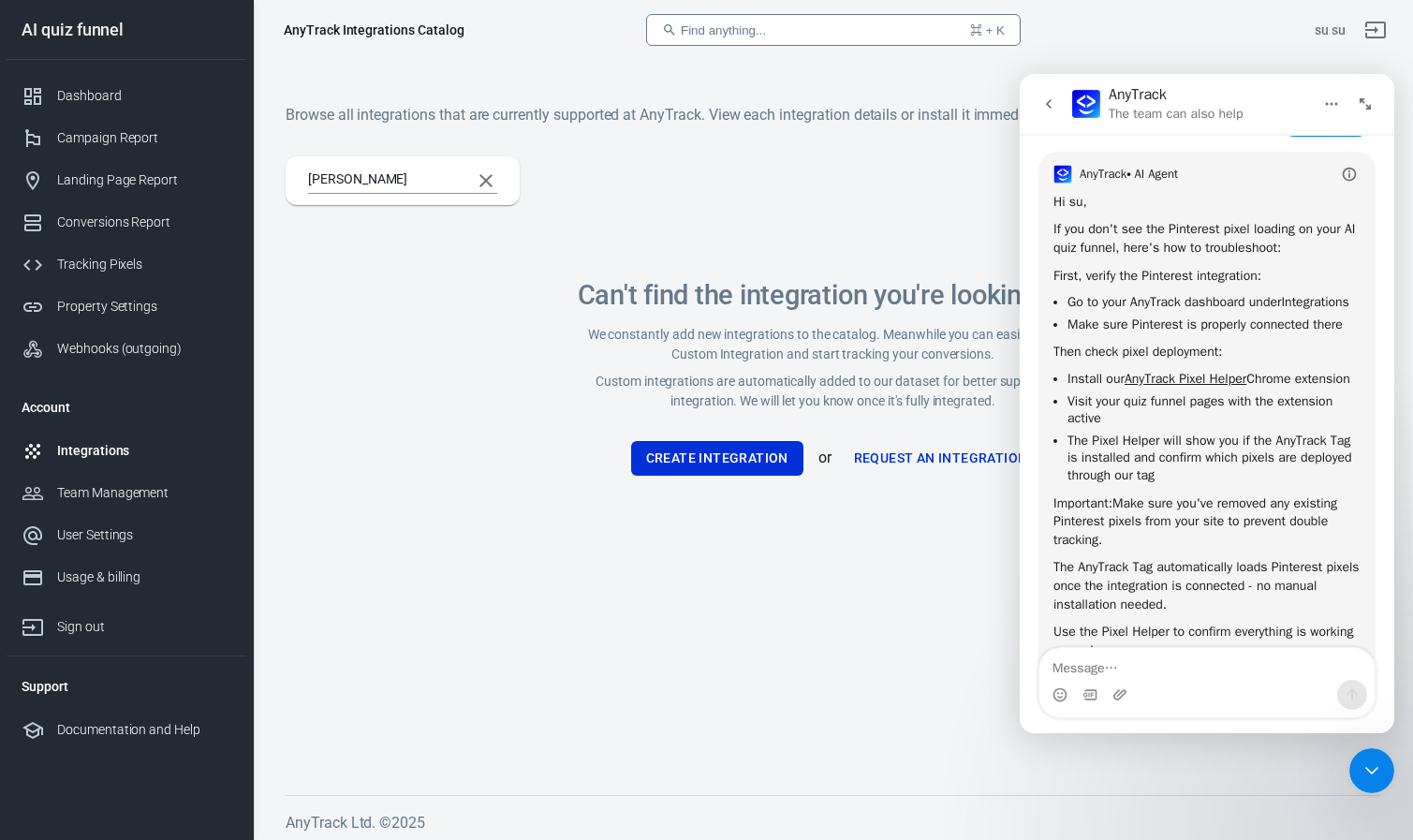 click on "[PERSON_NAME]" at bounding box center (403, 181) 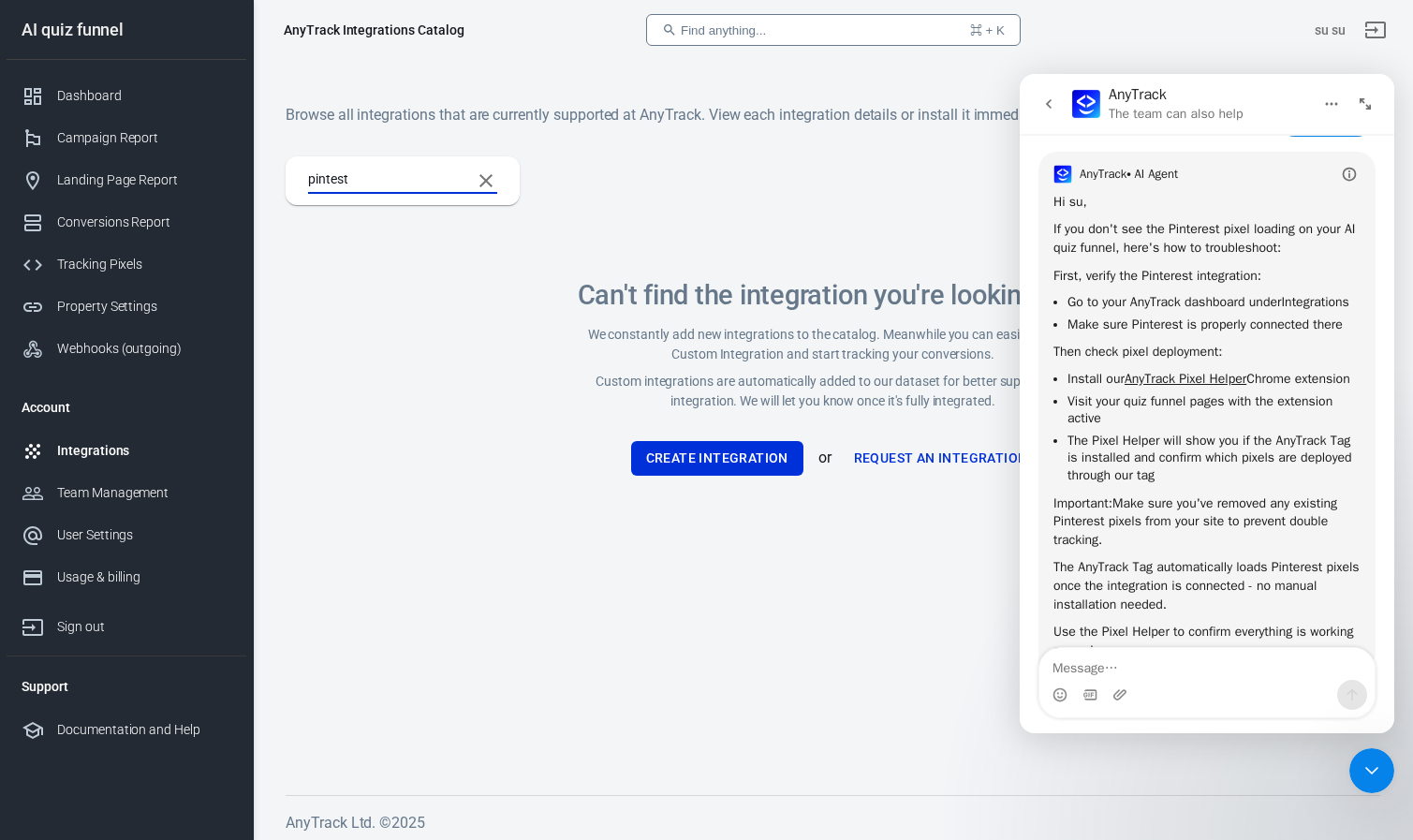 type on "pintest" 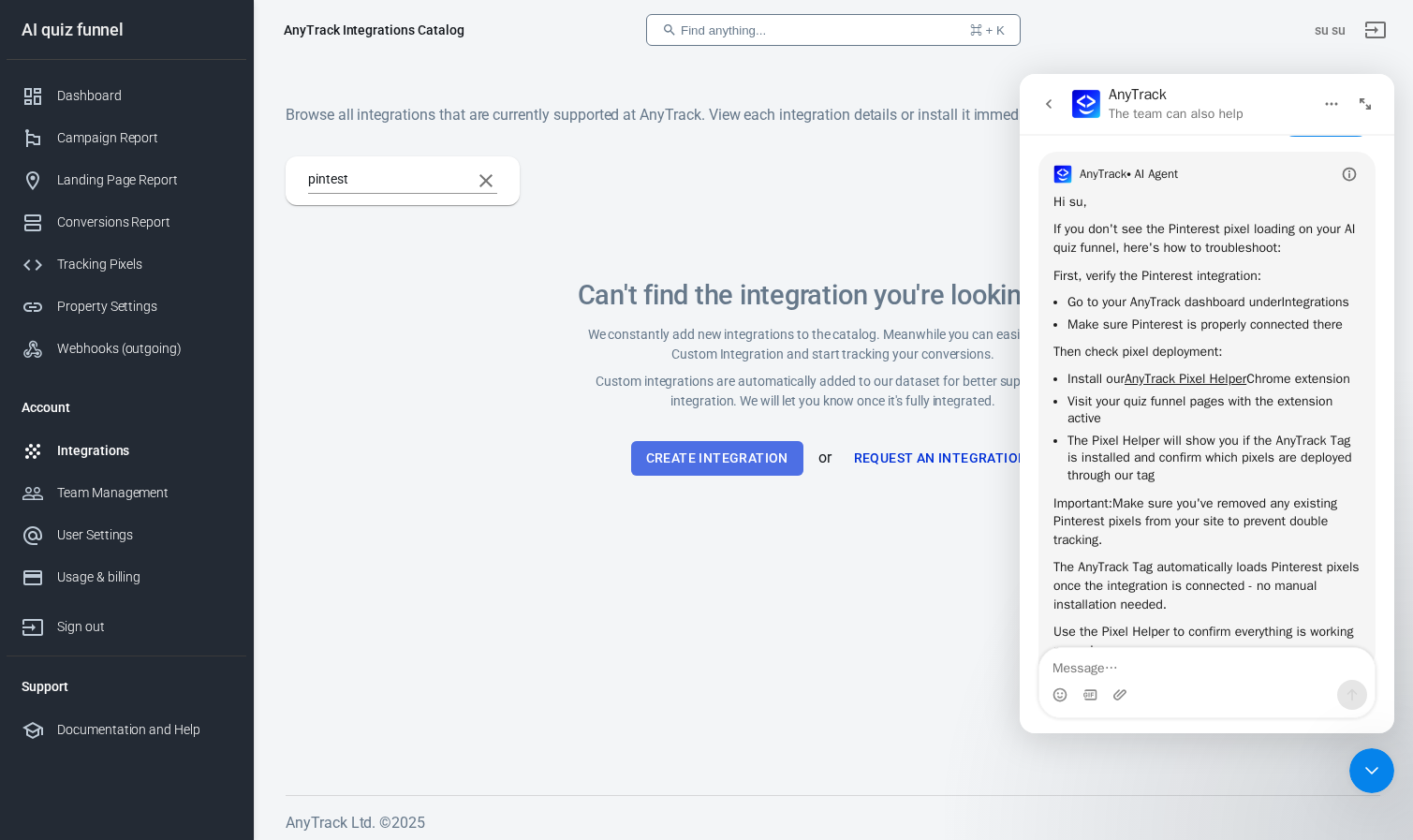 click on "Can't find the integration you're looking for? We constantly add new integrations to the catalog. Meanwhile you can easily create a Custom Integration and start tracking your conversions. Custom integrations are automatically added to our dataset for better support and integration. We will let you know once it's fully integrated. Create Integration or Request an Integration" at bounding box center (833, 377) 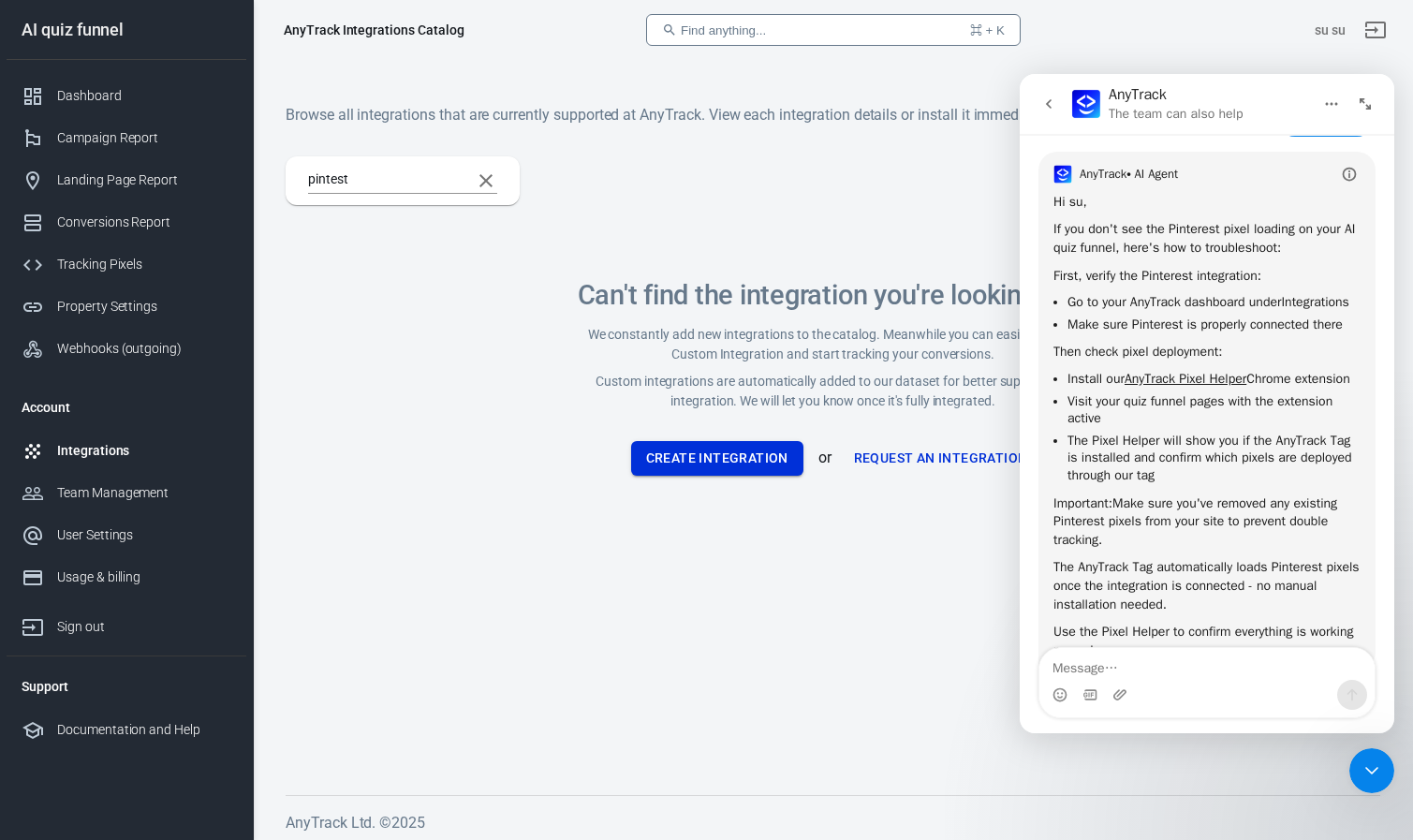 click on "Create Integration" at bounding box center [717, 458] 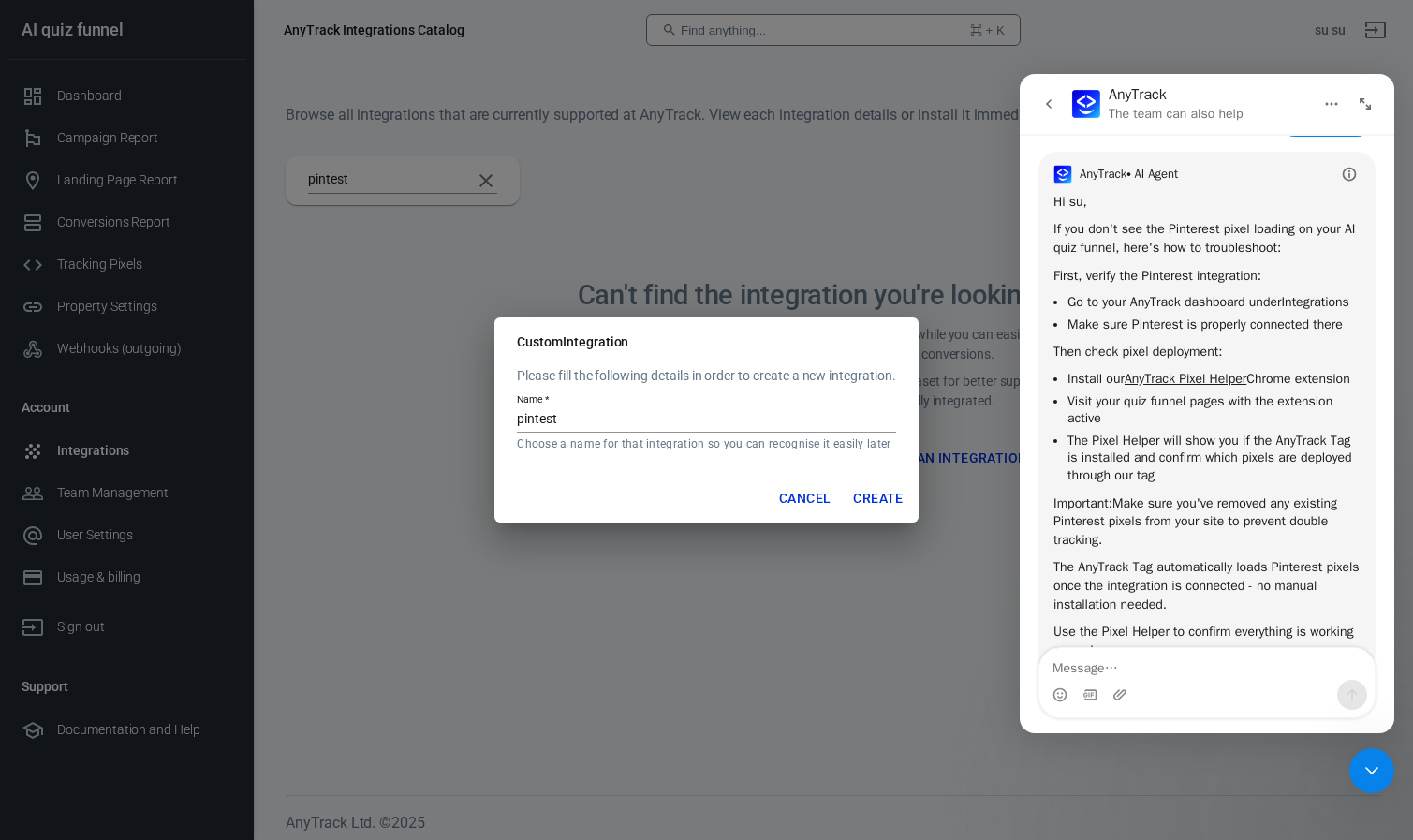 click on "Name   * pintest Choose a name for that integration so you can recognise it easily later" at bounding box center [706, 422] 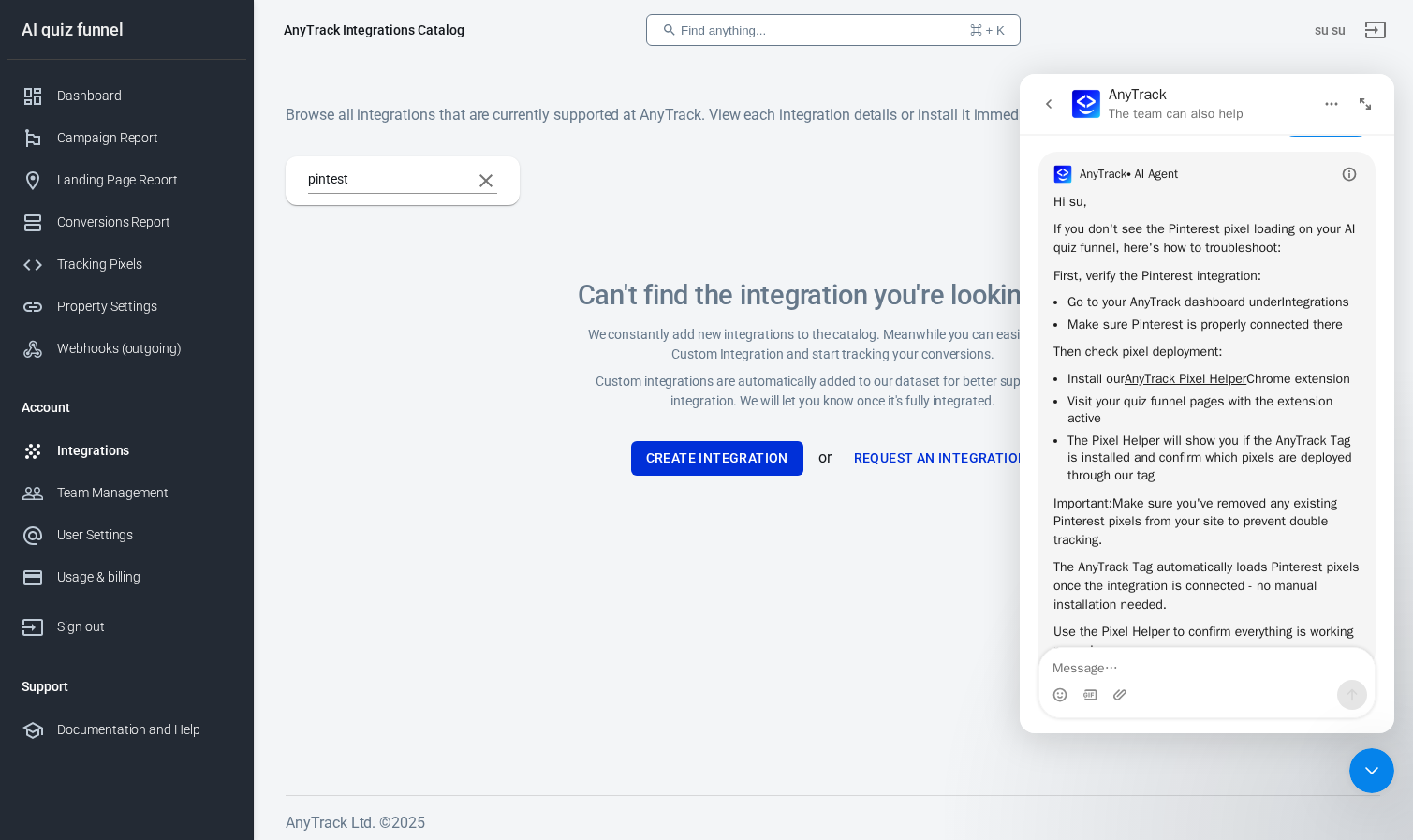 click 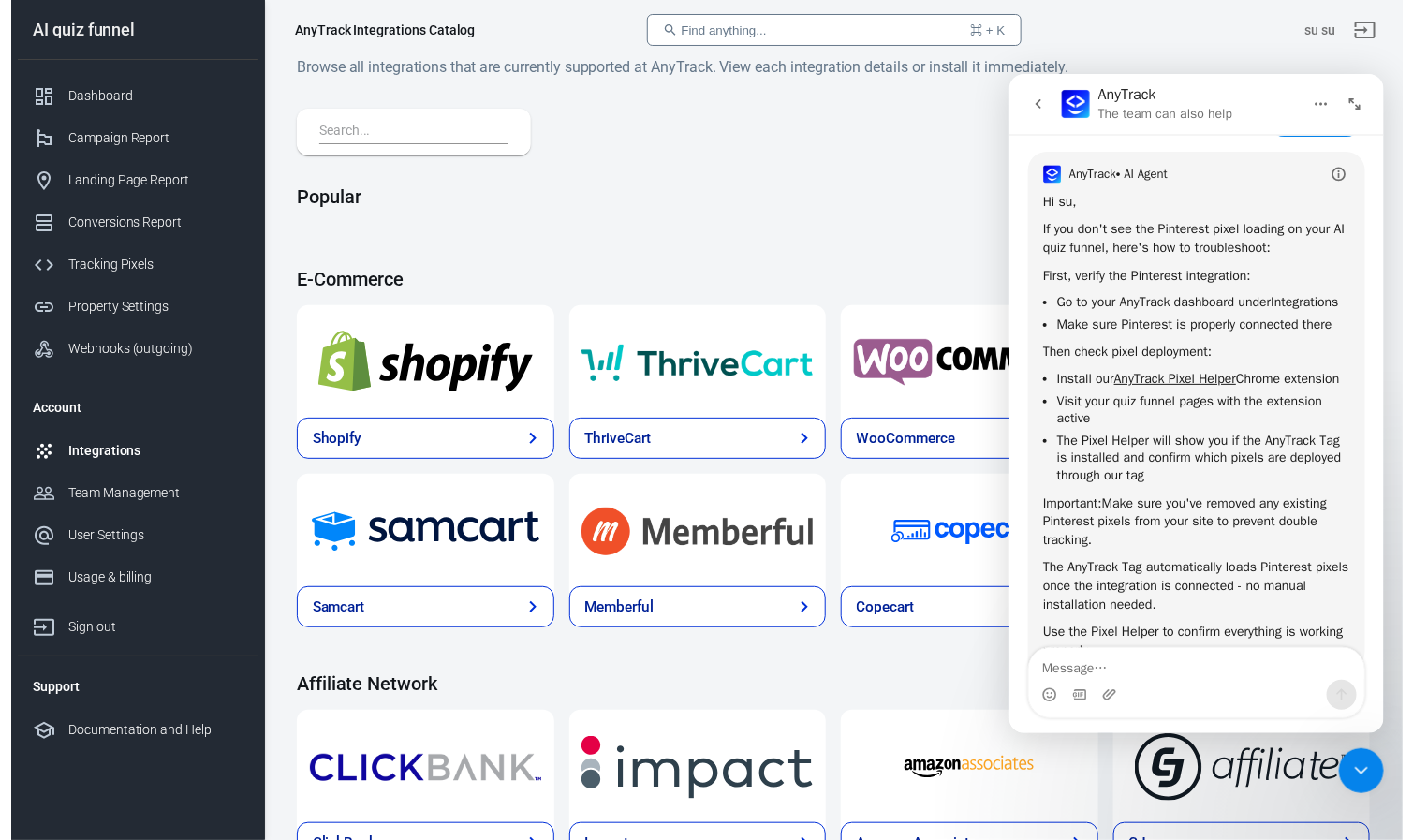 scroll, scrollTop: 0, scrollLeft: 0, axis: both 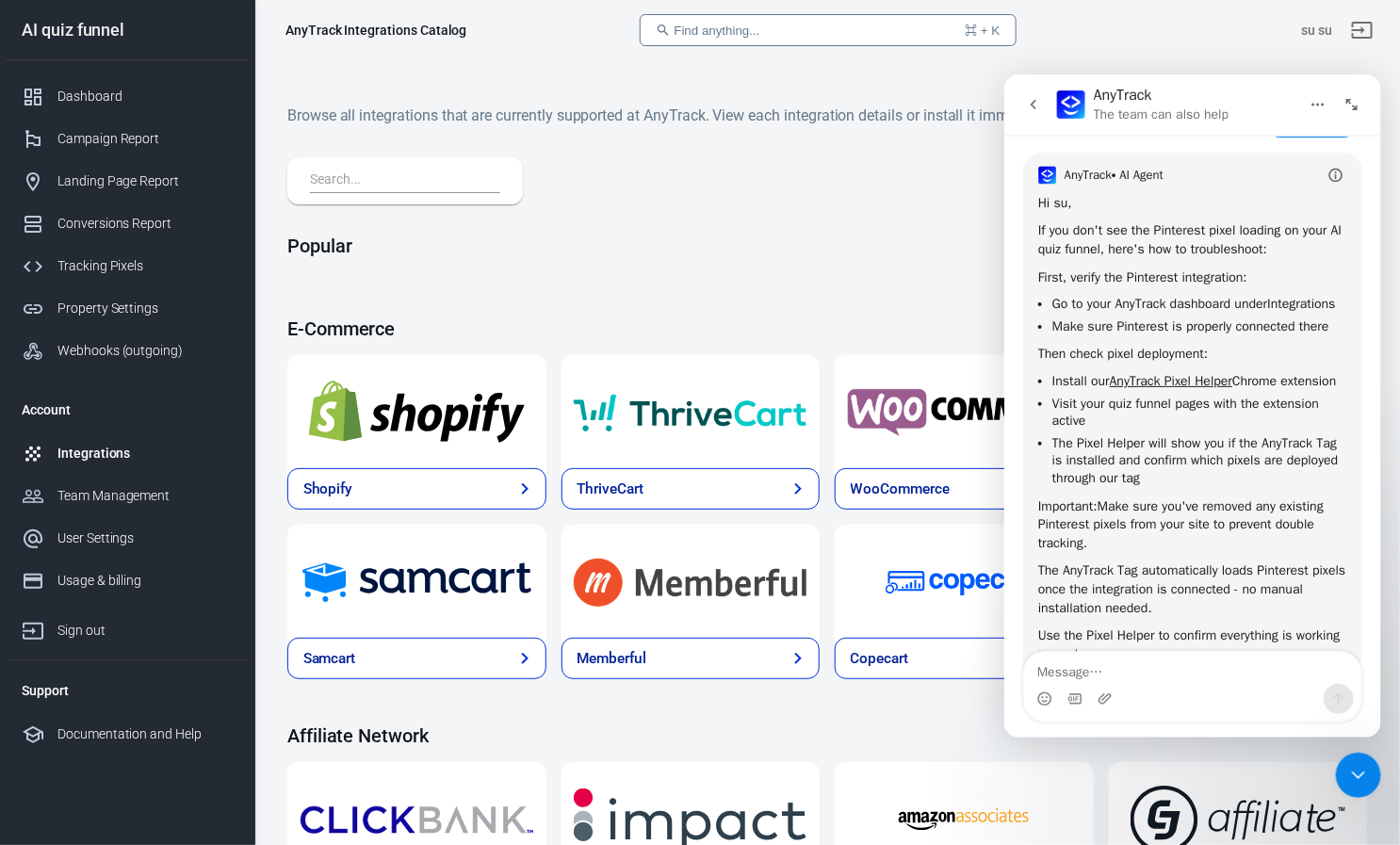 click on "Find anything... ⌘ + K" at bounding box center [828, 30] 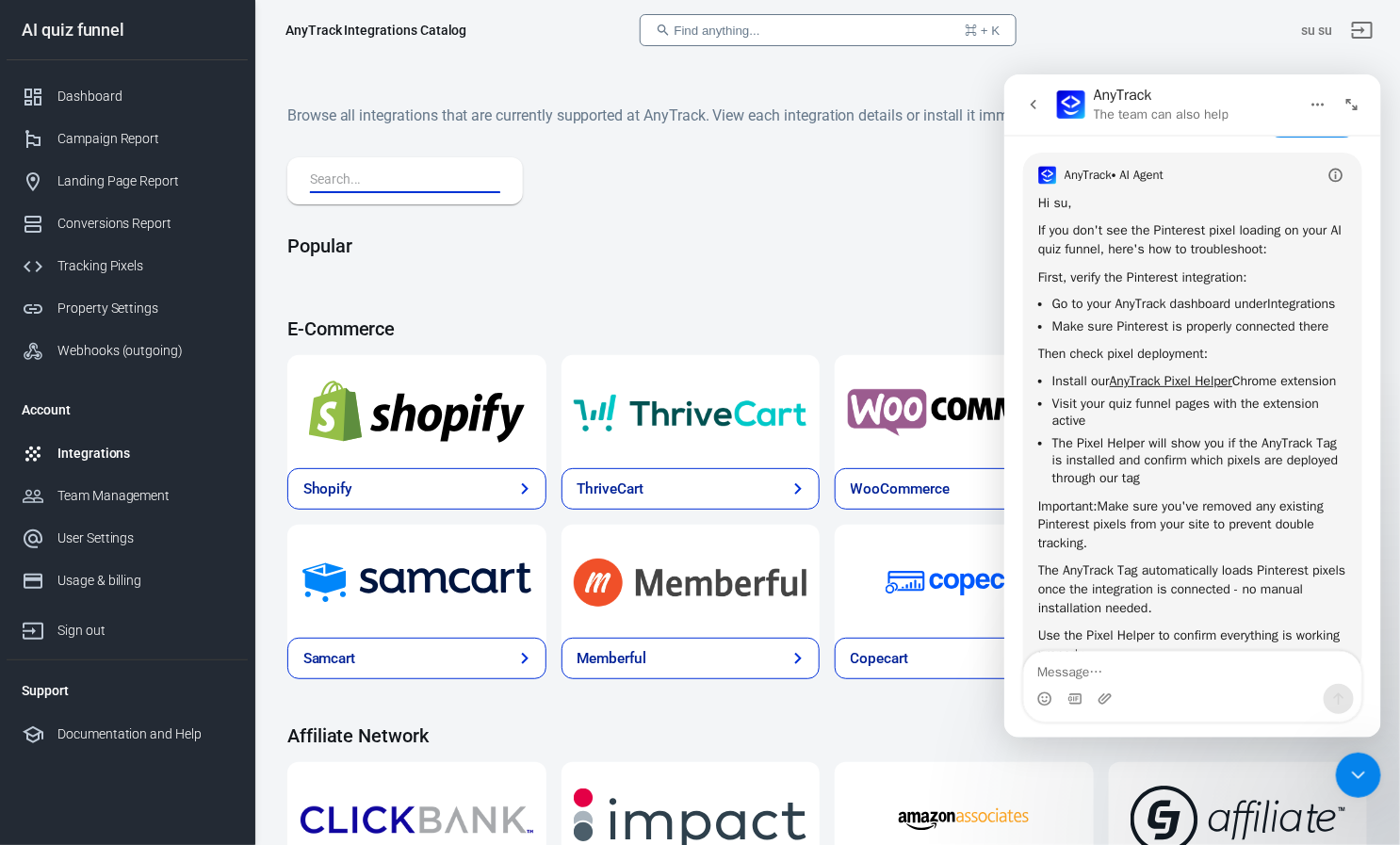 click at bounding box center (401, 181) 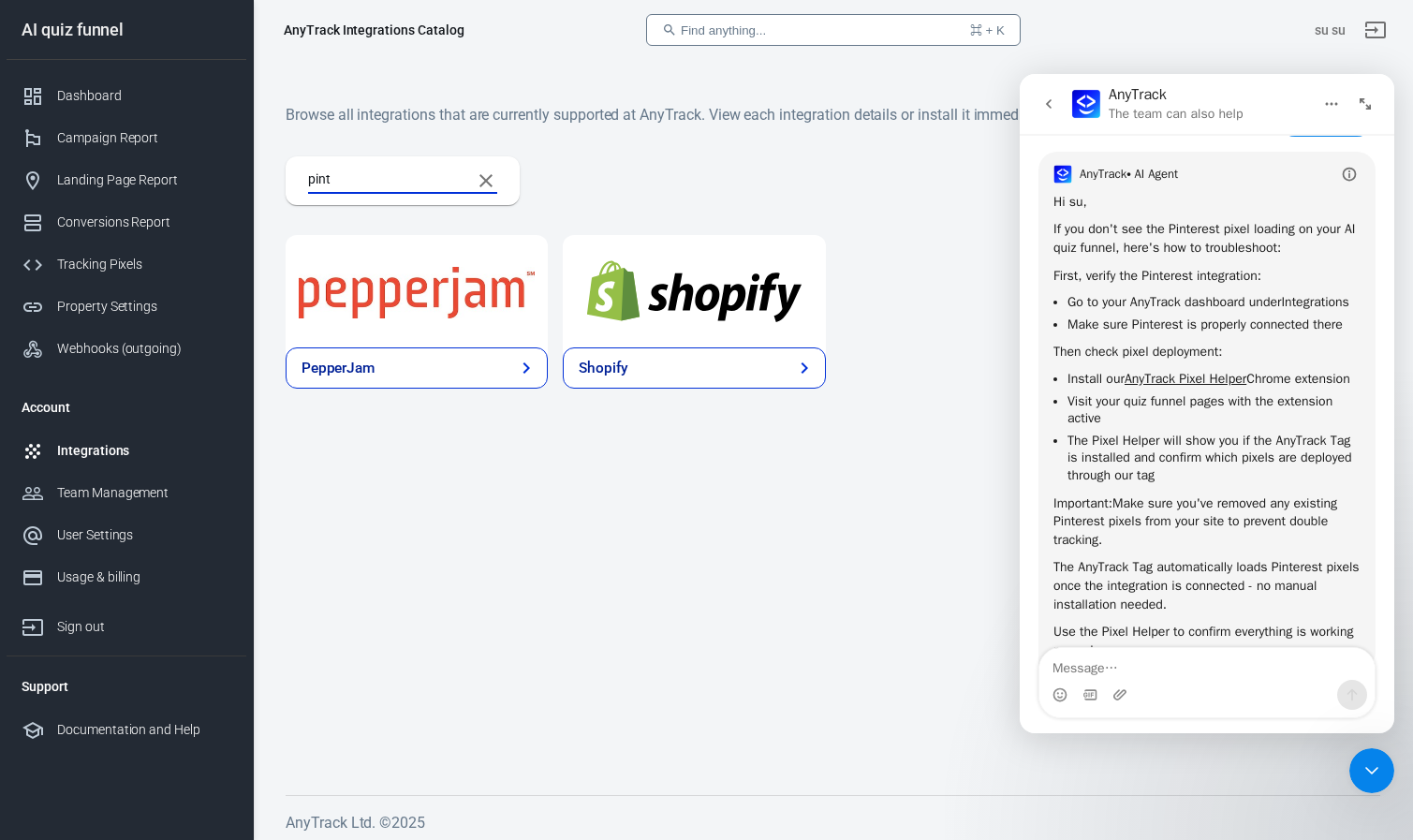 type on "pinte" 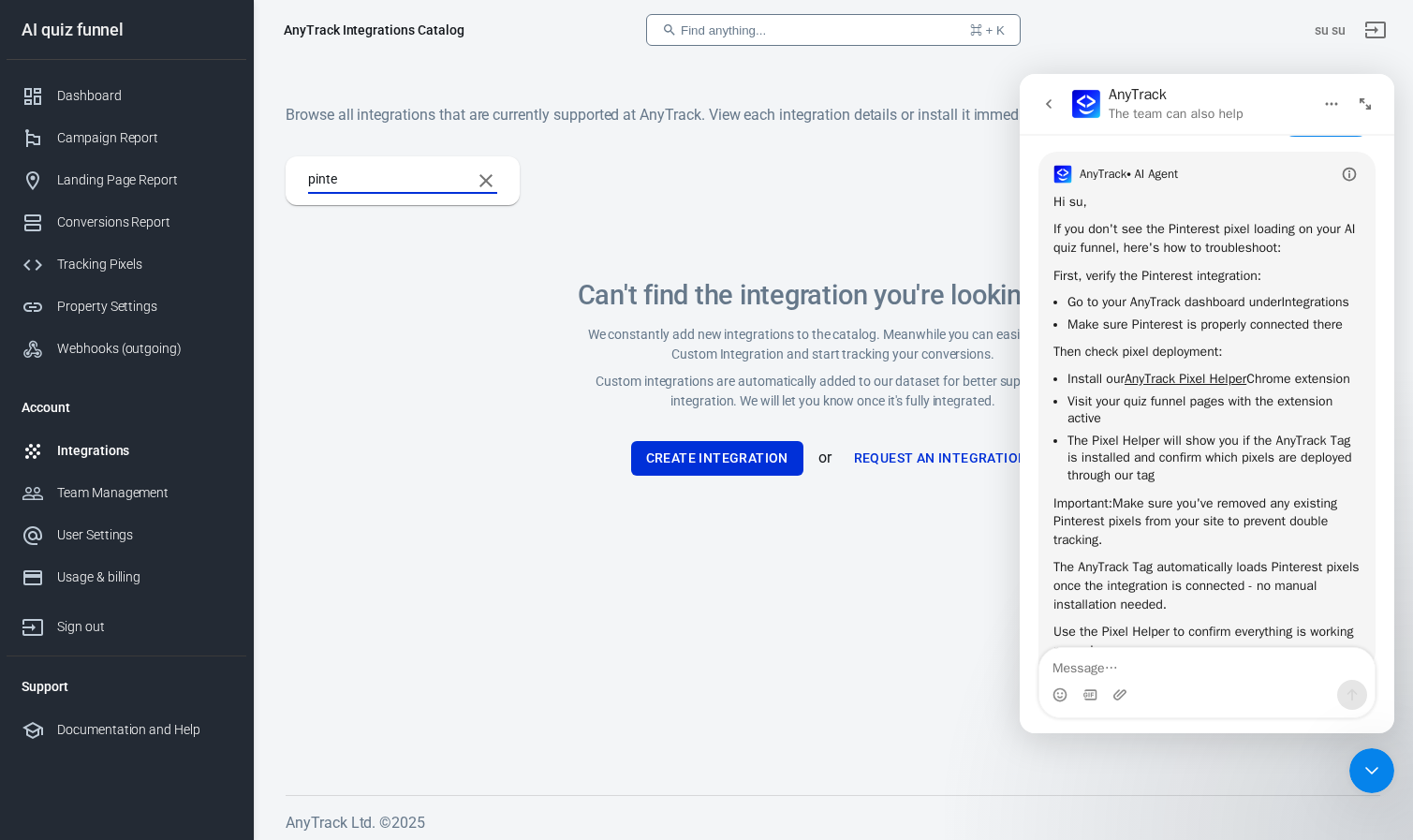 click on "Integrations" at bounding box center [126, 450] 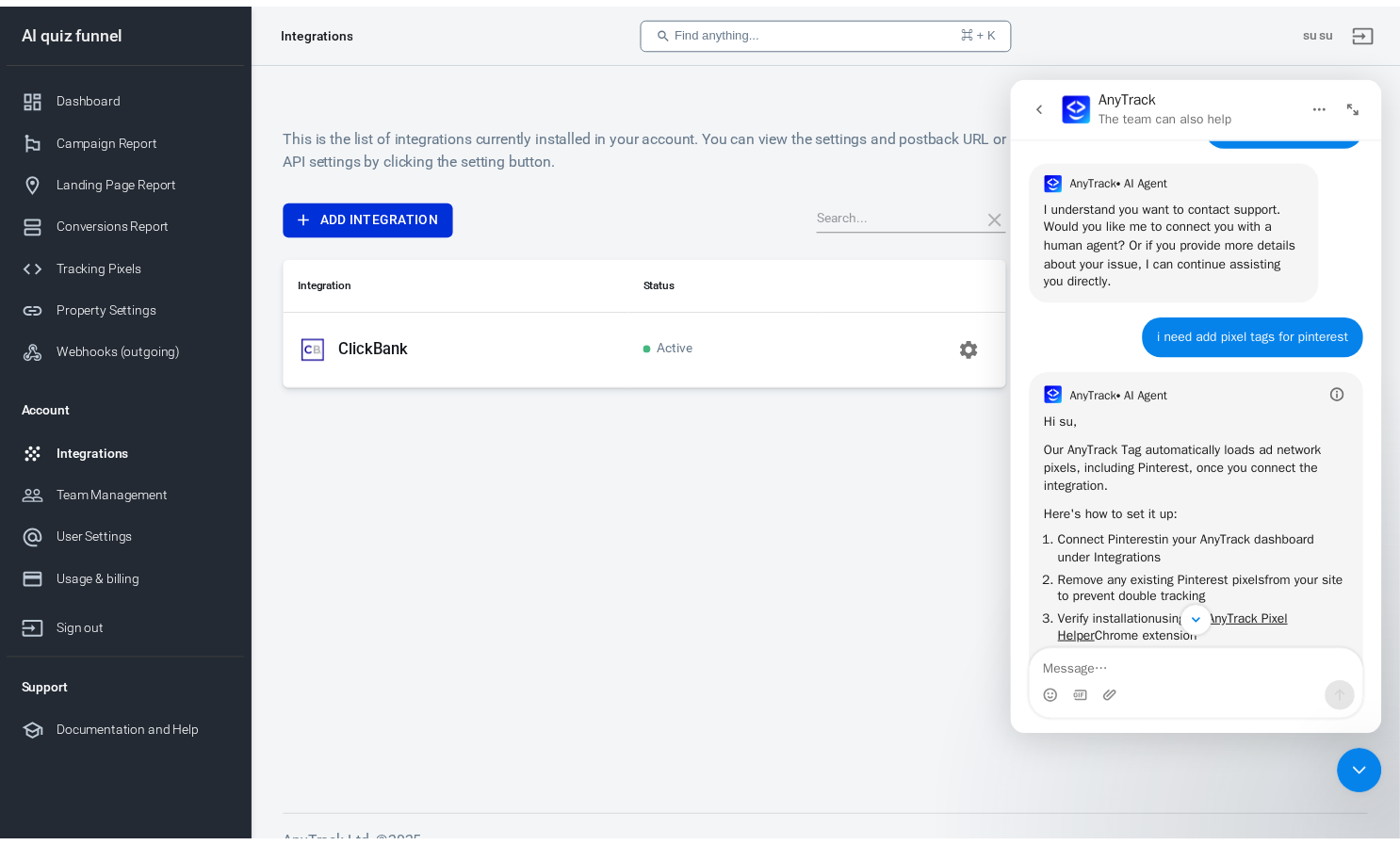 scroll, scrollTop: 1317, scrollLeft: 0, axis: vertical 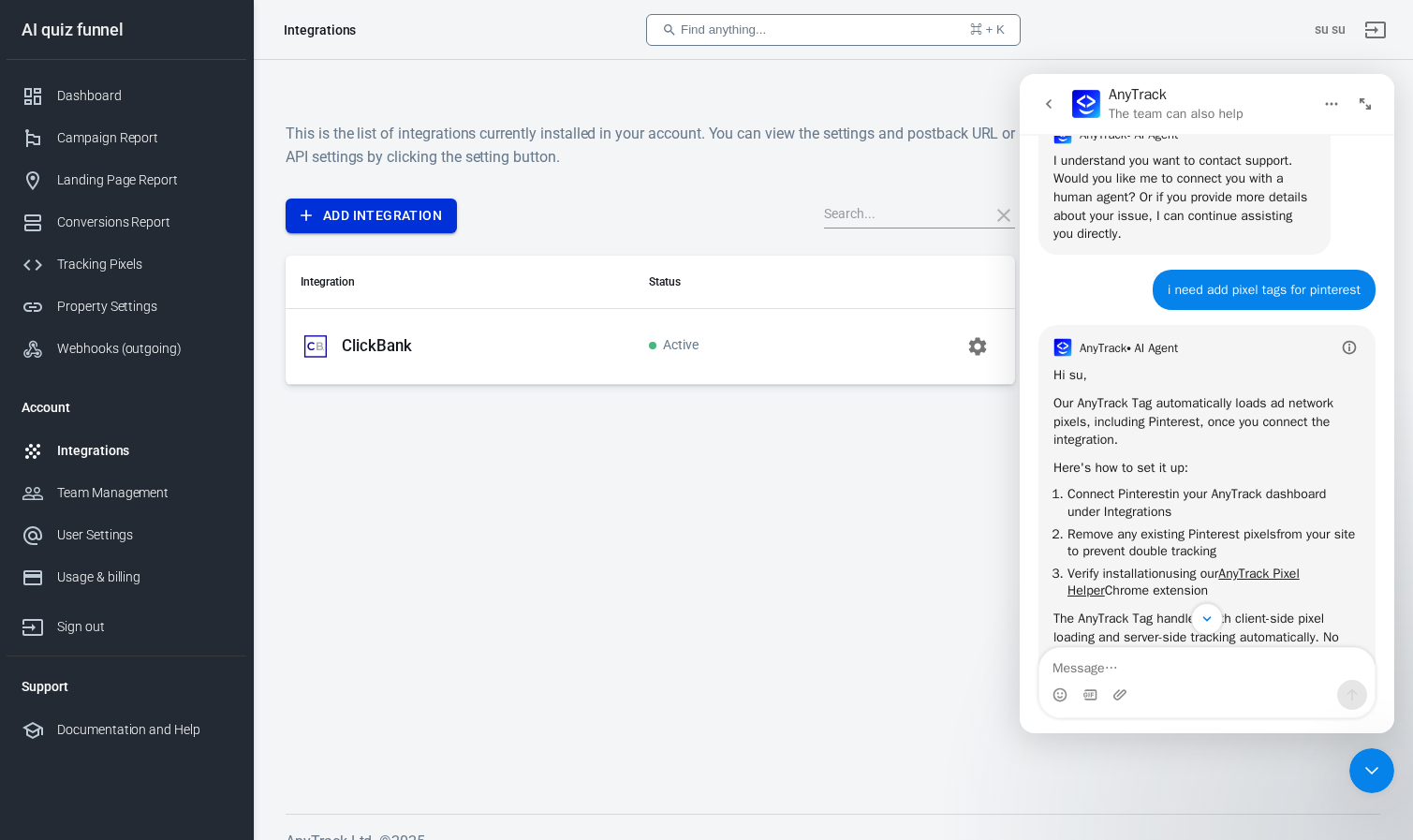 click on "Add Integration" at bounding box center [371, 215] 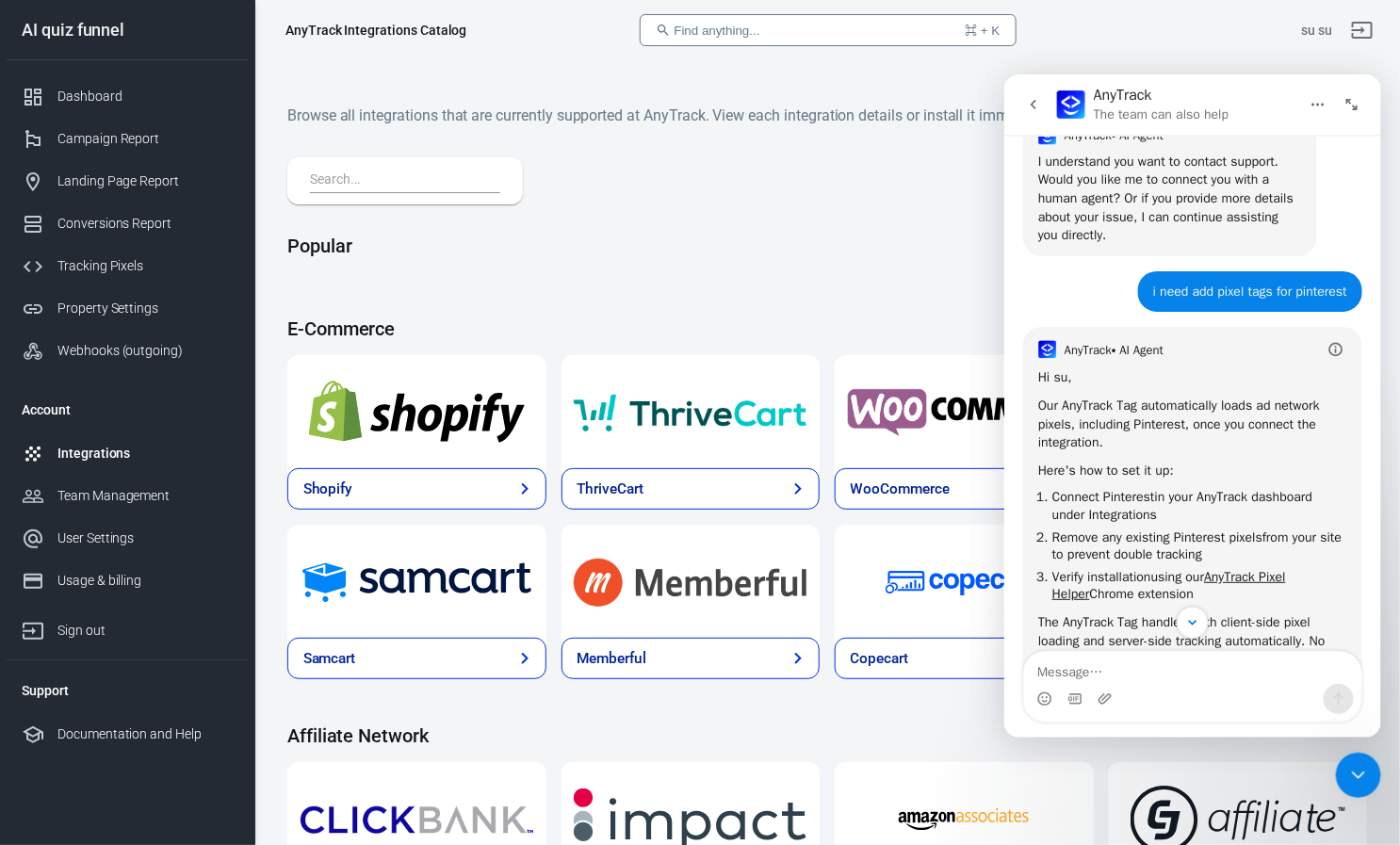 click at bounding box center [1358, 774] 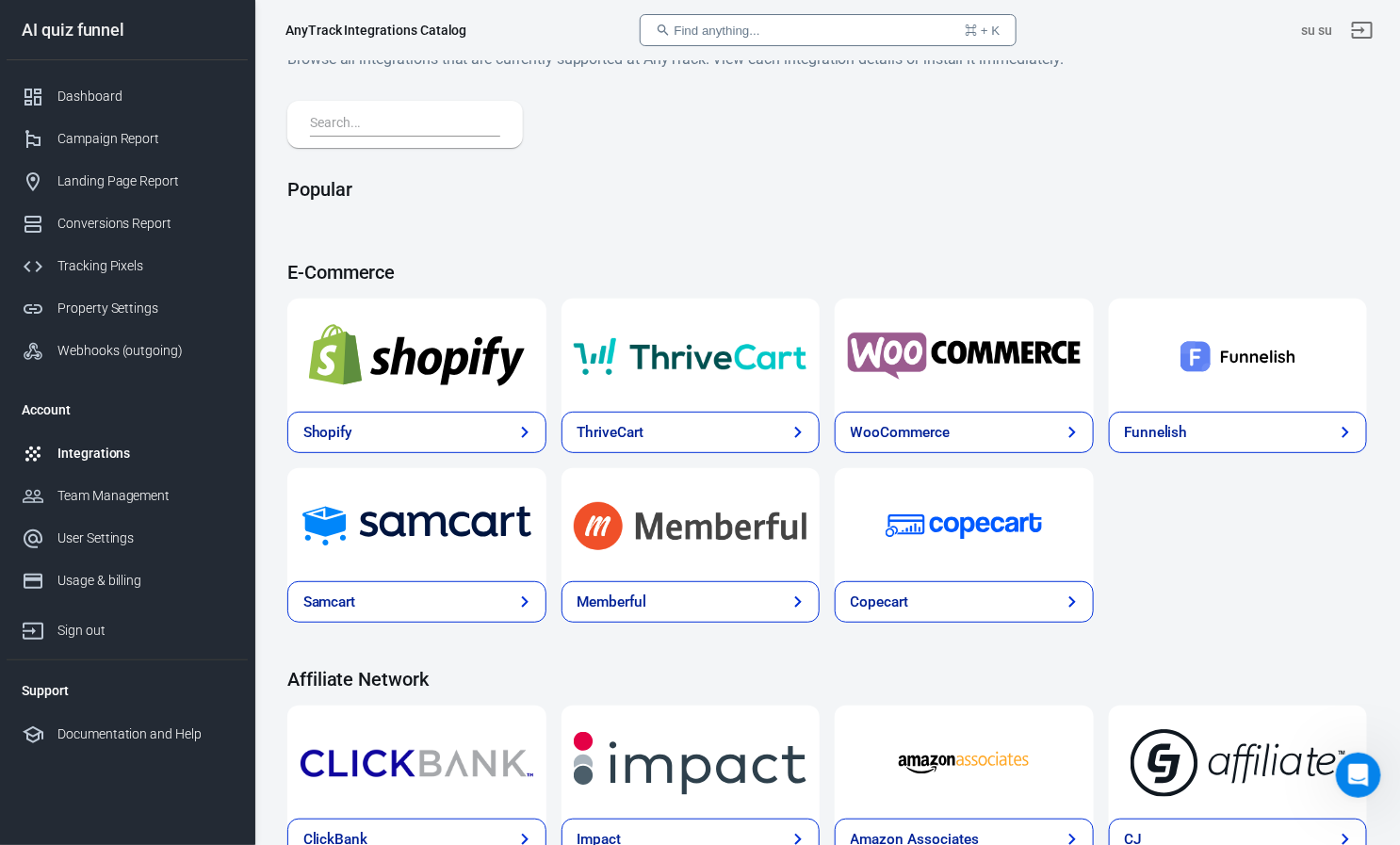 scroll, scrollTop: 0, scrollLeft: 0, axis: both 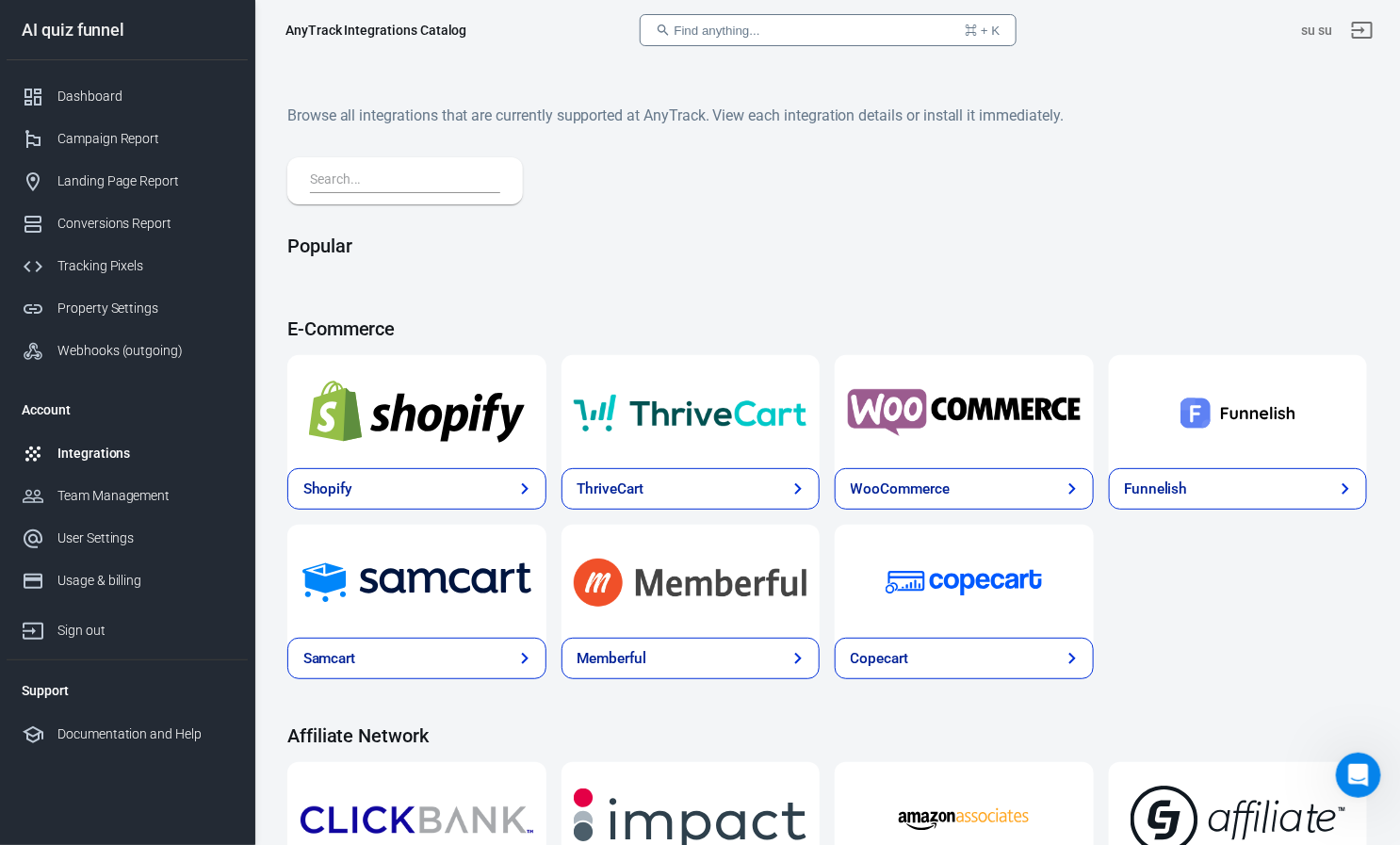 click at bounding box center [401, 181] 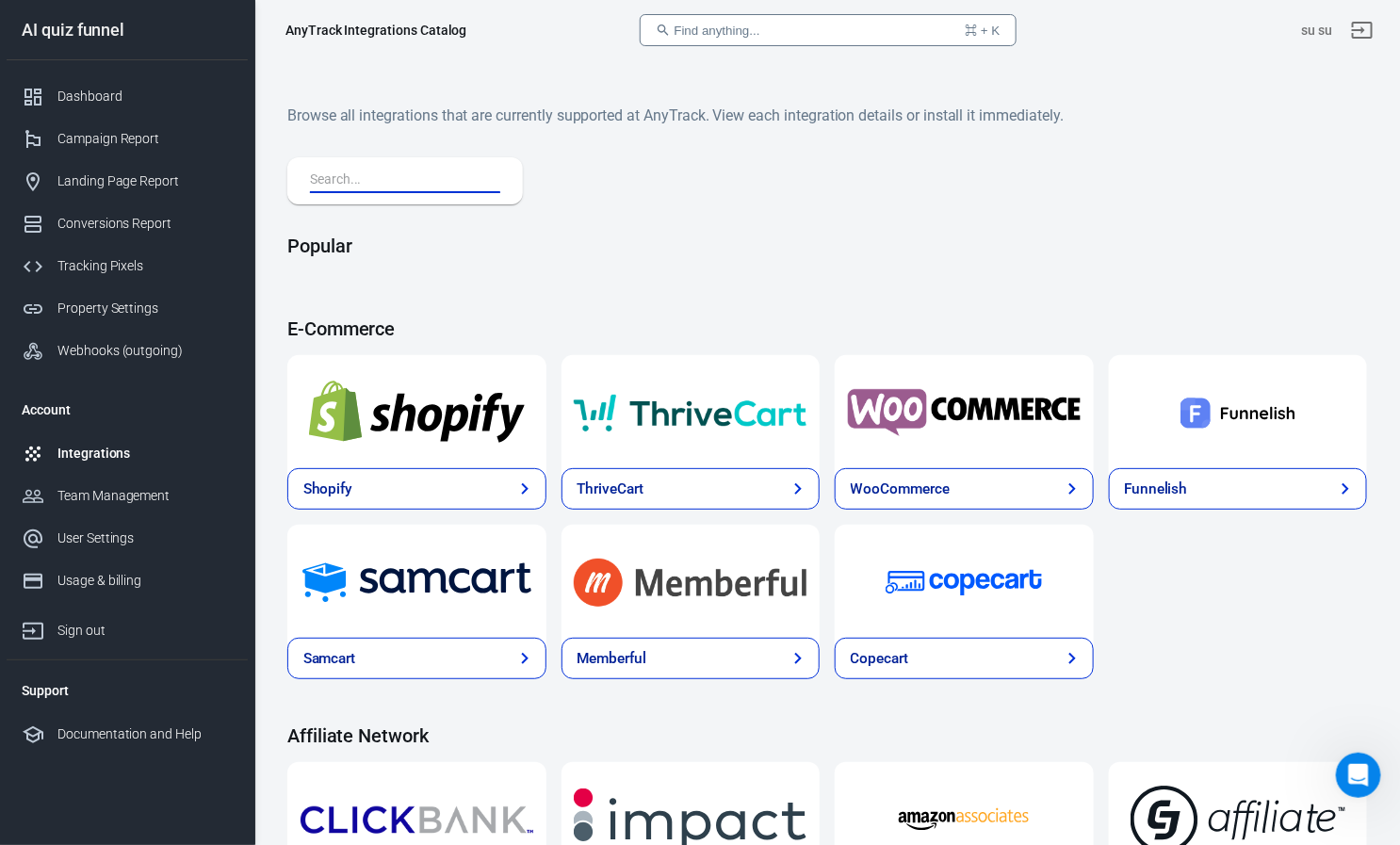 click at bounding box center (401, 181) 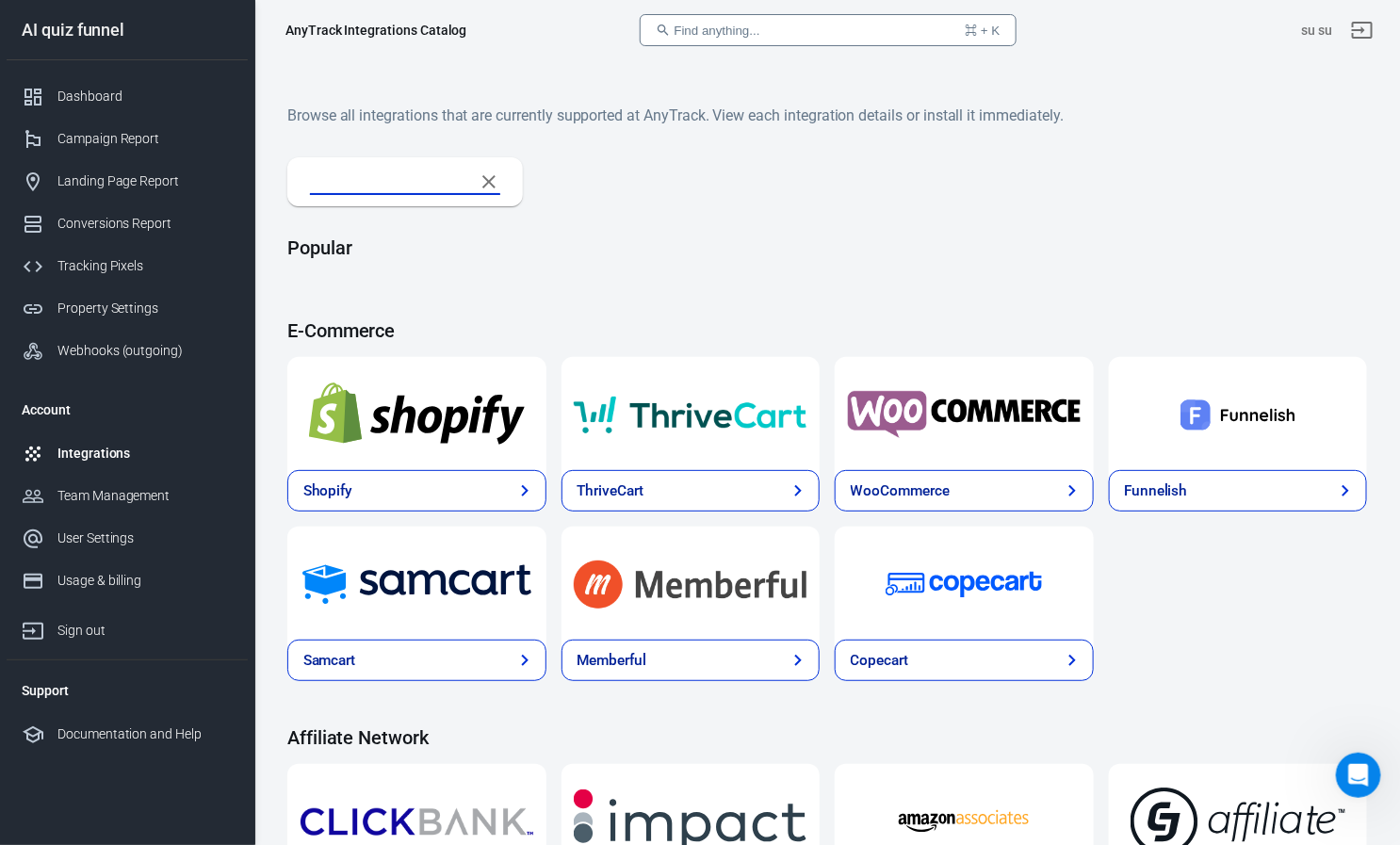 type 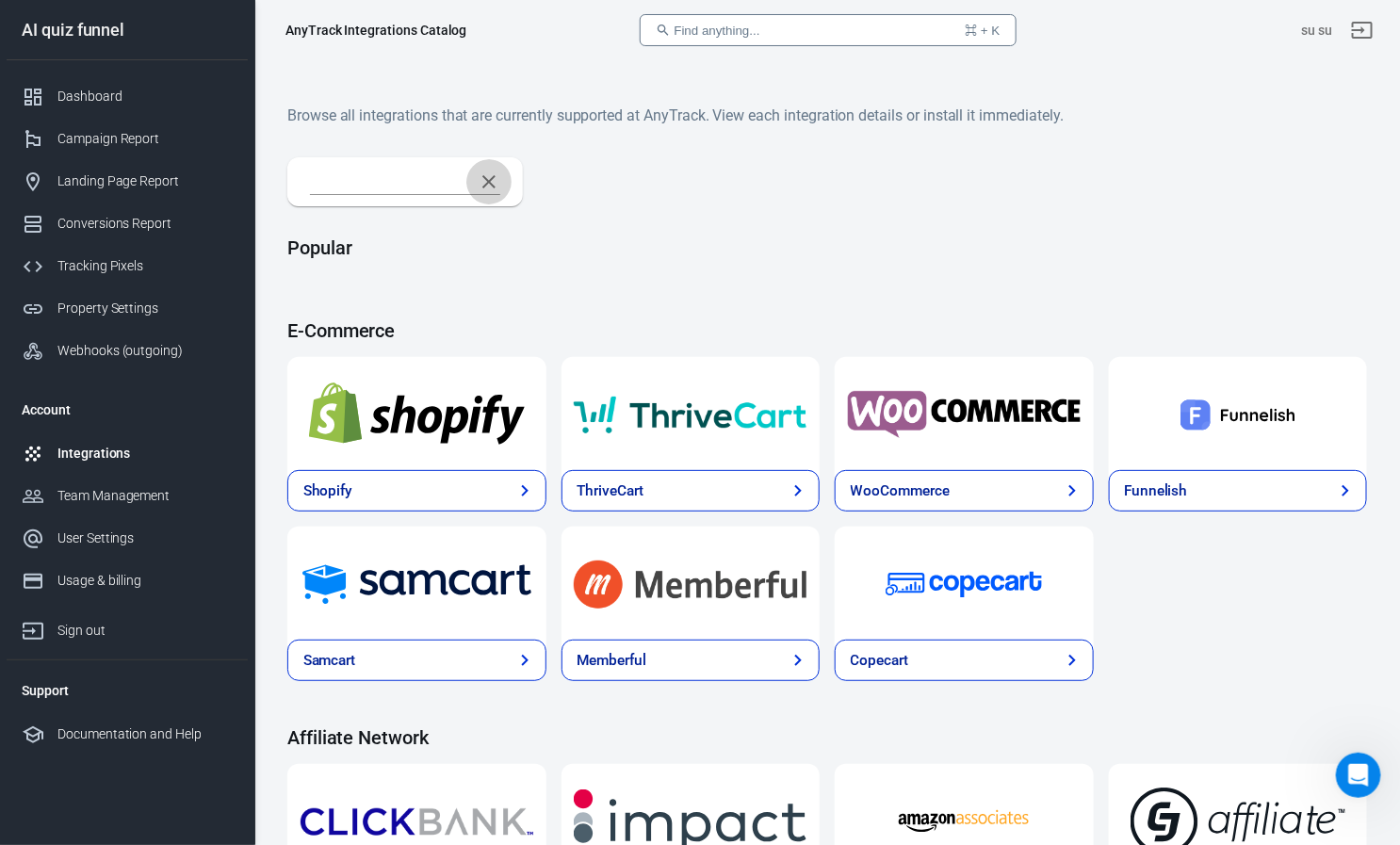 type 